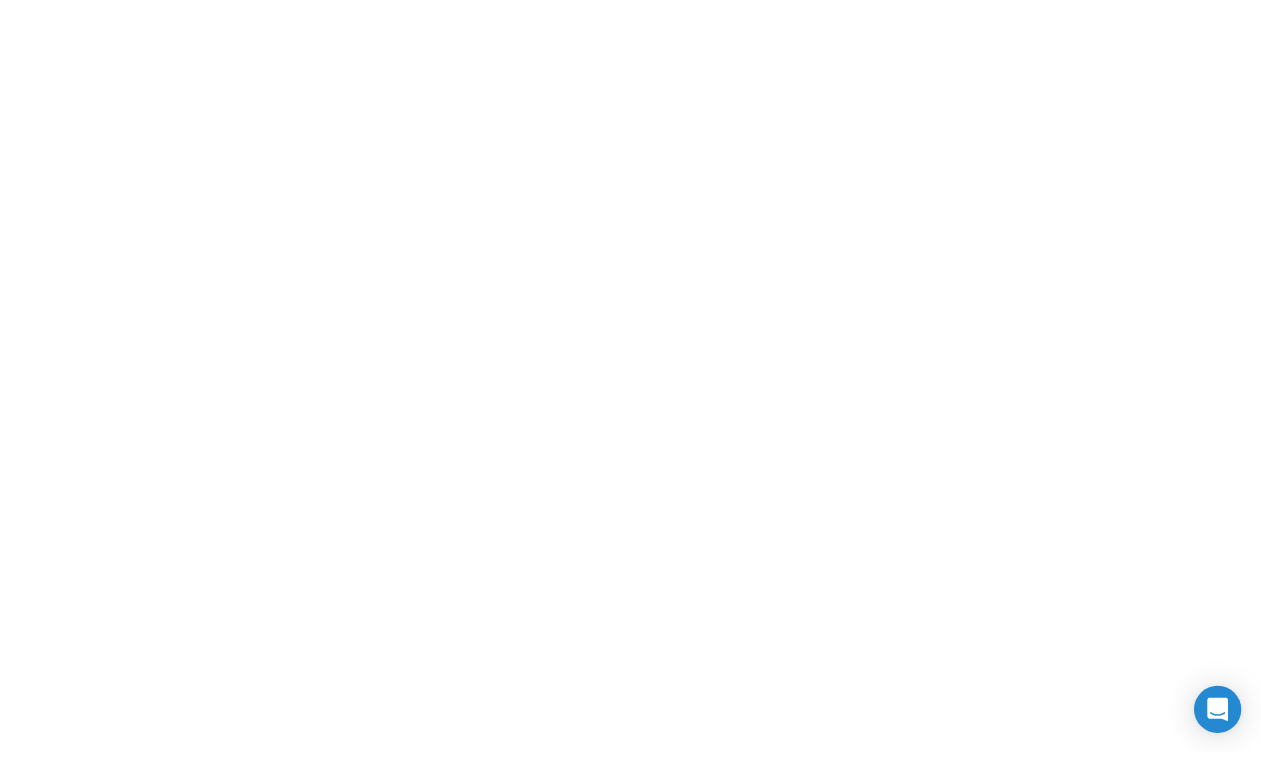 scroll, scrollTop: 0, scrollLeft: 0, axis: both 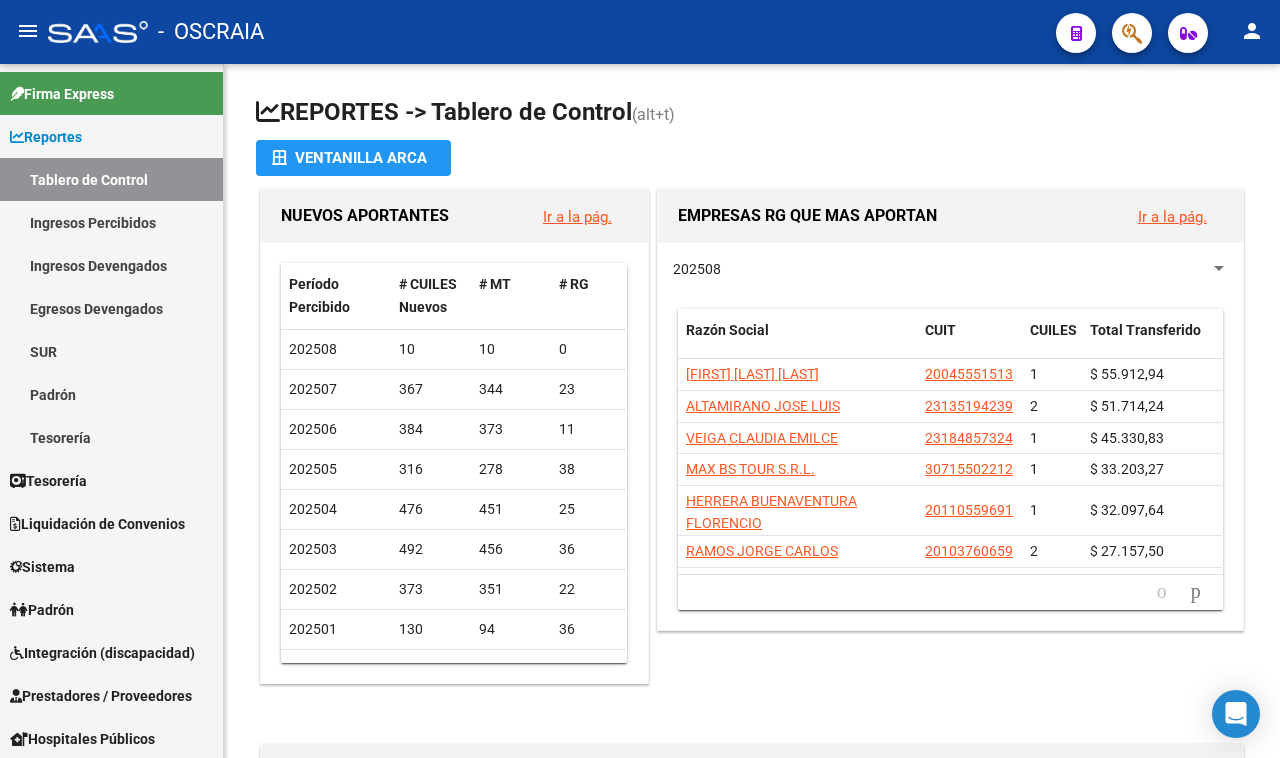 click 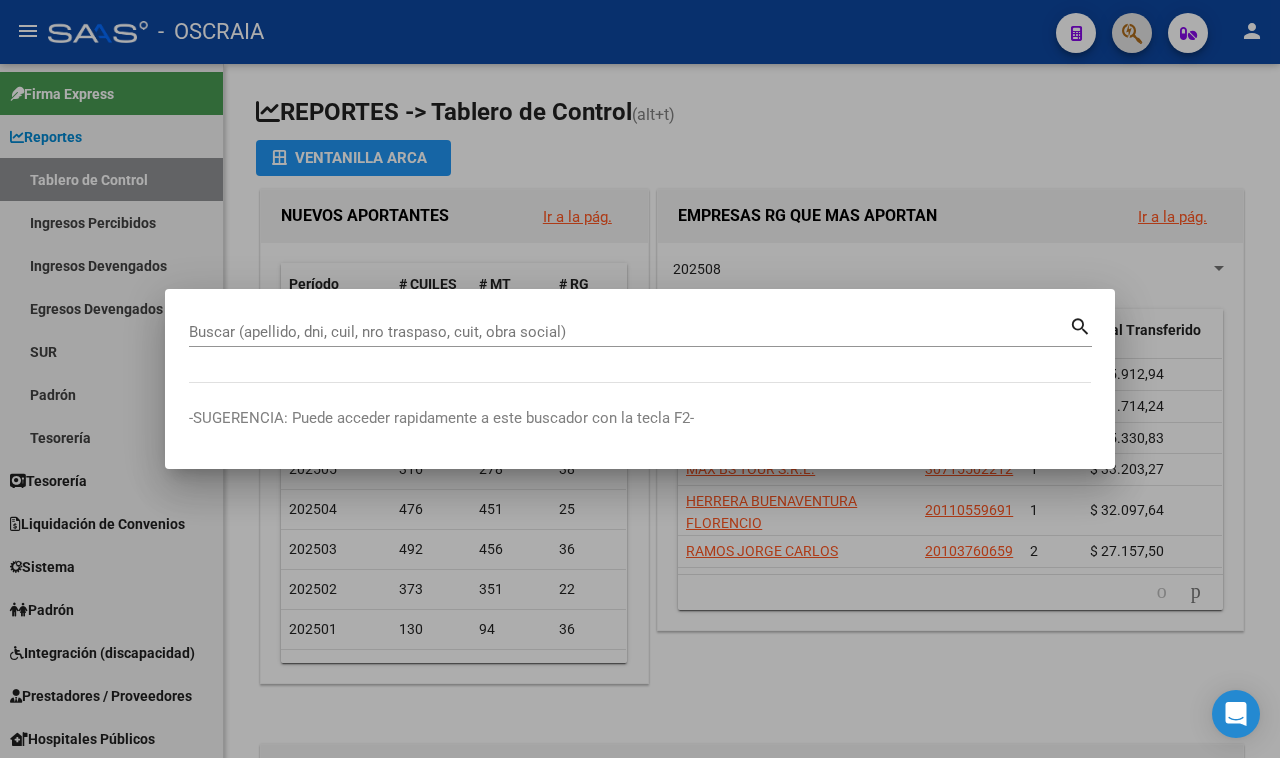 paste on "20-[CUIL]-3" 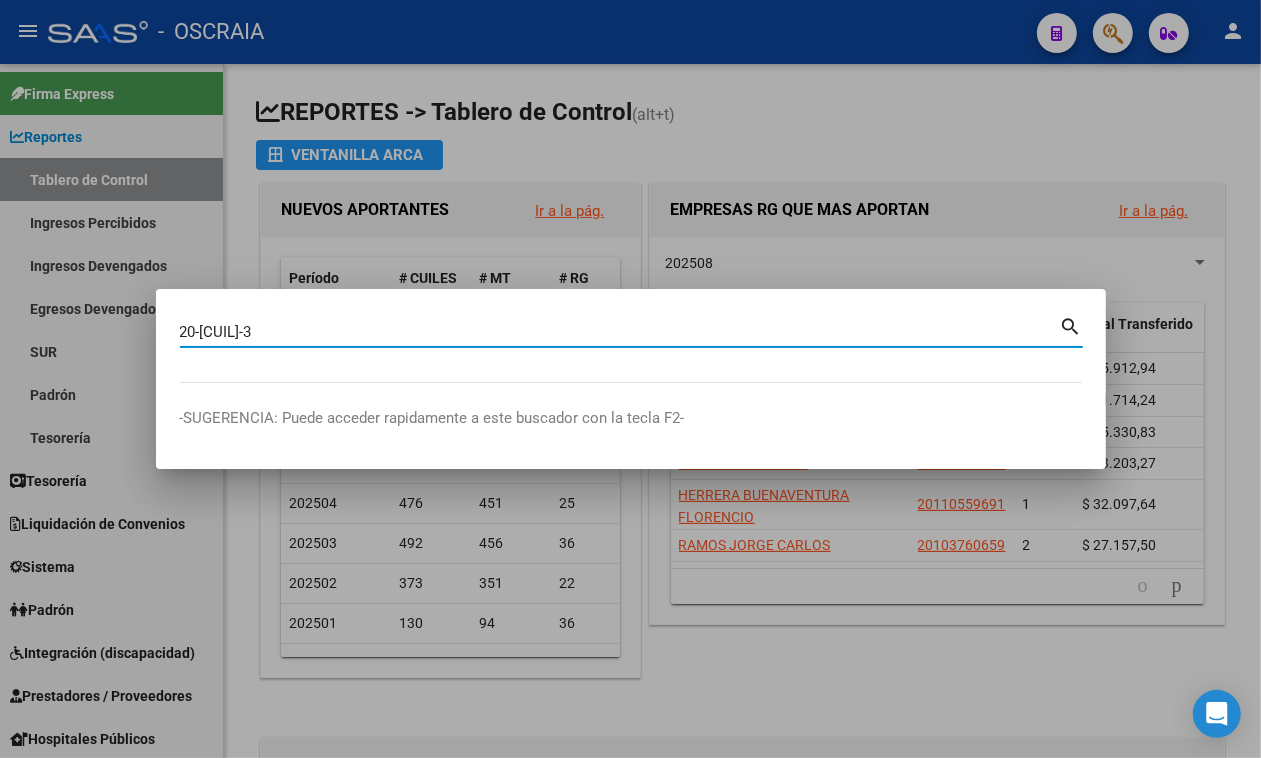 type on "[CUIL]" 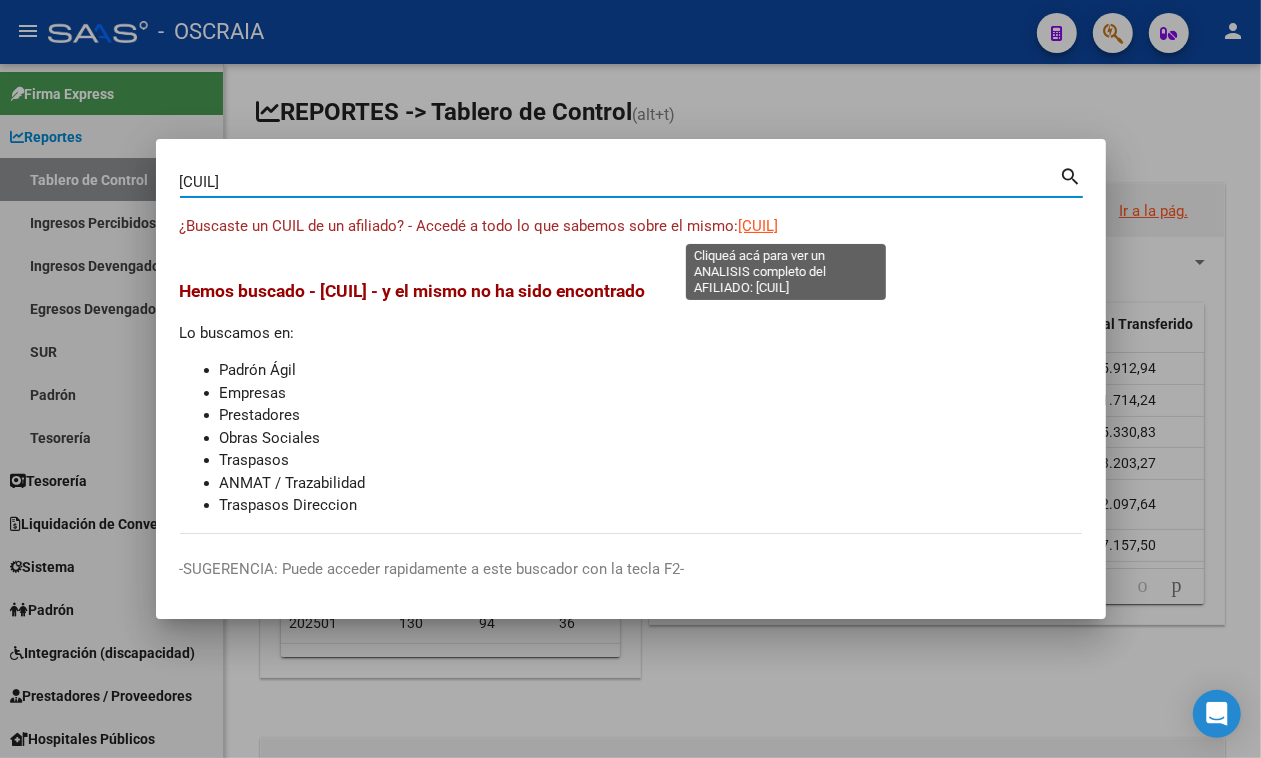 click on "[CUIL]" at bounding box center (759, 226) 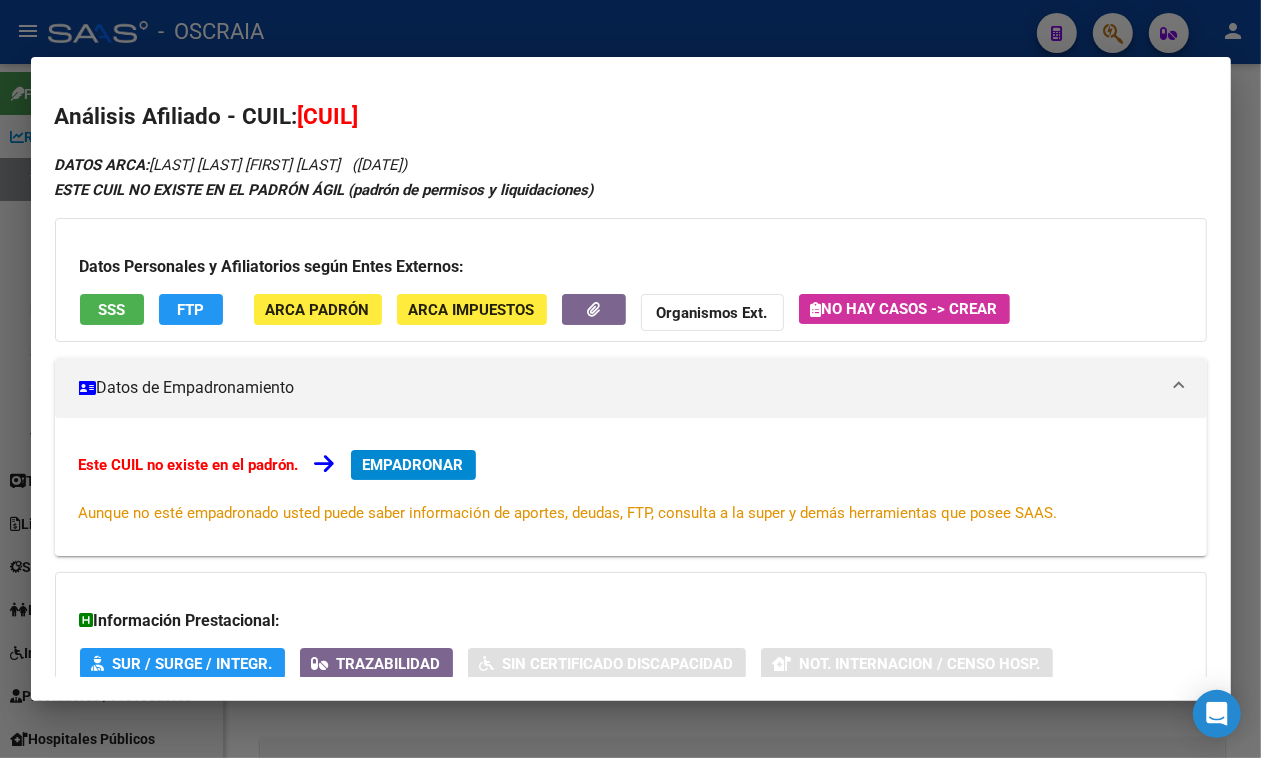 drag, startPoint x: 1238, startPoint y: 158, endPoint x: 1246, endPoint y: 335, distance: 177.1807 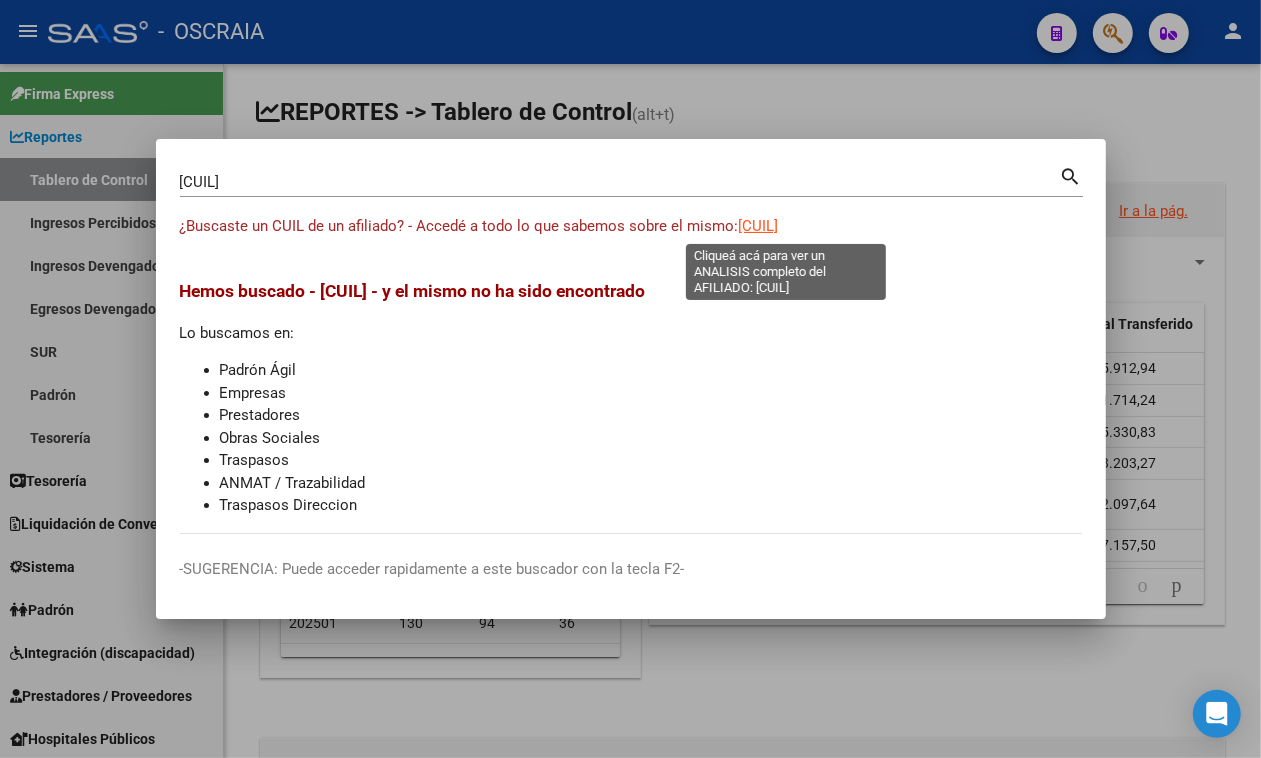 click on "[CUIL]" at bounding box center [759, 226] 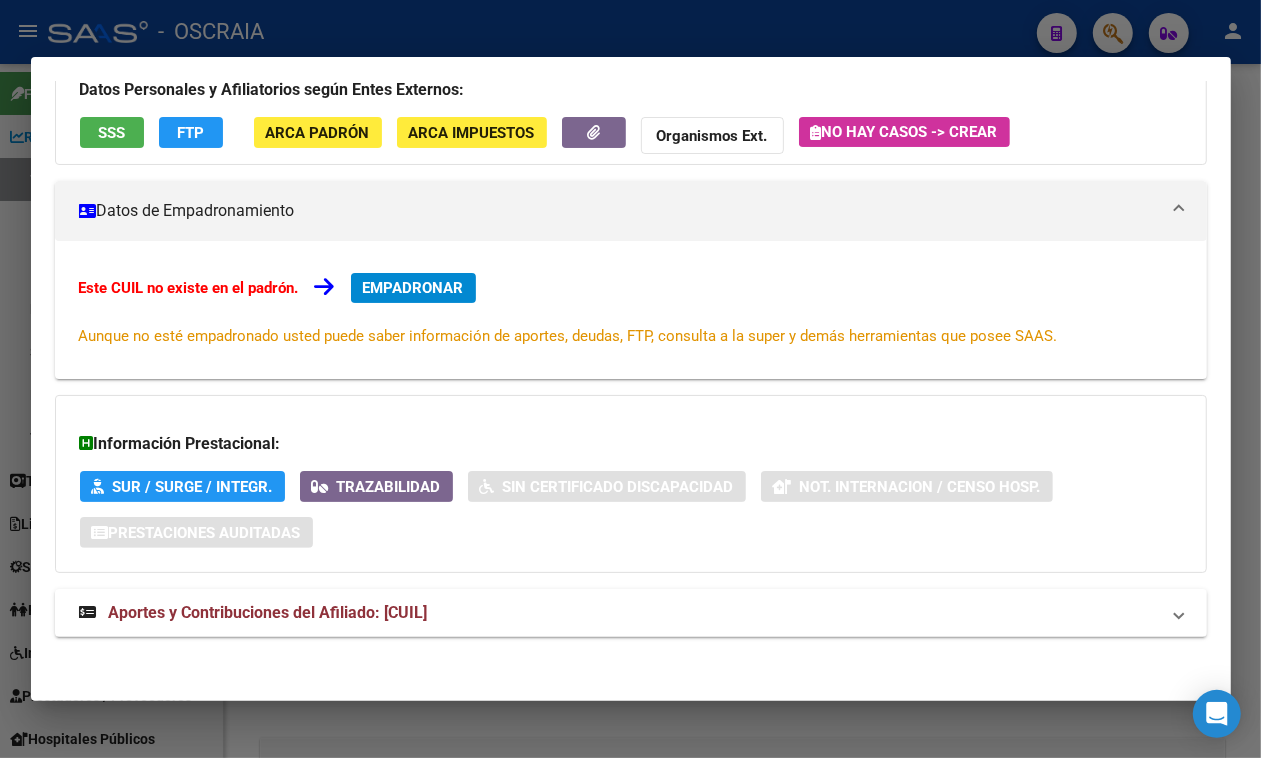 scroll, scrollTop: 197, scrollLeft: 0, axis: vertical 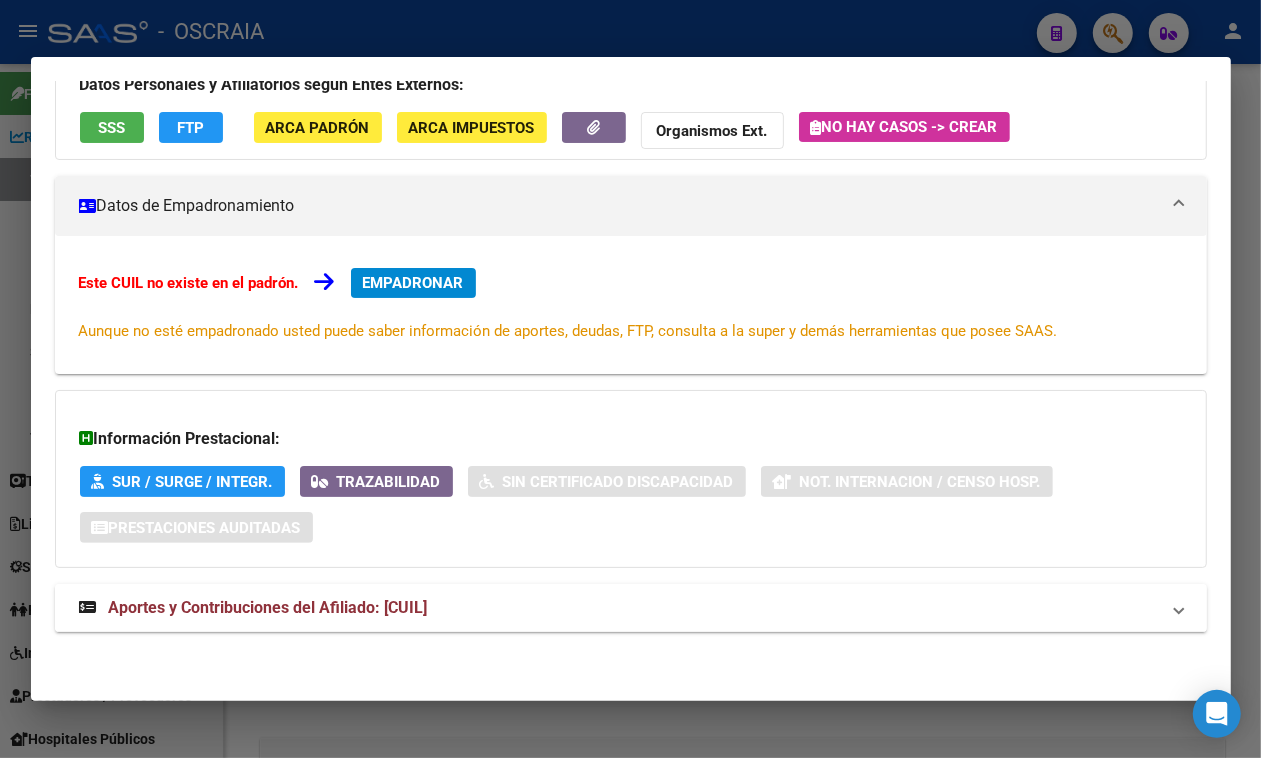 click on "Aportes y Contribuciones del Afiliado: [CUIL]" at bounding box center (631, 608) 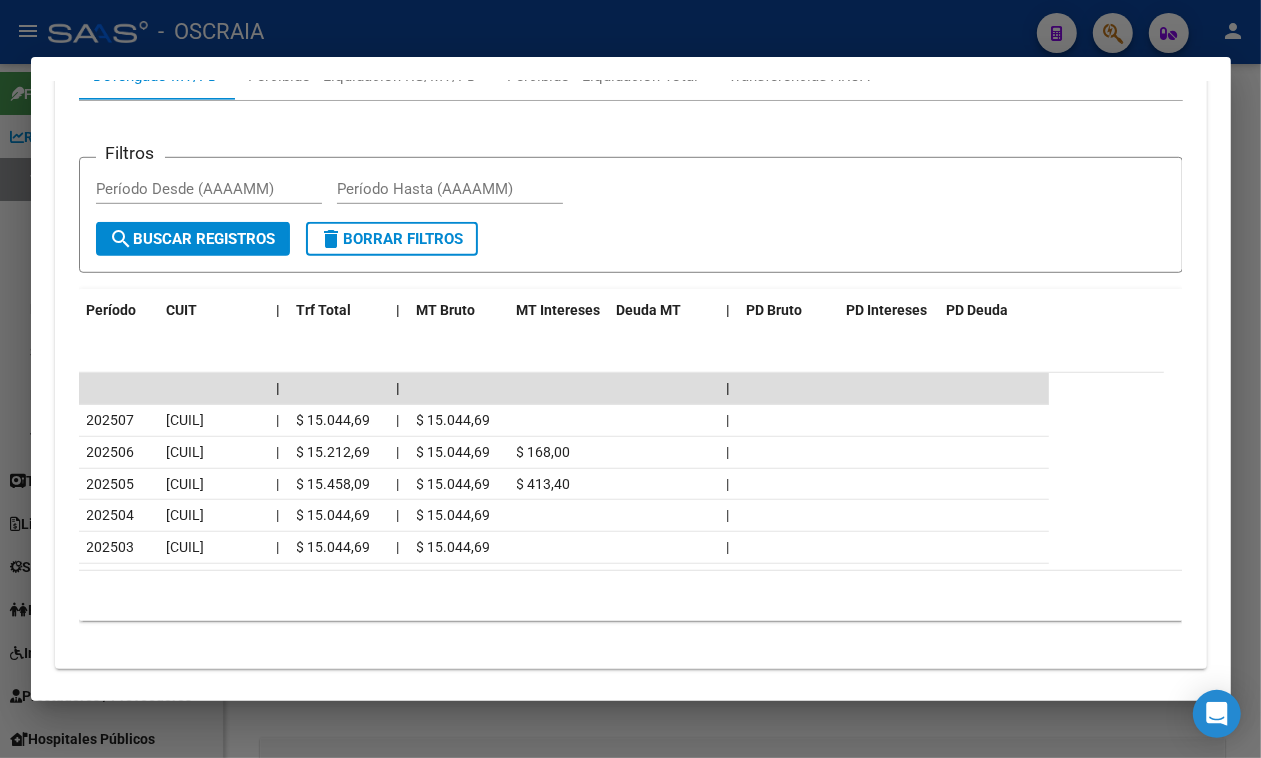 scroll, scrollTop: 938, scrollLeft: 0, axis: vertical 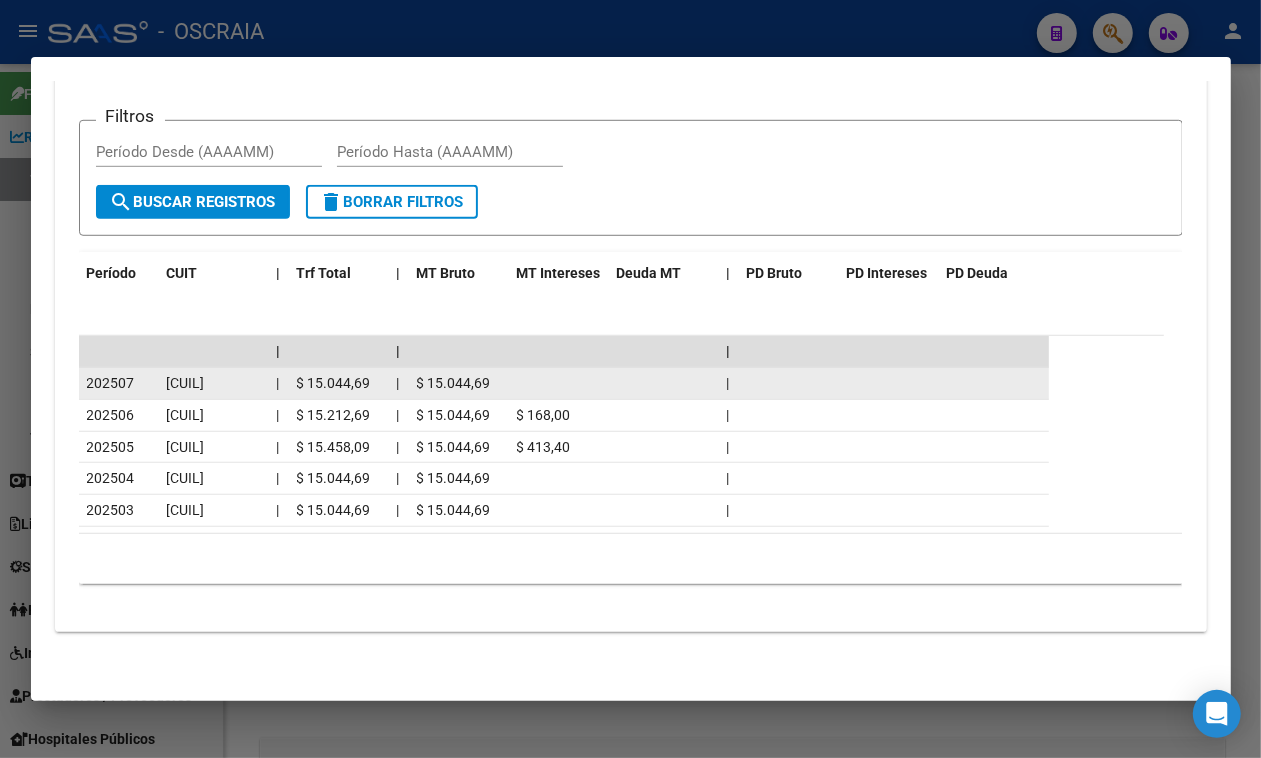 click on "[CUIL]" 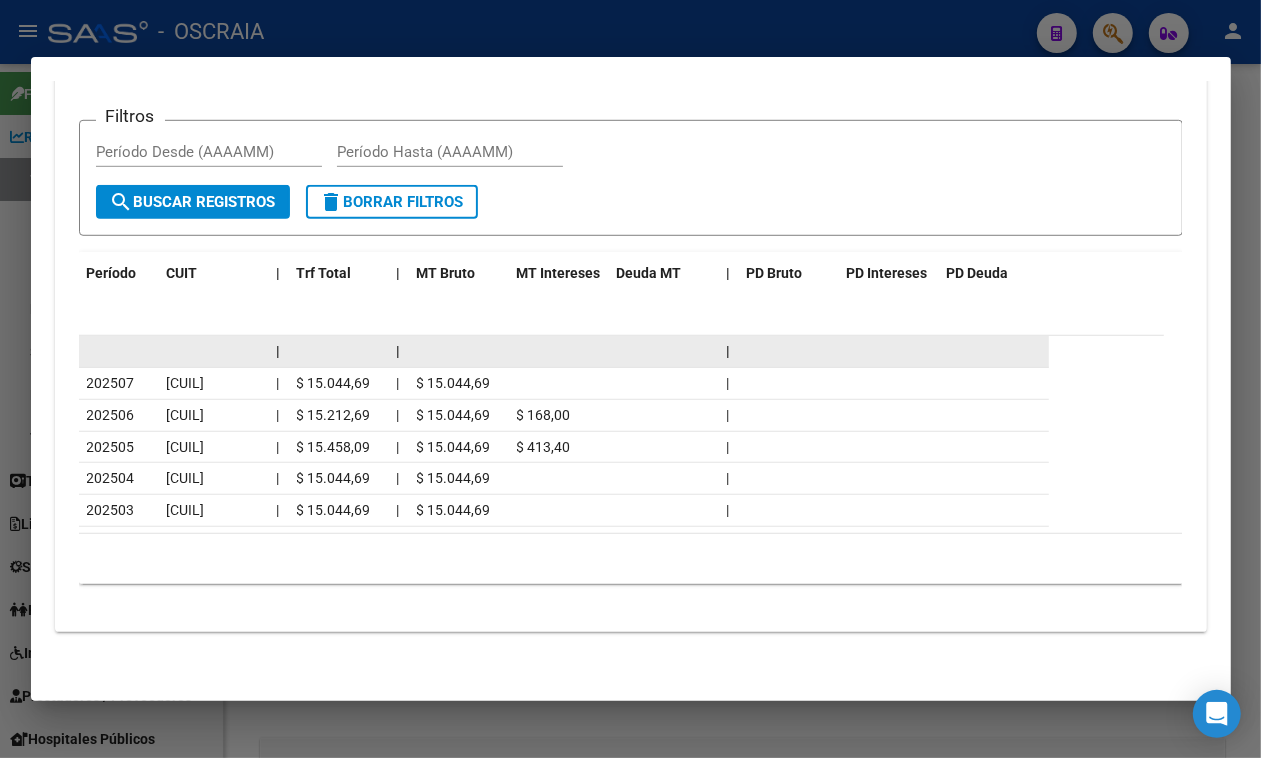 copy on "[CUIL]" 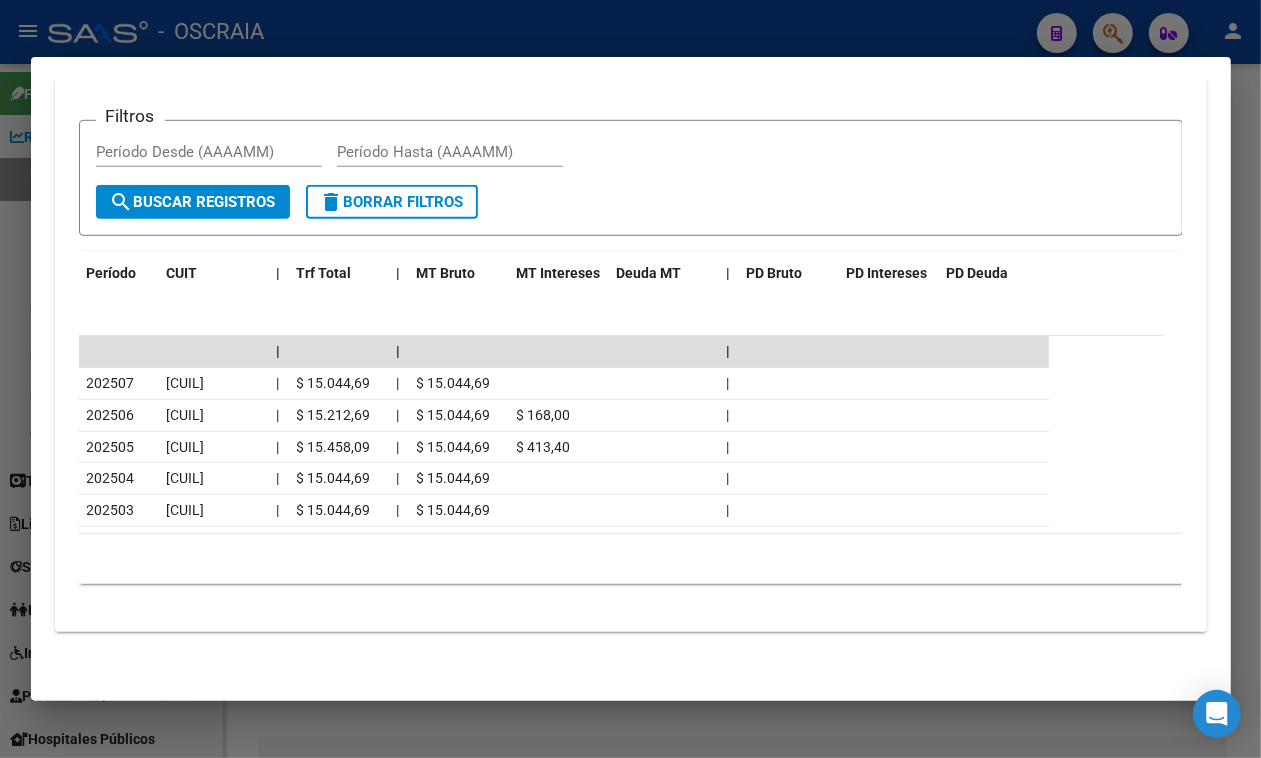 scroll, scrollTop: 0, scrollLeft: 0, axis: both 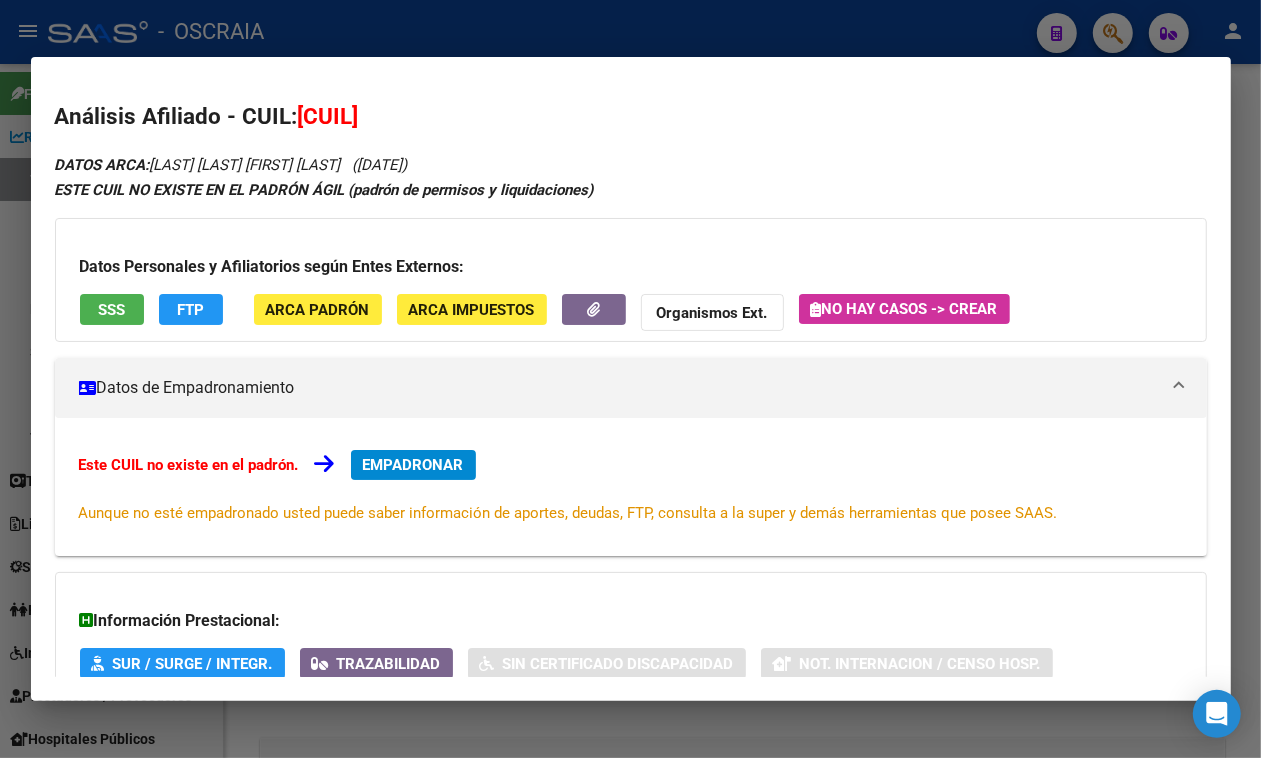 click on "EMPADRONAR" at bounding box center (413, 465) 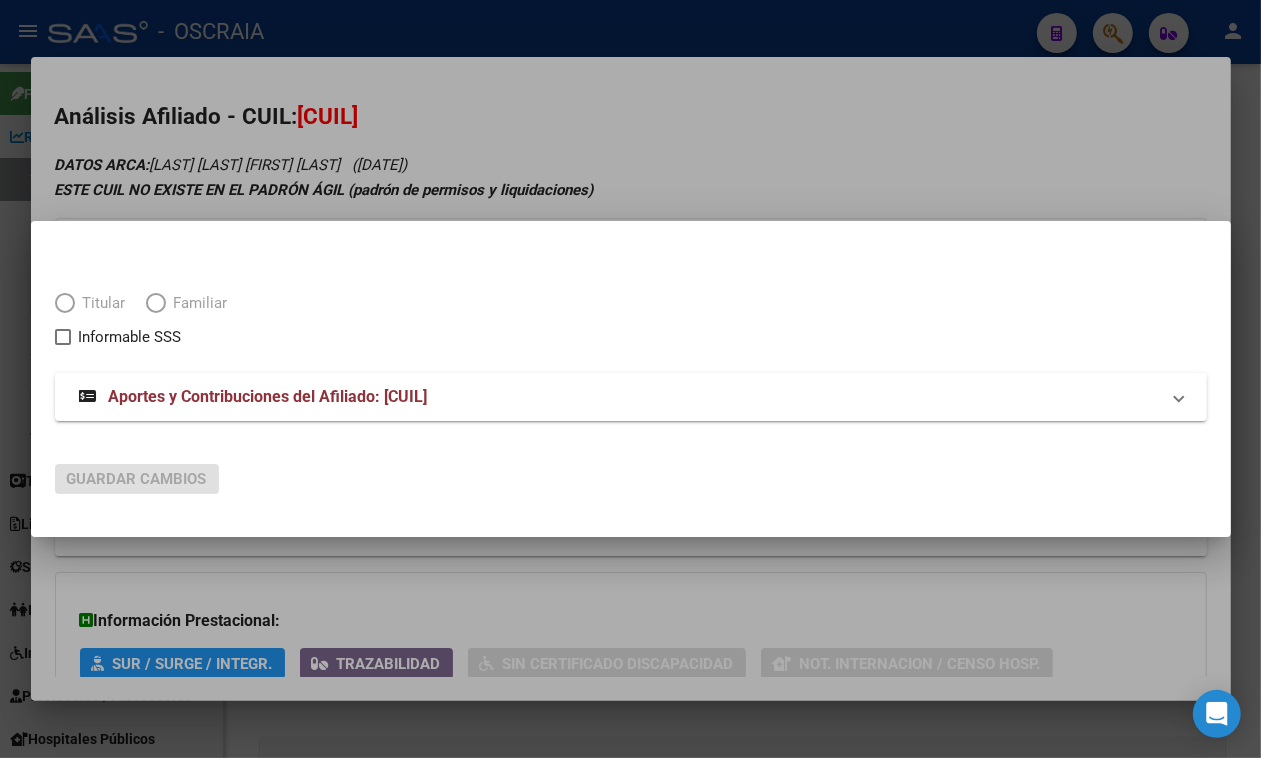 click on "Titular" at bounding box center [100, 303] 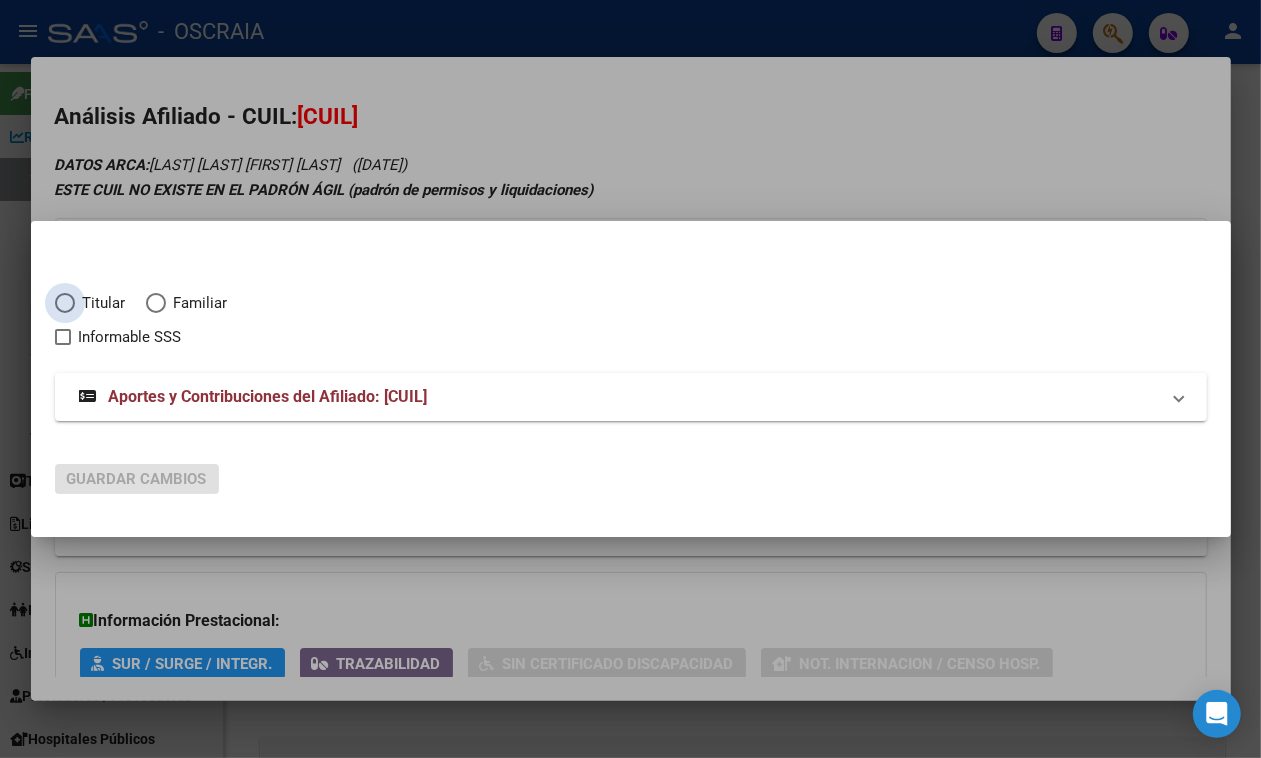 click on "Titular" at bounding box center (100, 303) 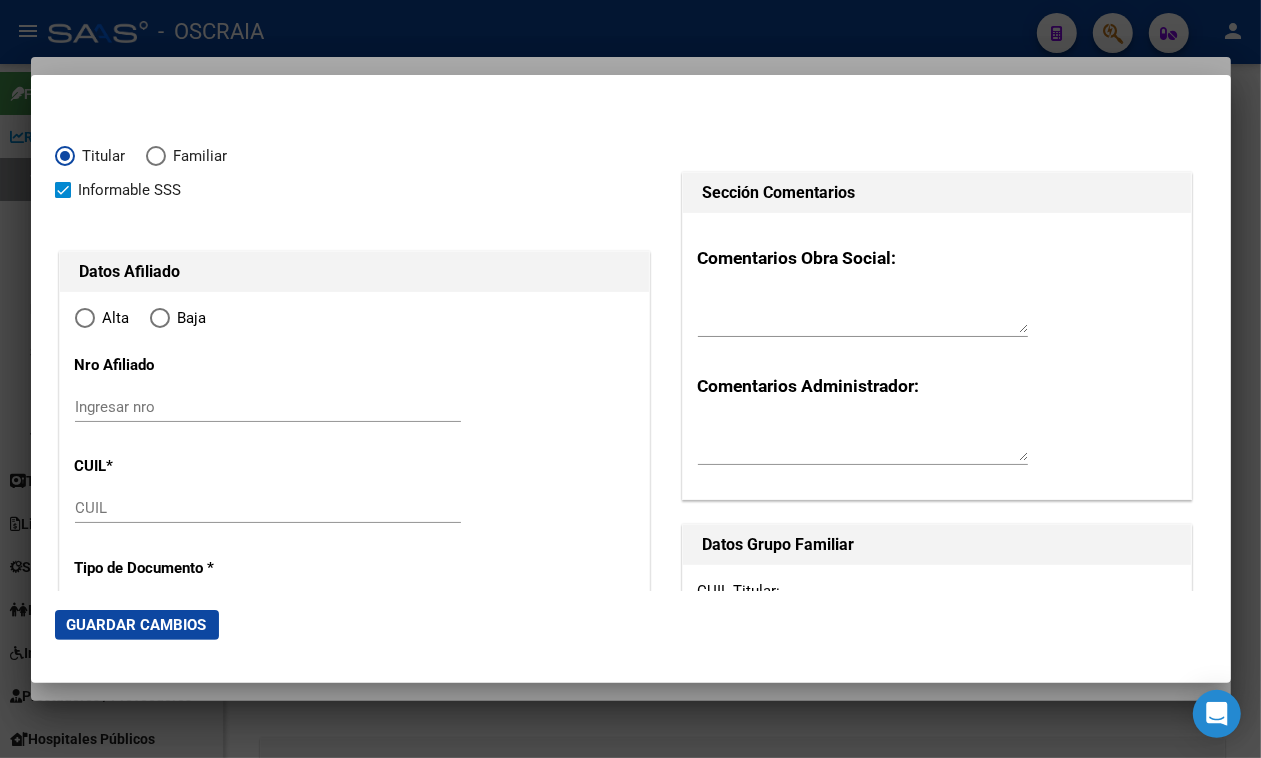 type on "20-[CUIL]-3" 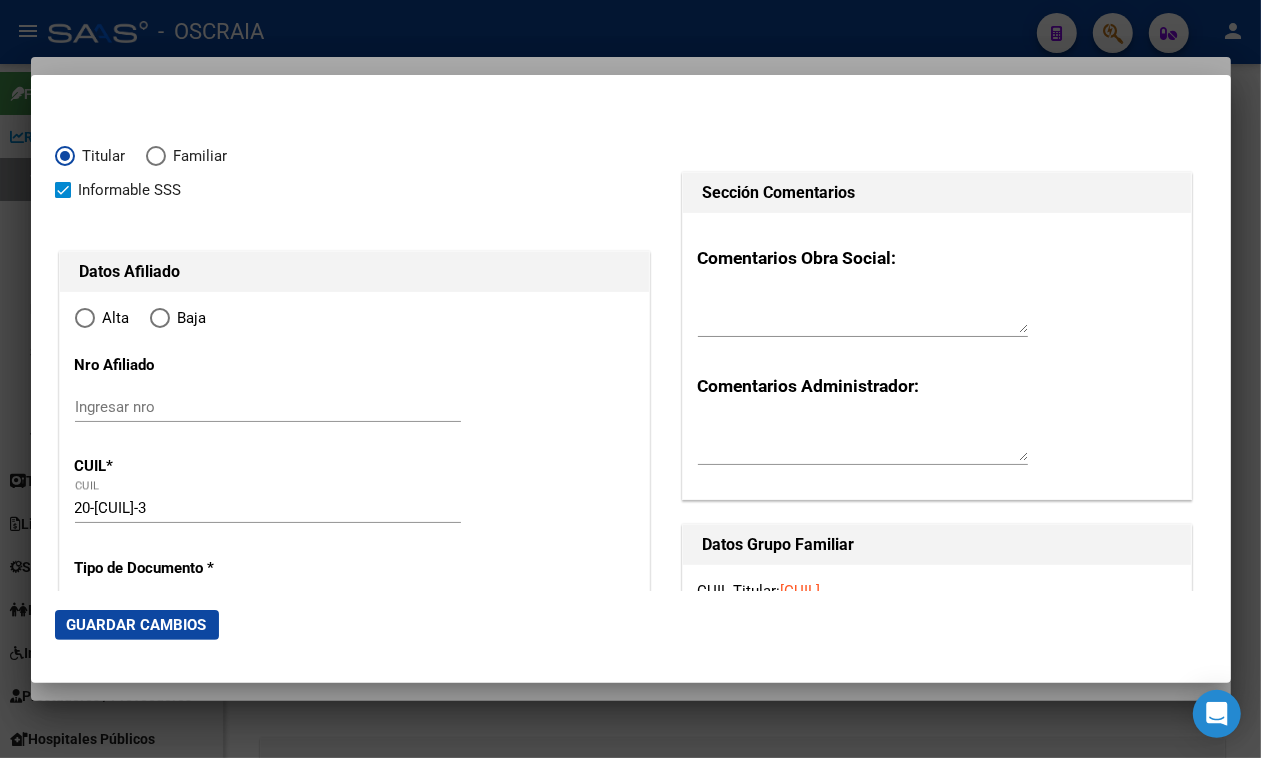 radio on "true" 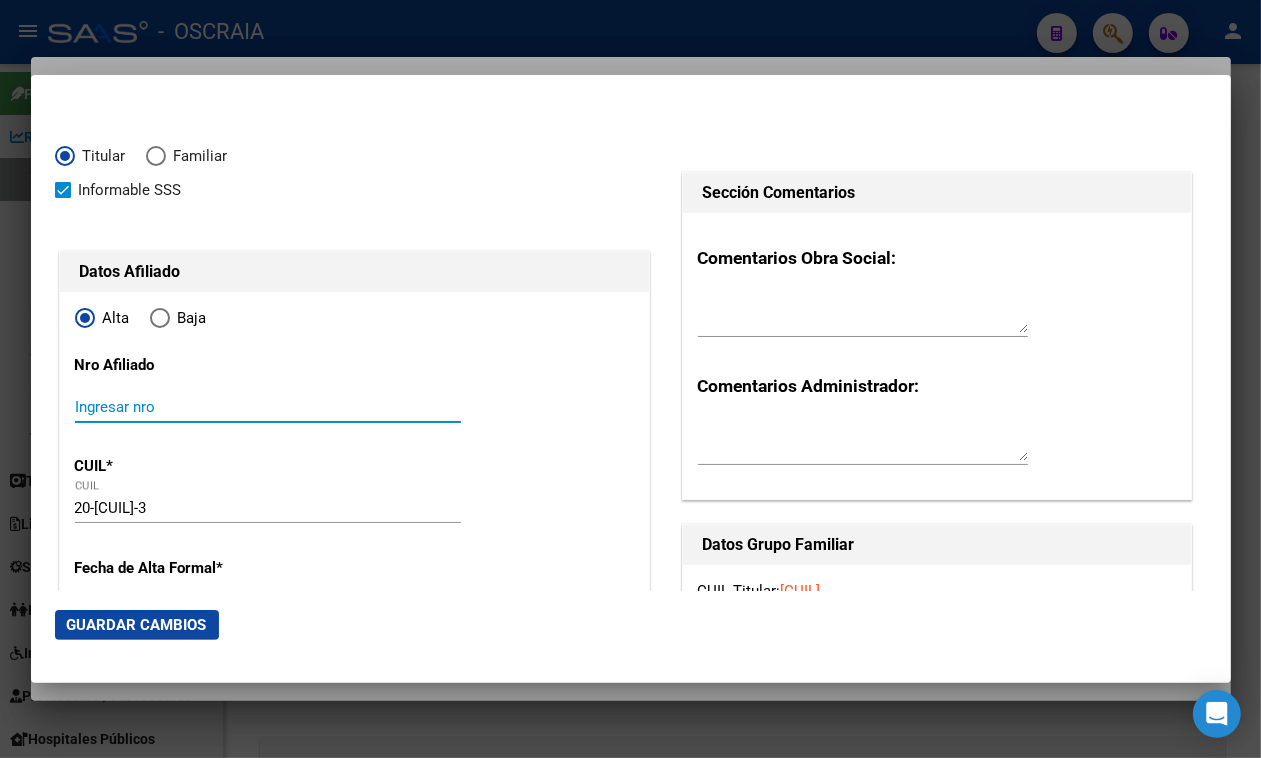 drag, startPoint x: 163, startPoint y: 413, endPoint x: 1197, endPoint y: 32, distance: 1101.9606 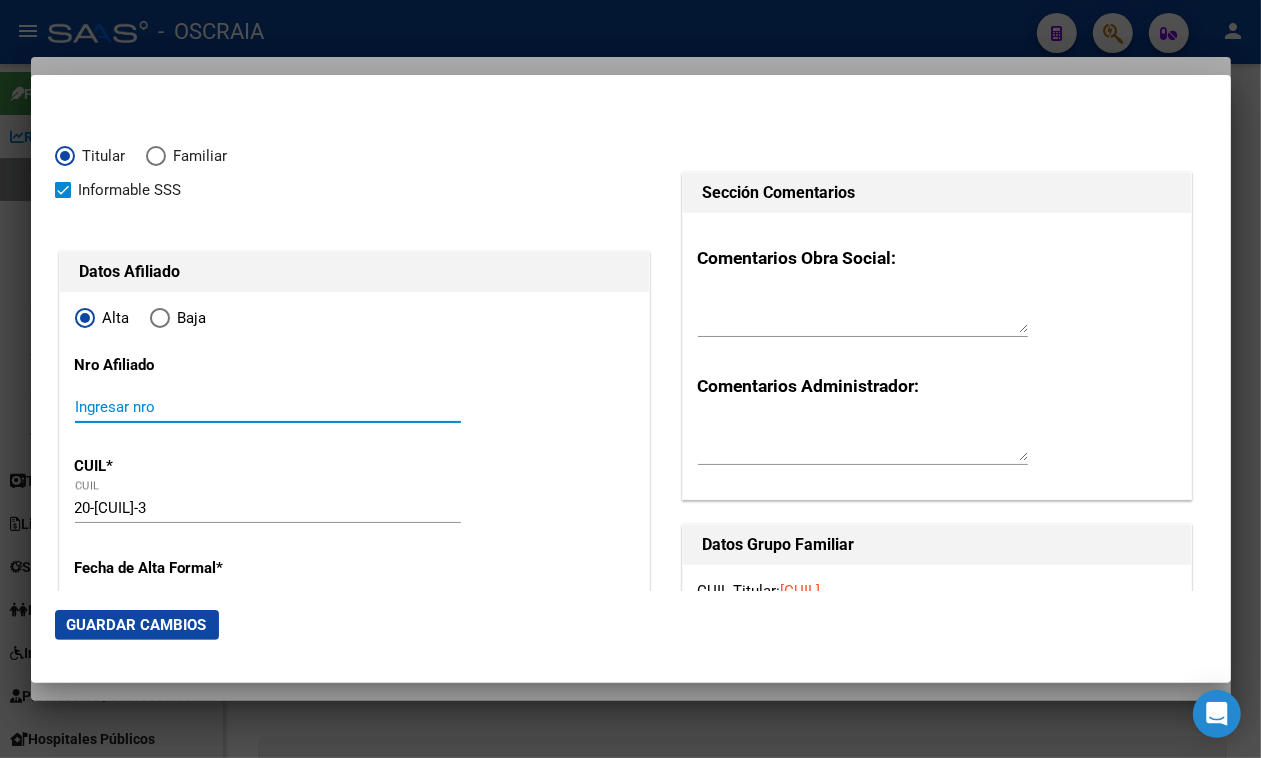 click on "Ingresar nro" at bounding box center [268, 407] 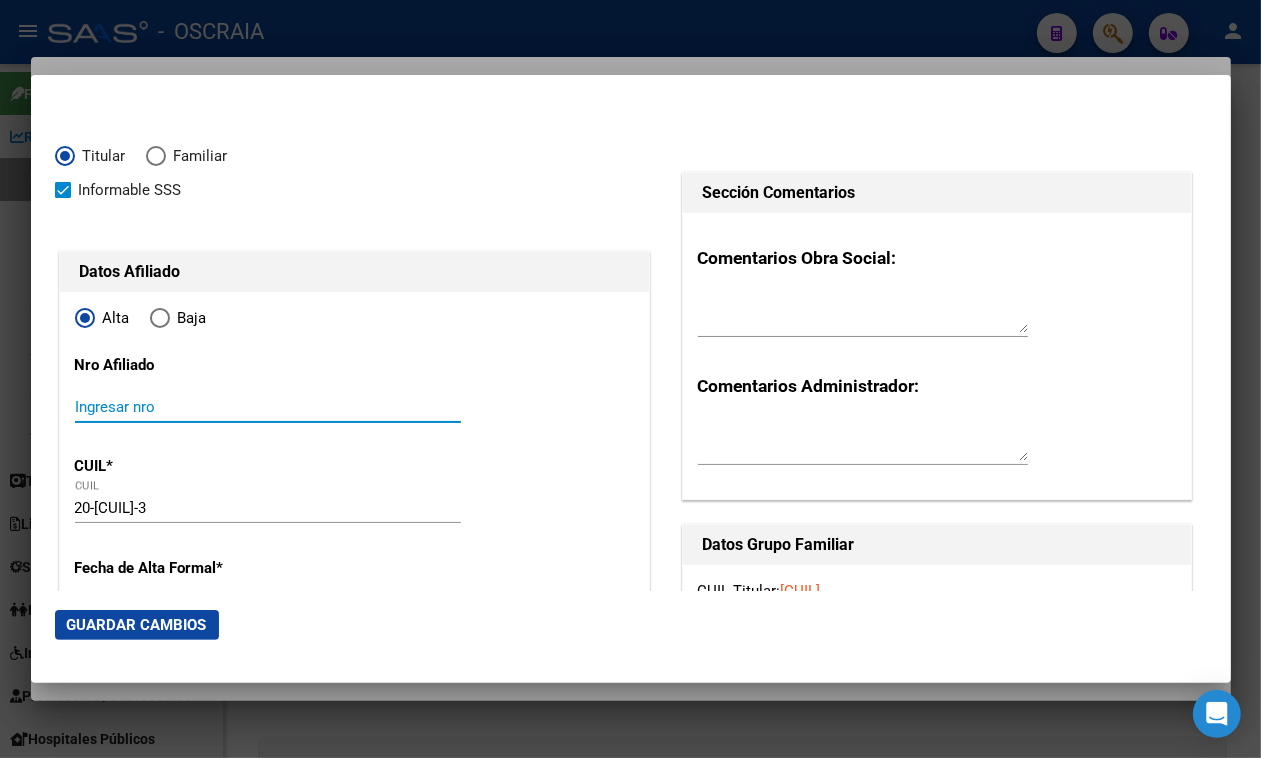 type on "[DATE]" 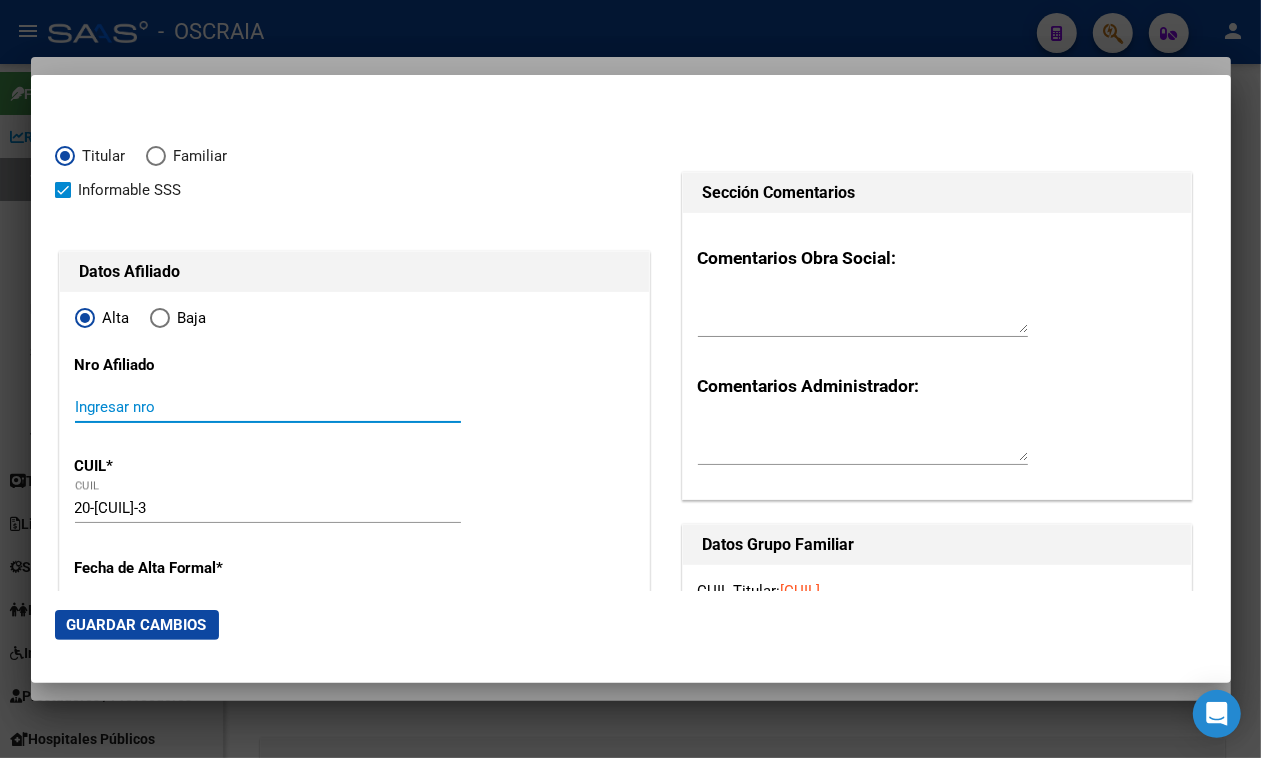 type on "EL CHALLAO" 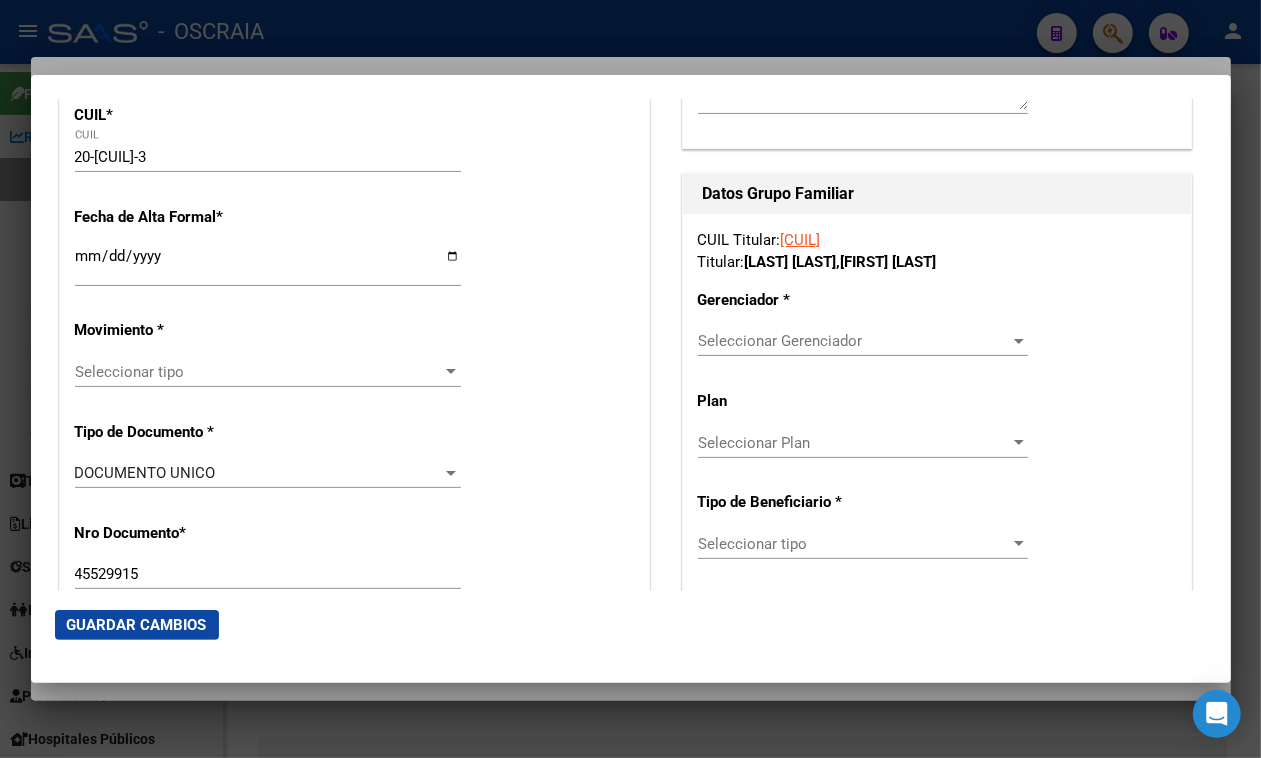 scroll, scrollTop: 375, scrollLeft: 0, axis: vertical 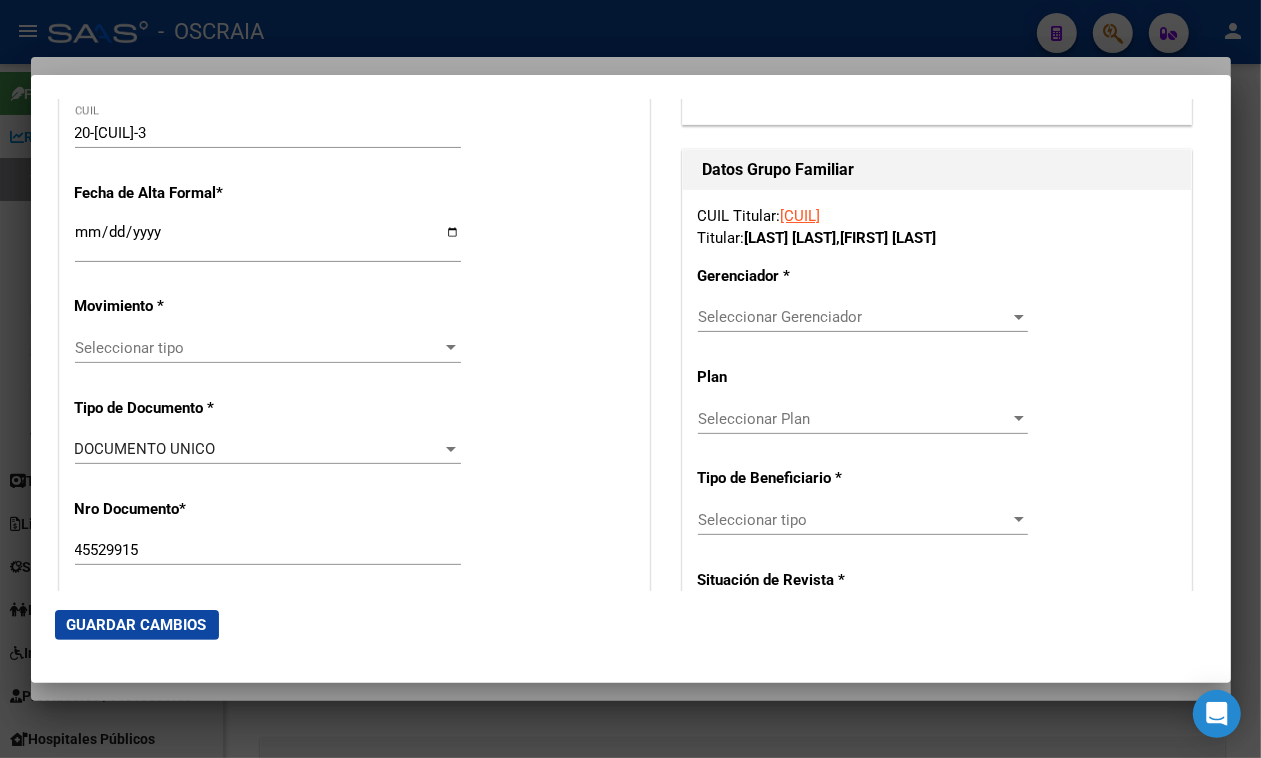 type on "[CUIL]/0" 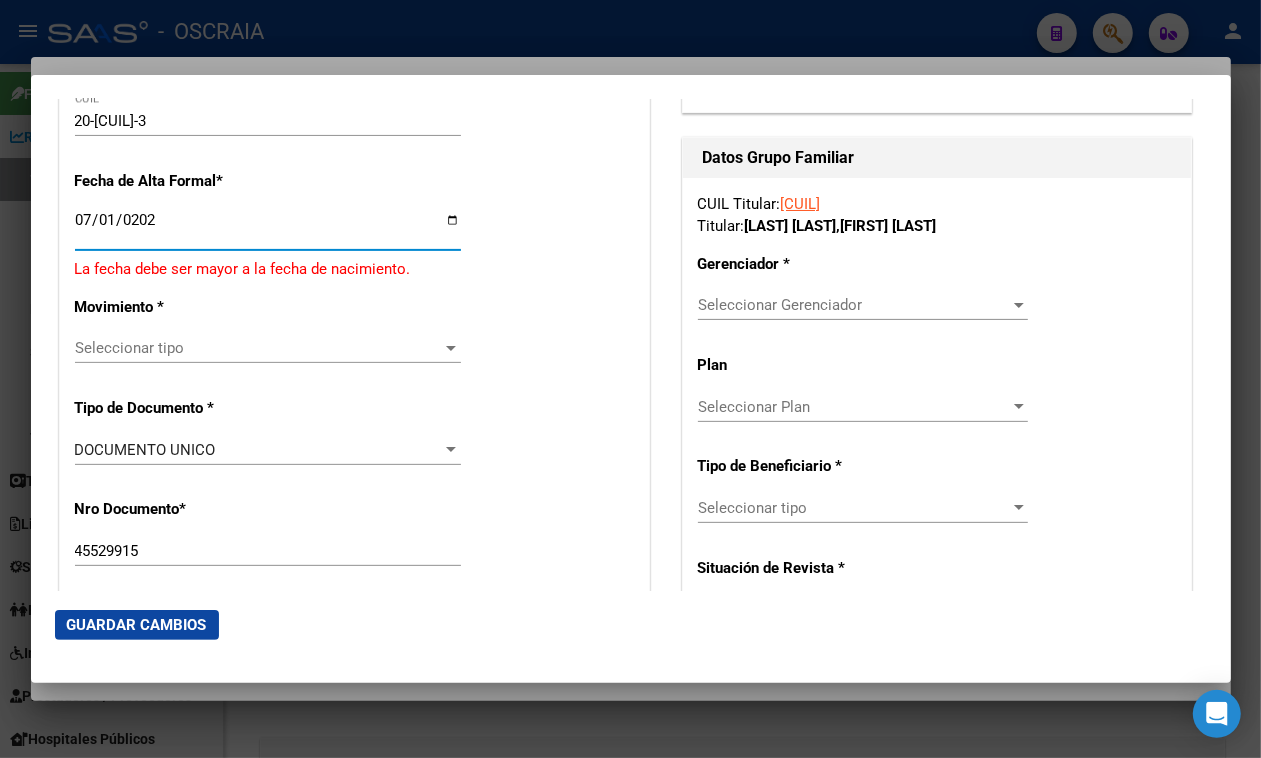 type on "2025-07-01" 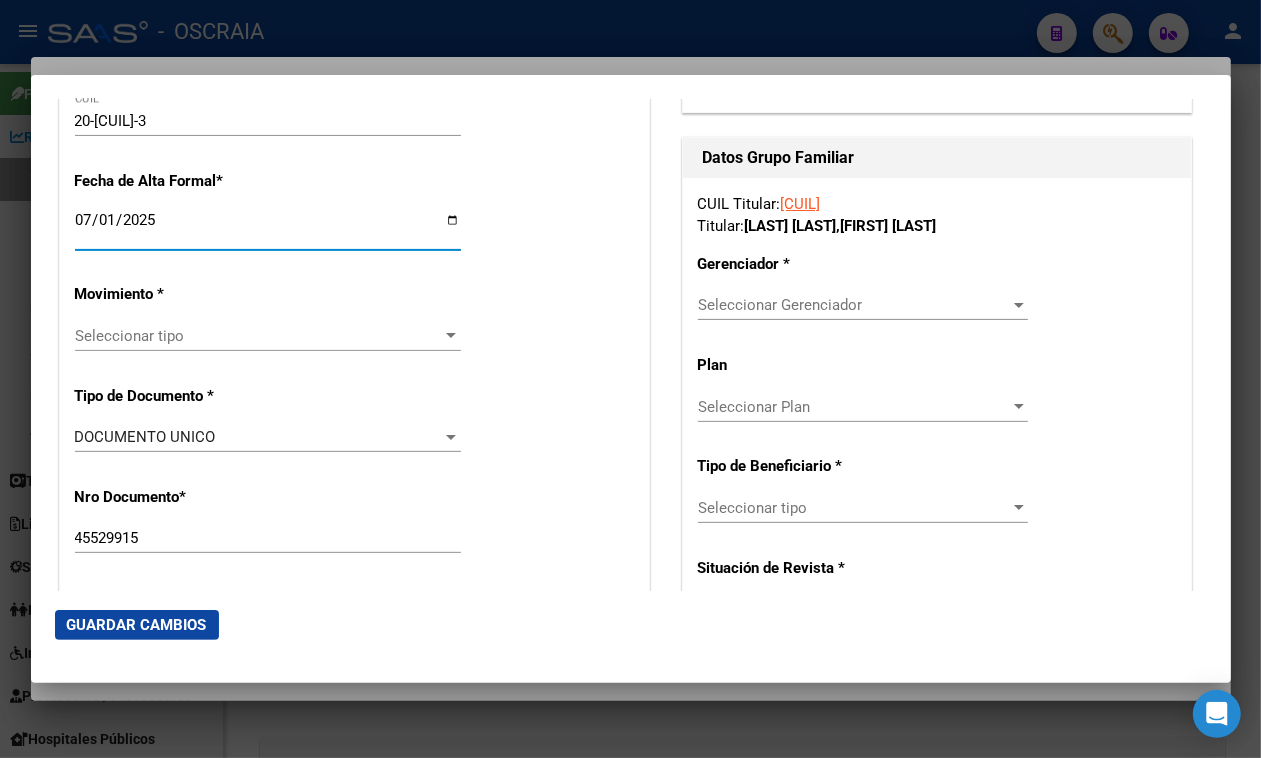 scroll, scrollTop: 375, scrollLeft: 0, axis: vertical 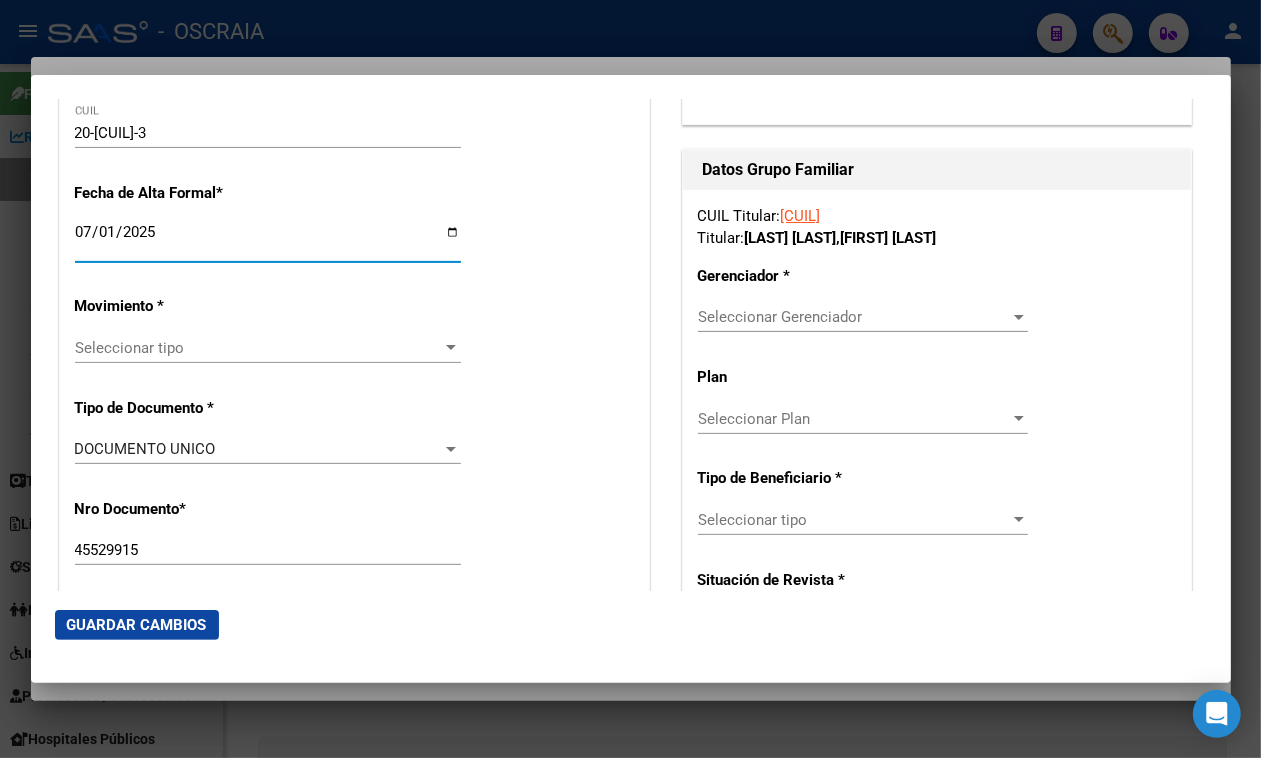 click on "Seleccionar tipo Seleccionar tipo" 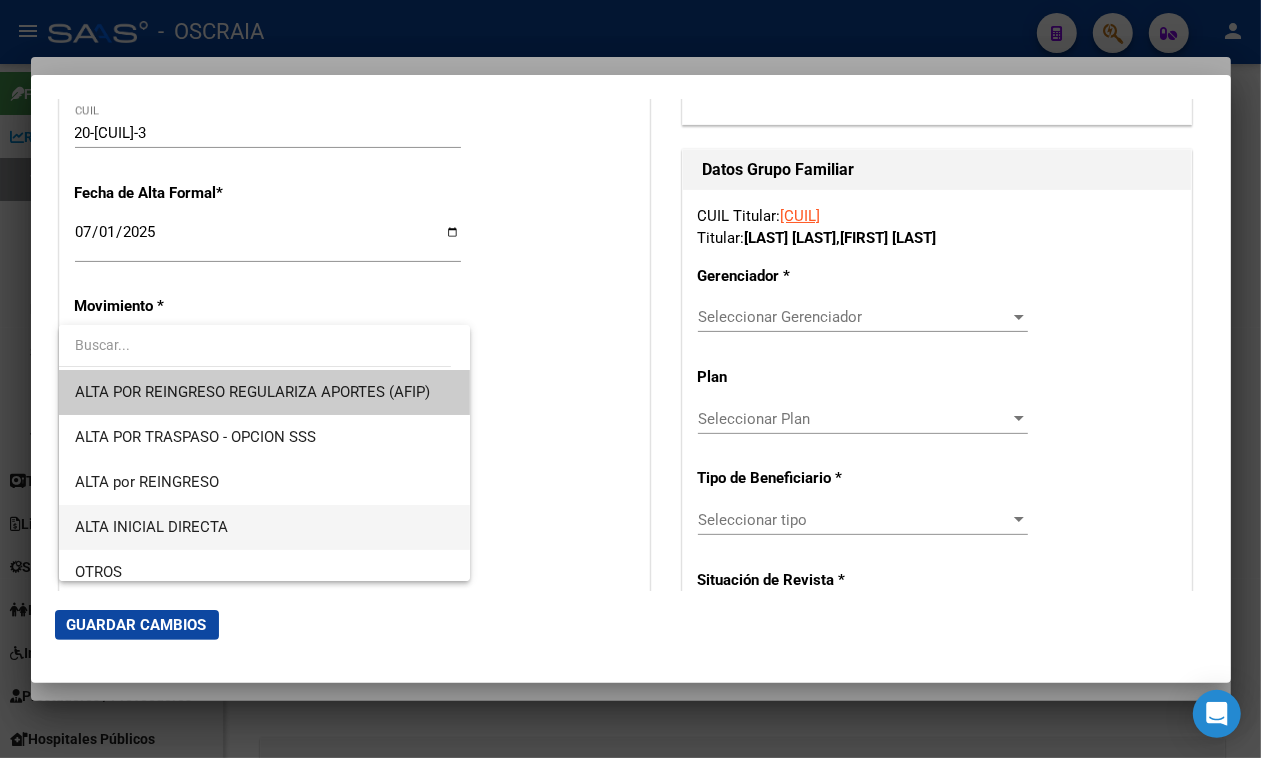 click on "ALTA INICIAL DIRECTA" at bounding box center [264, 527] 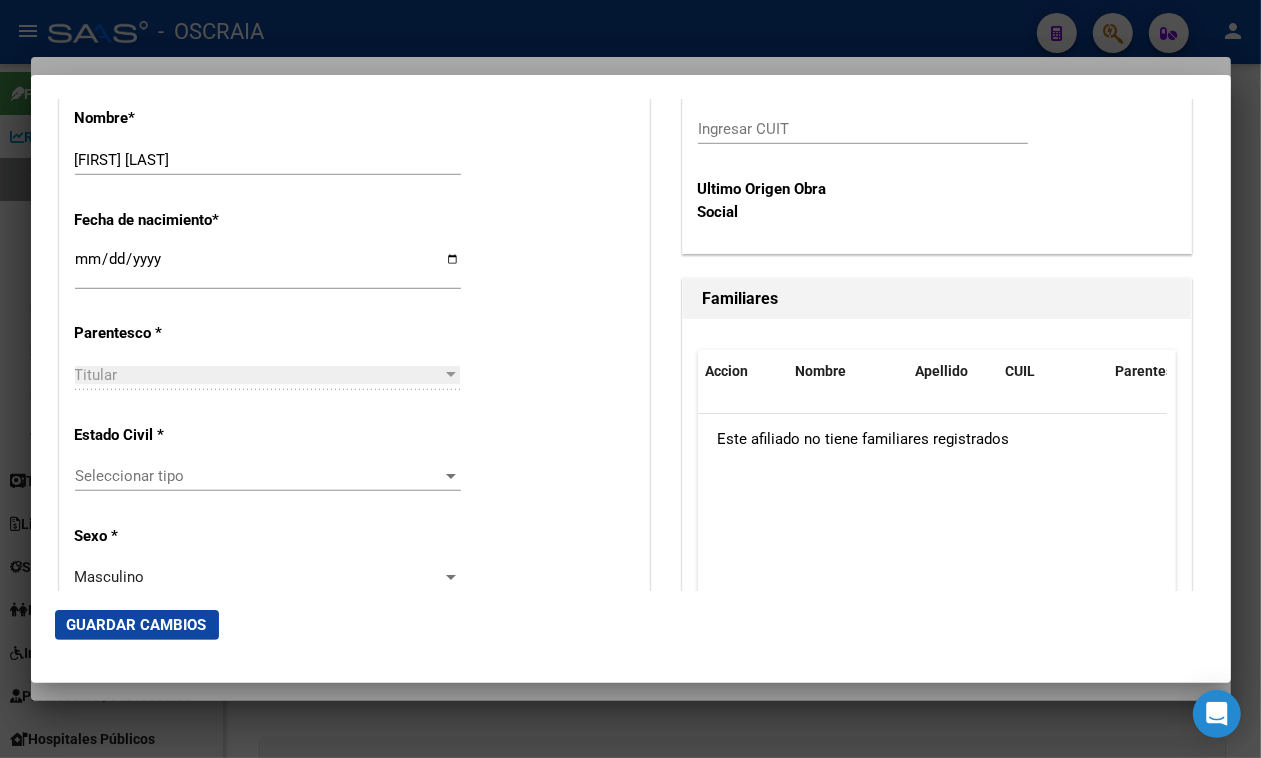 scroll, scrollTop: 1125, scrollLeft: 0, axis: vertical 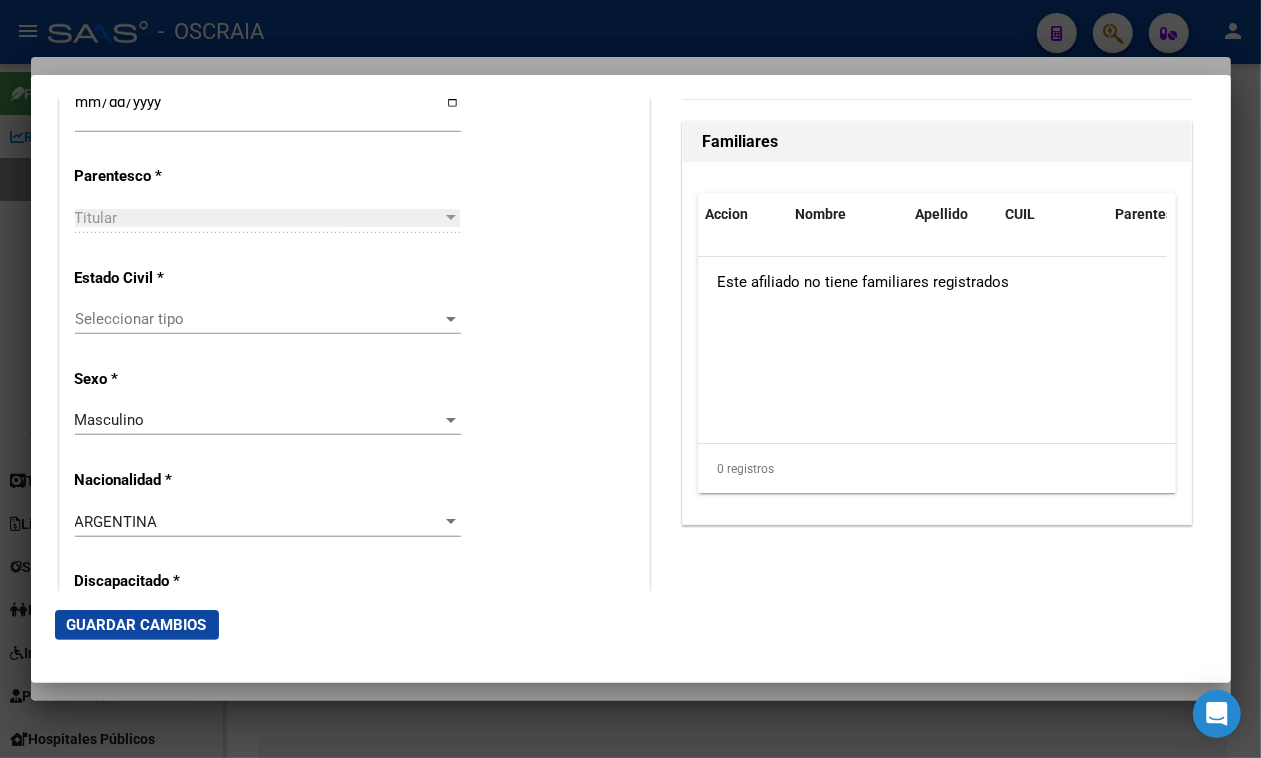 click on "Seleccionar tipo Seleccionar tipo" at bounding box center [268, 319] 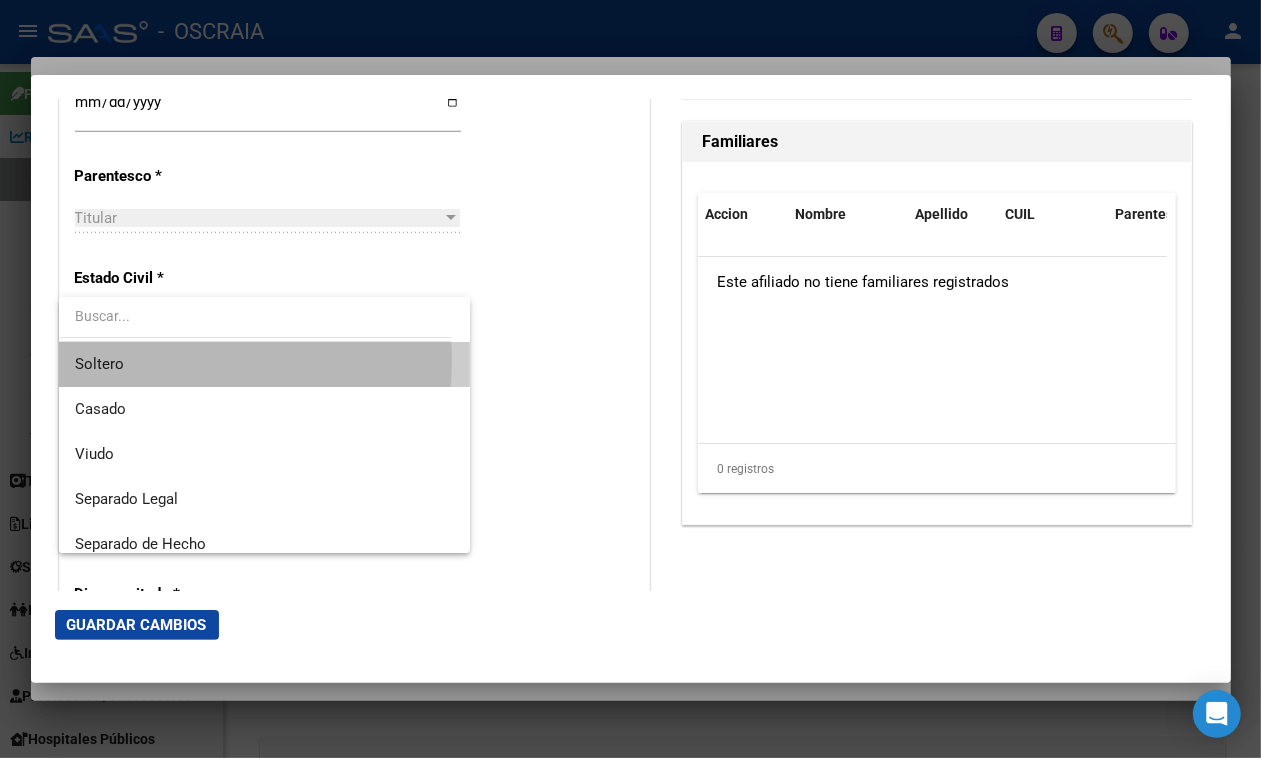click on "Soltero" at bounding box center [264, 364] 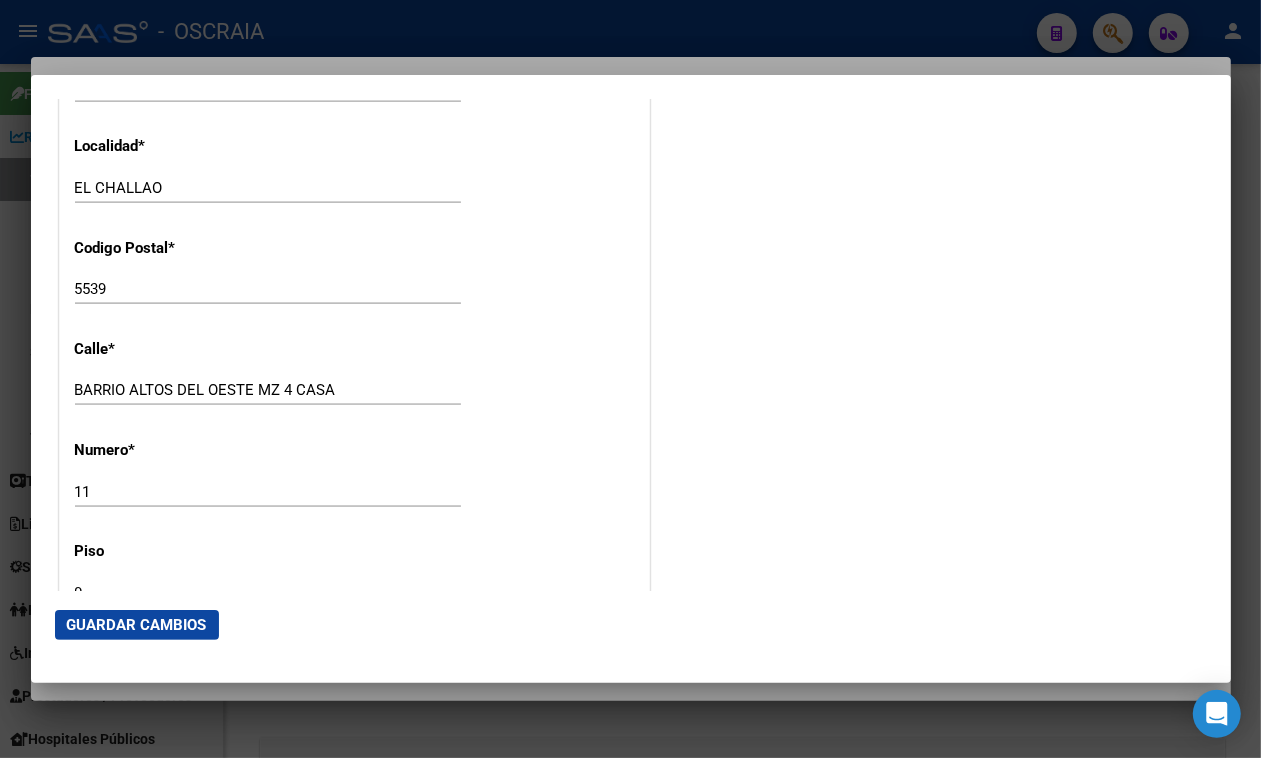 scroll, scrollTop: 2125, scrollLeft: 0, axis: vertical 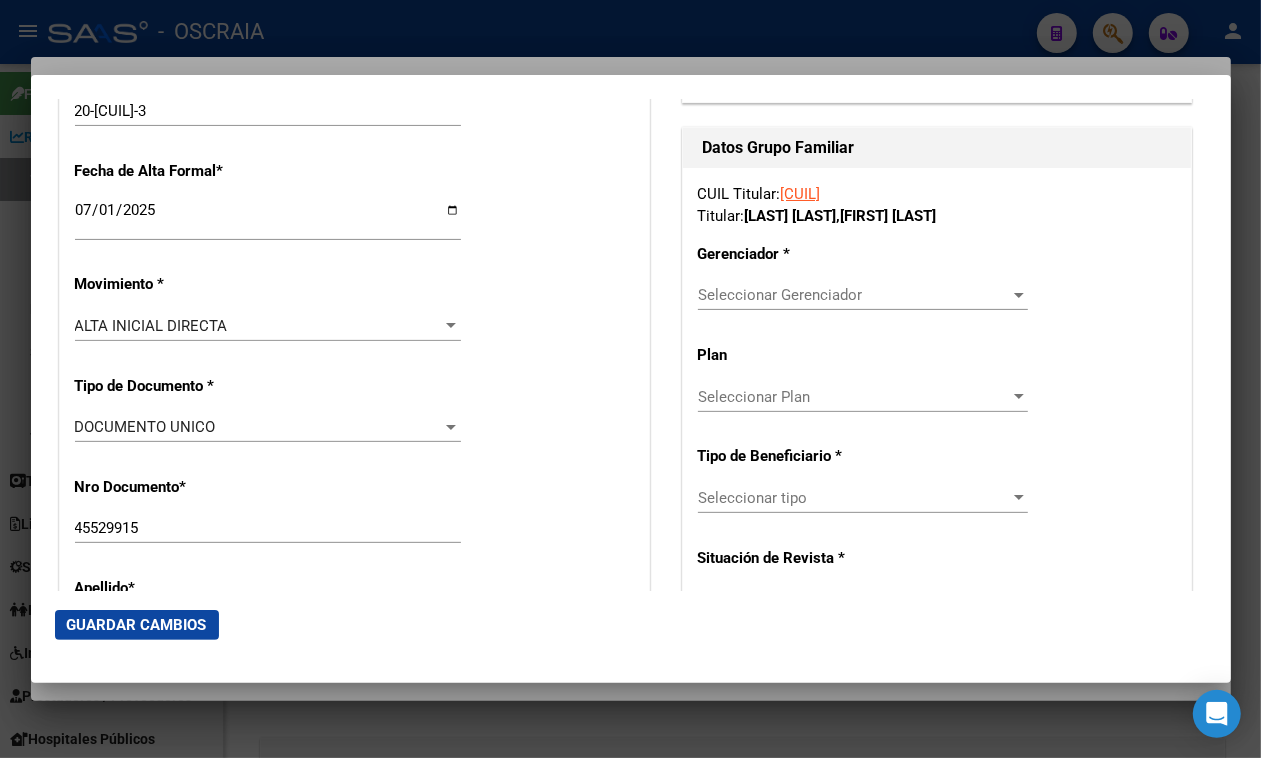 click on "Seleccionar Gerenciador Seleccionar Gerenciador" at bounding box center [863, 304] 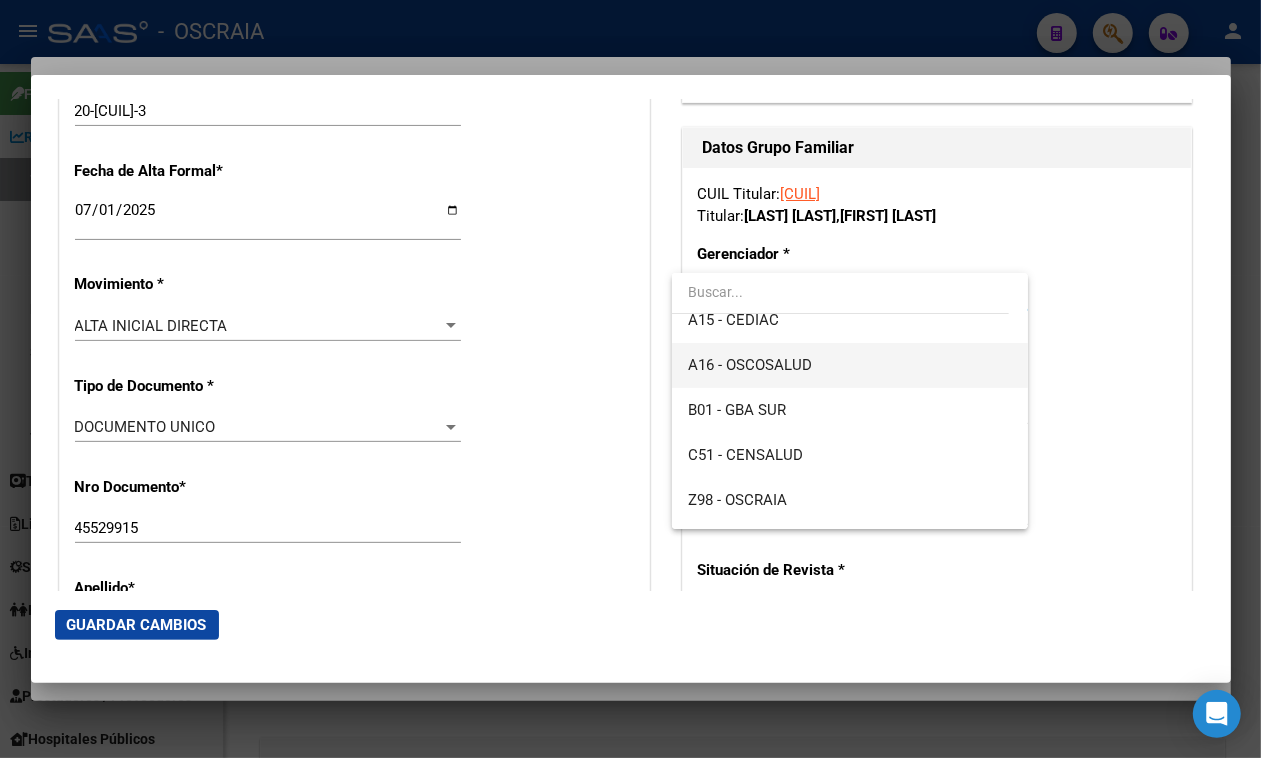 scroll, scrollTop: 148, scrollLeft: 0, axis: vertical 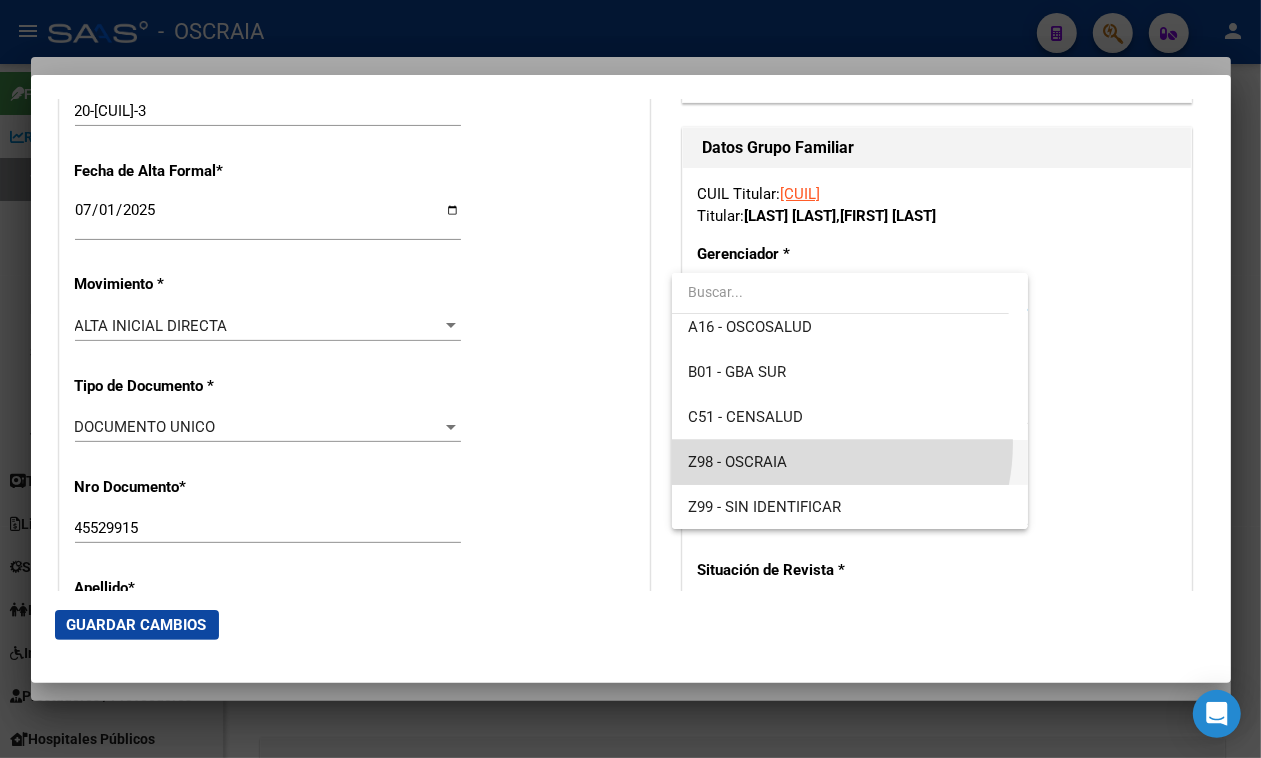click on "Z98 - OSCRAIA" at bounding box center [850, 462] 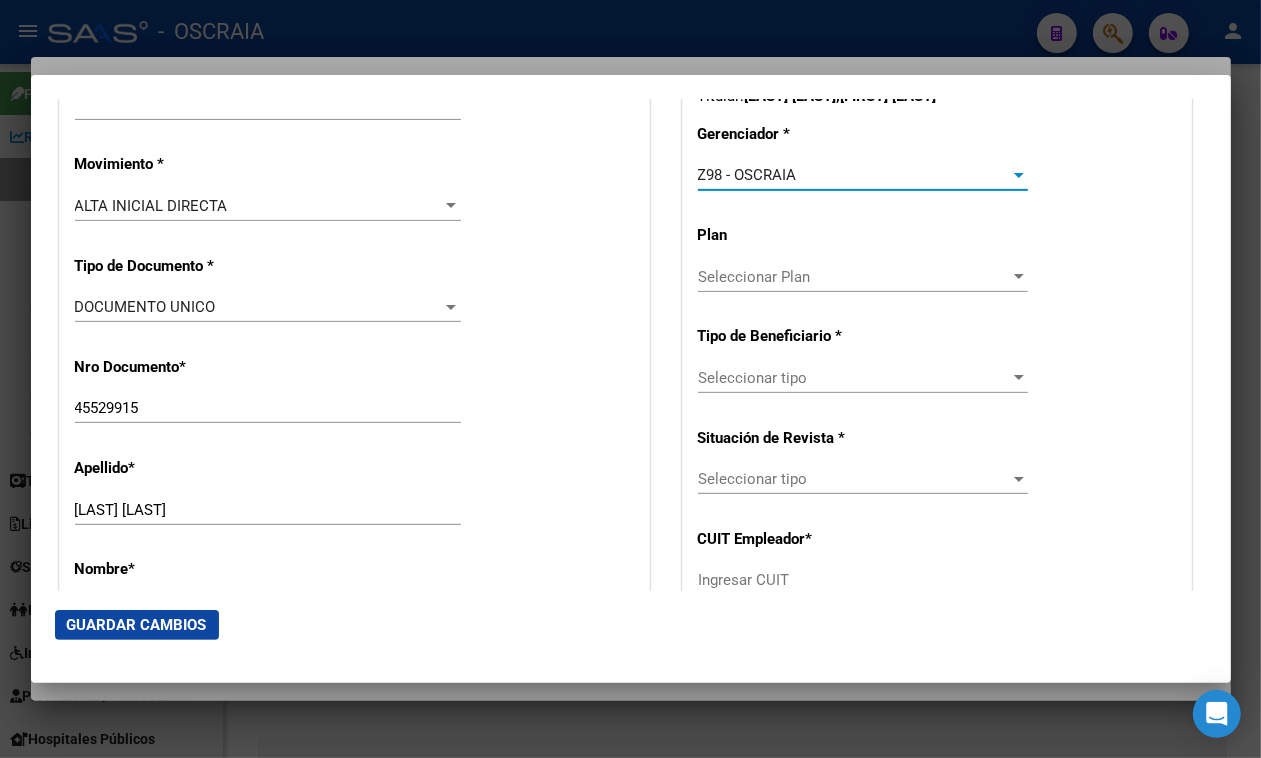 scroll, scrollTop: 522, scrollLeft: 0, axis: vertical 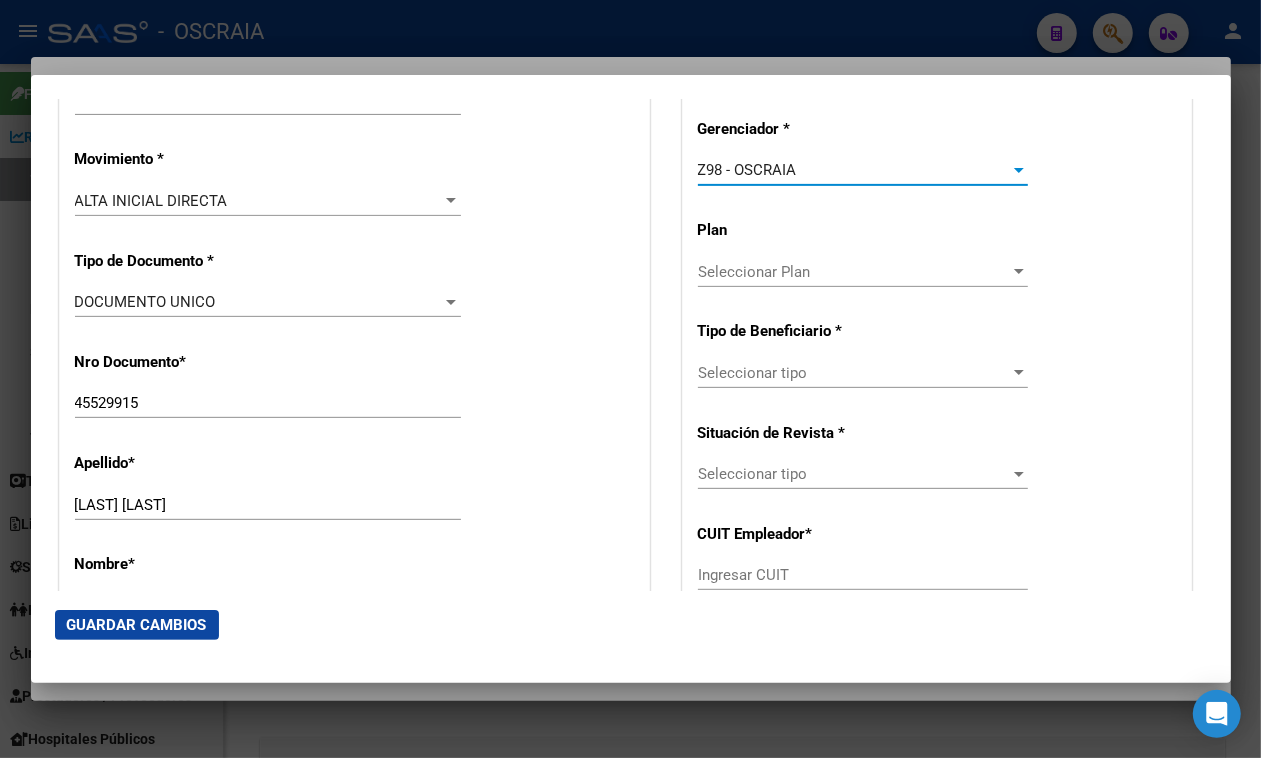 click on "Seleccionar tipo" at bounding box center (854, 373) 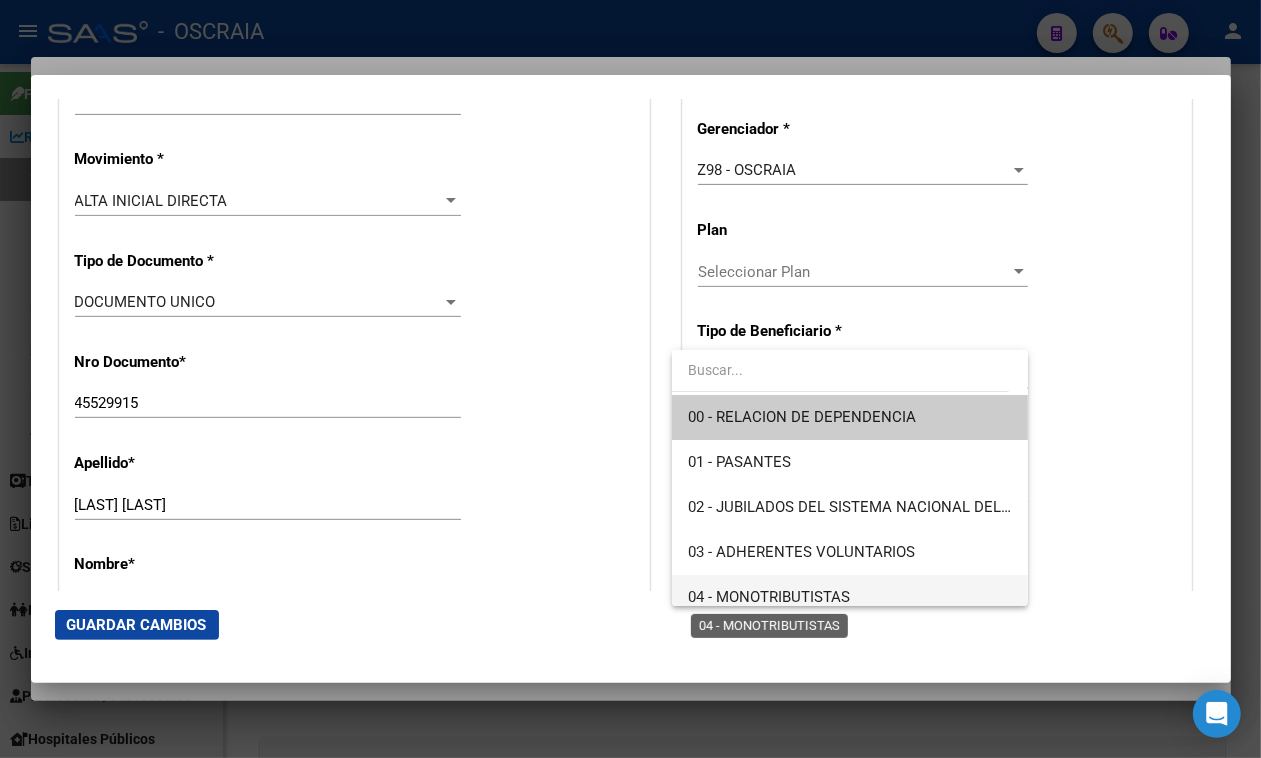 click on "04 - MONOTRIBUTISTAS" at bounding box center (769, 597) 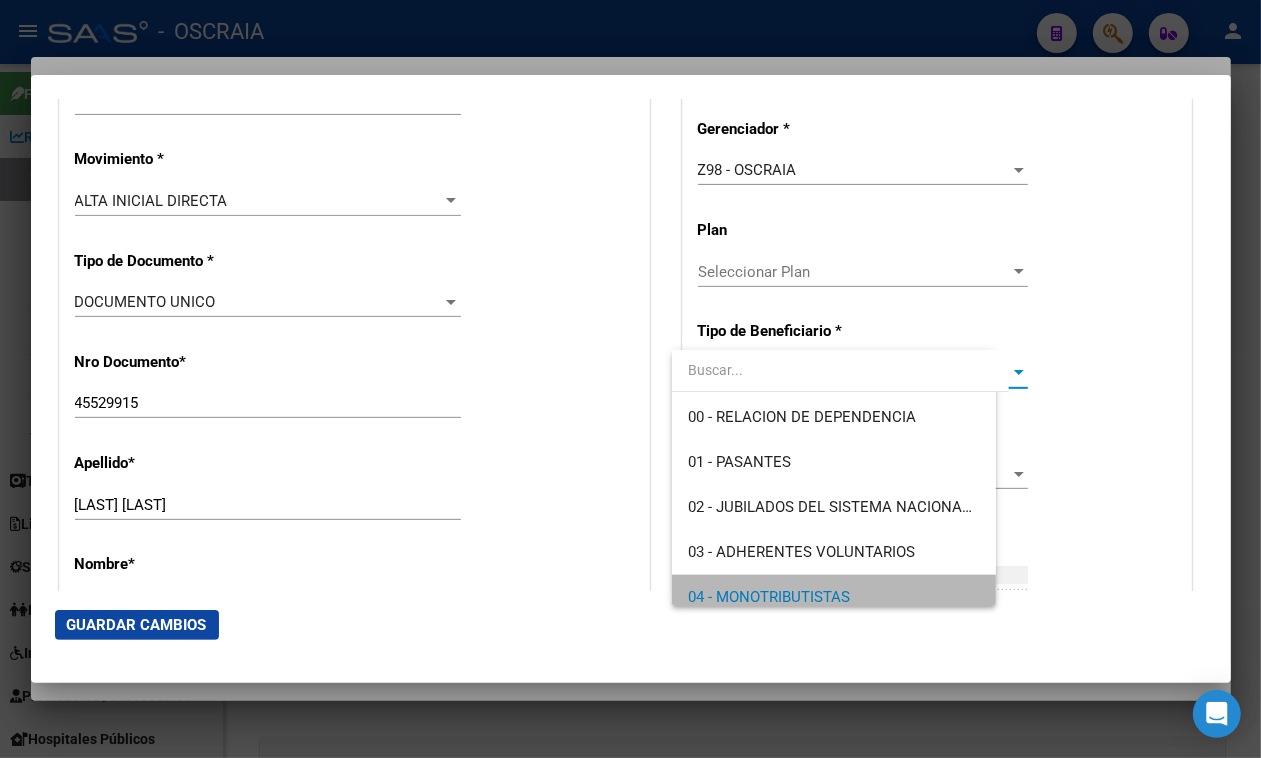scroll, scrollTop: 11, scrollLeft: 0, axis: vertical 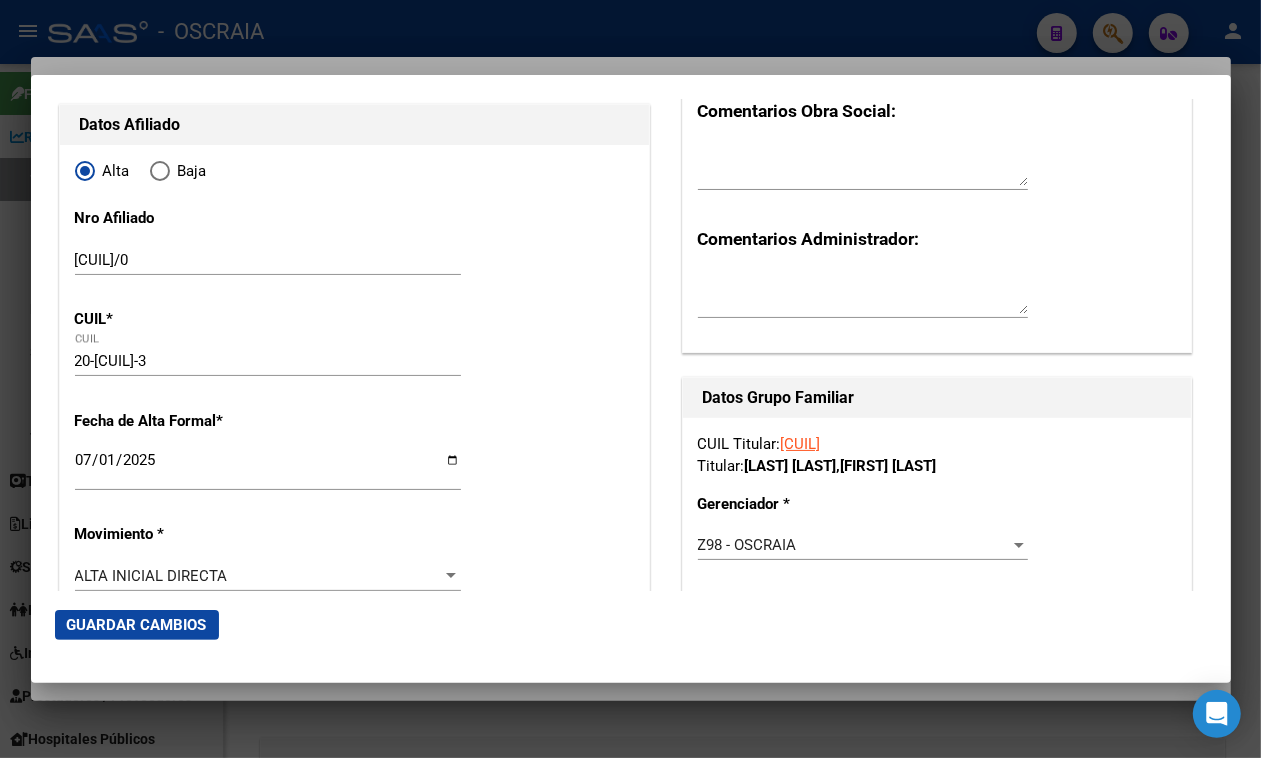 click on "Guardar Cambios" 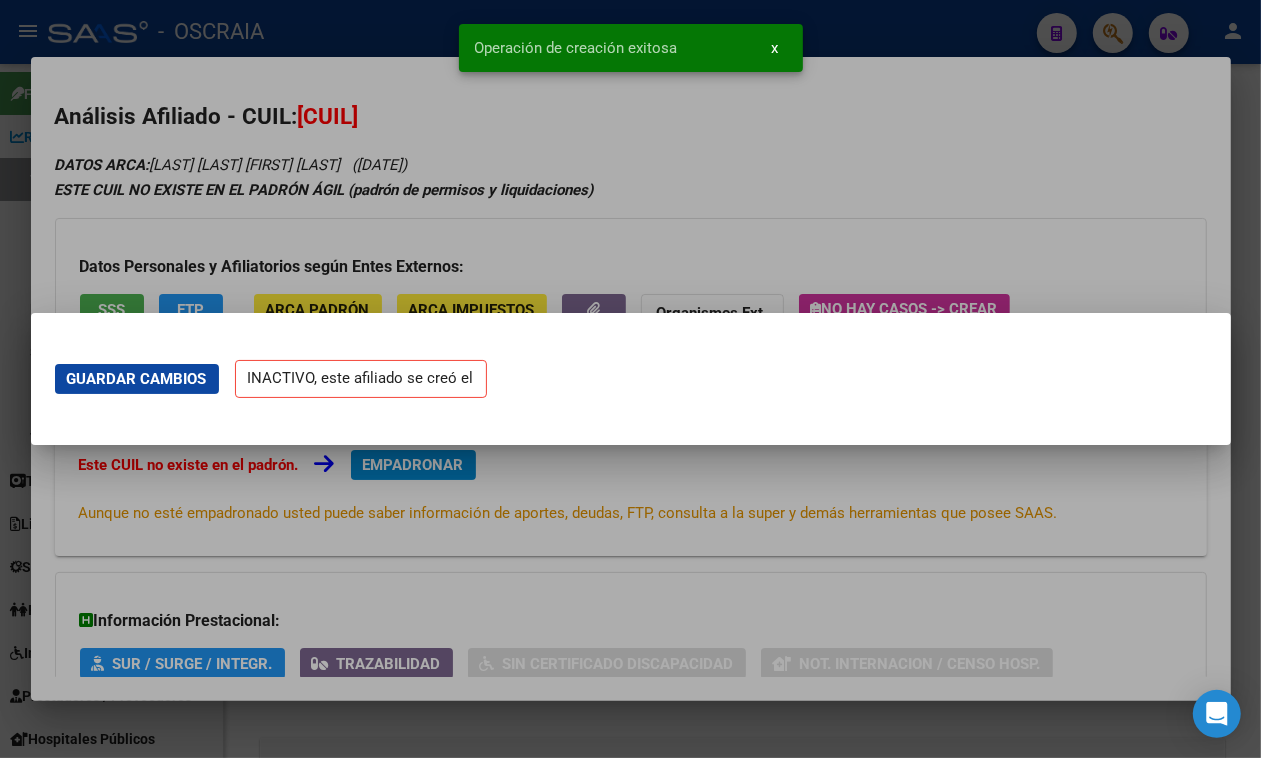 scroll, scrollTop: 0, scrollLeft: 0, axis: both 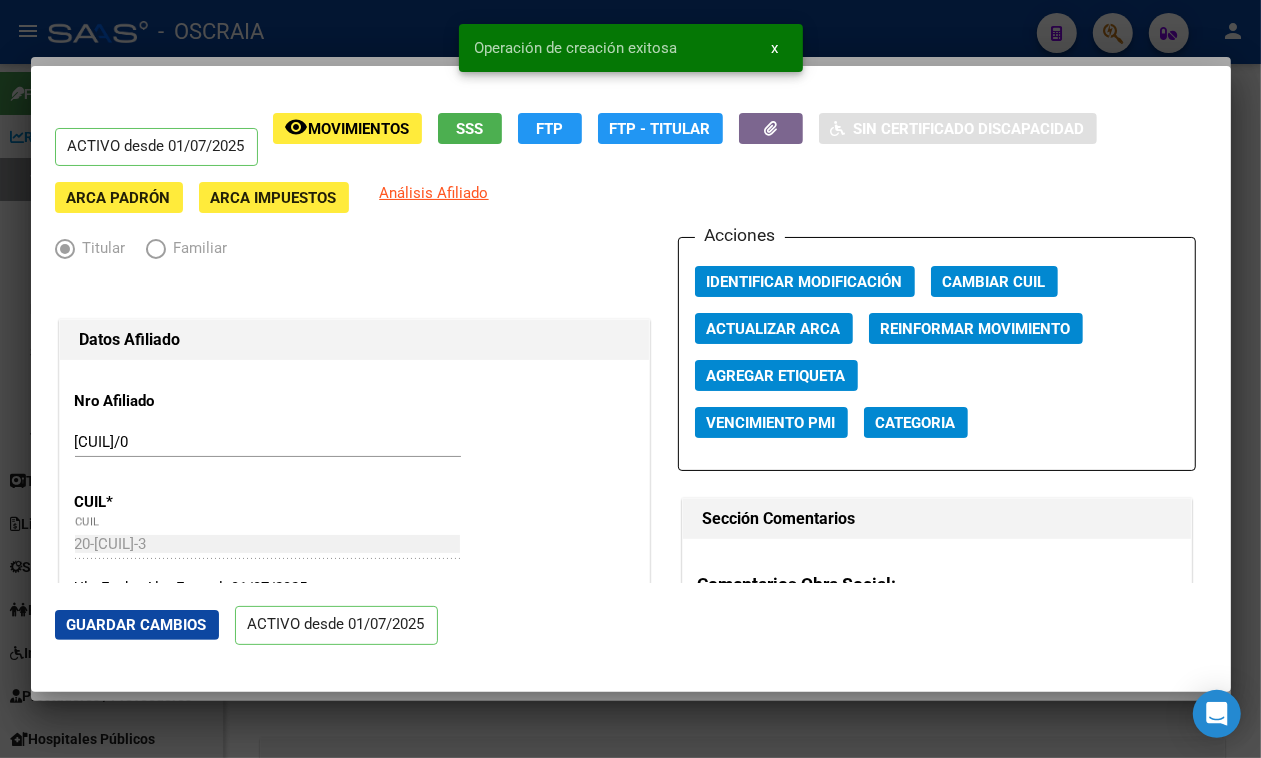 click at bounding box center [630, 379] 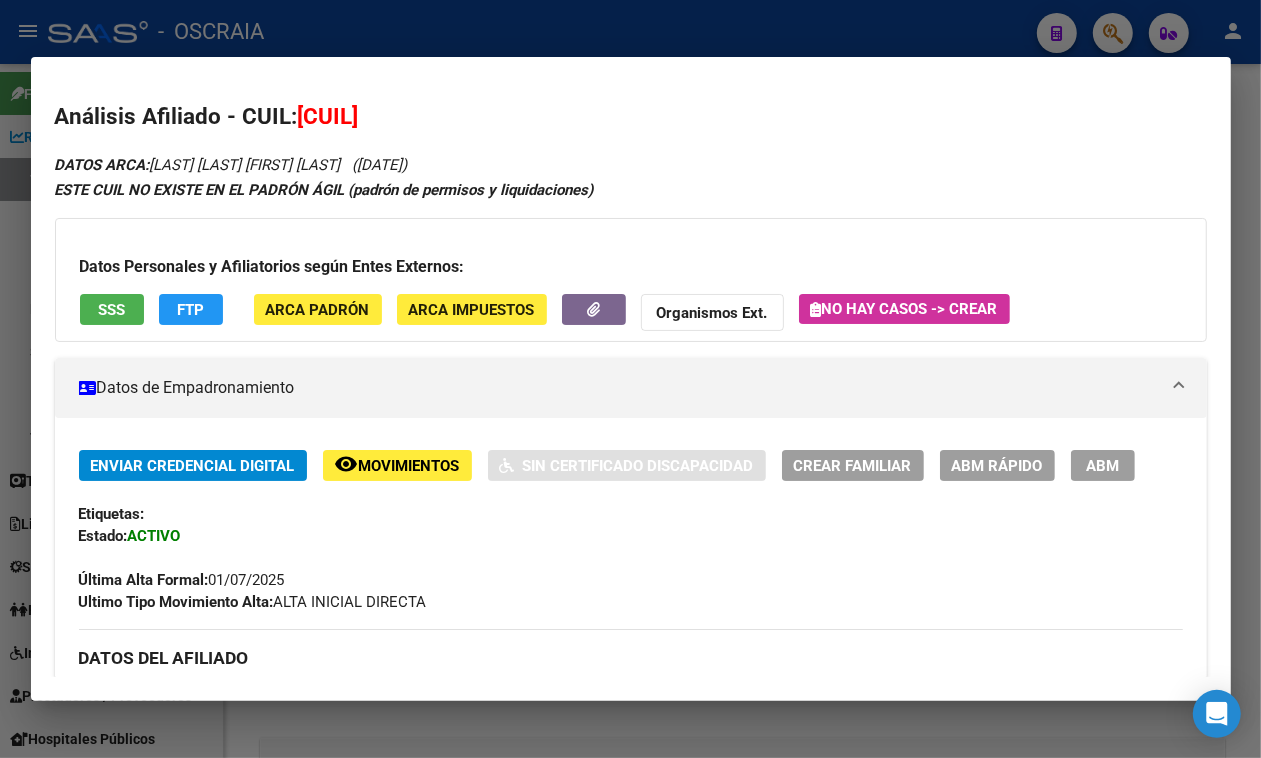 drag, startPoint x: 461, startPoint y: 33, endPoint x: 286, endPoint y: 27, distance: 175.10283 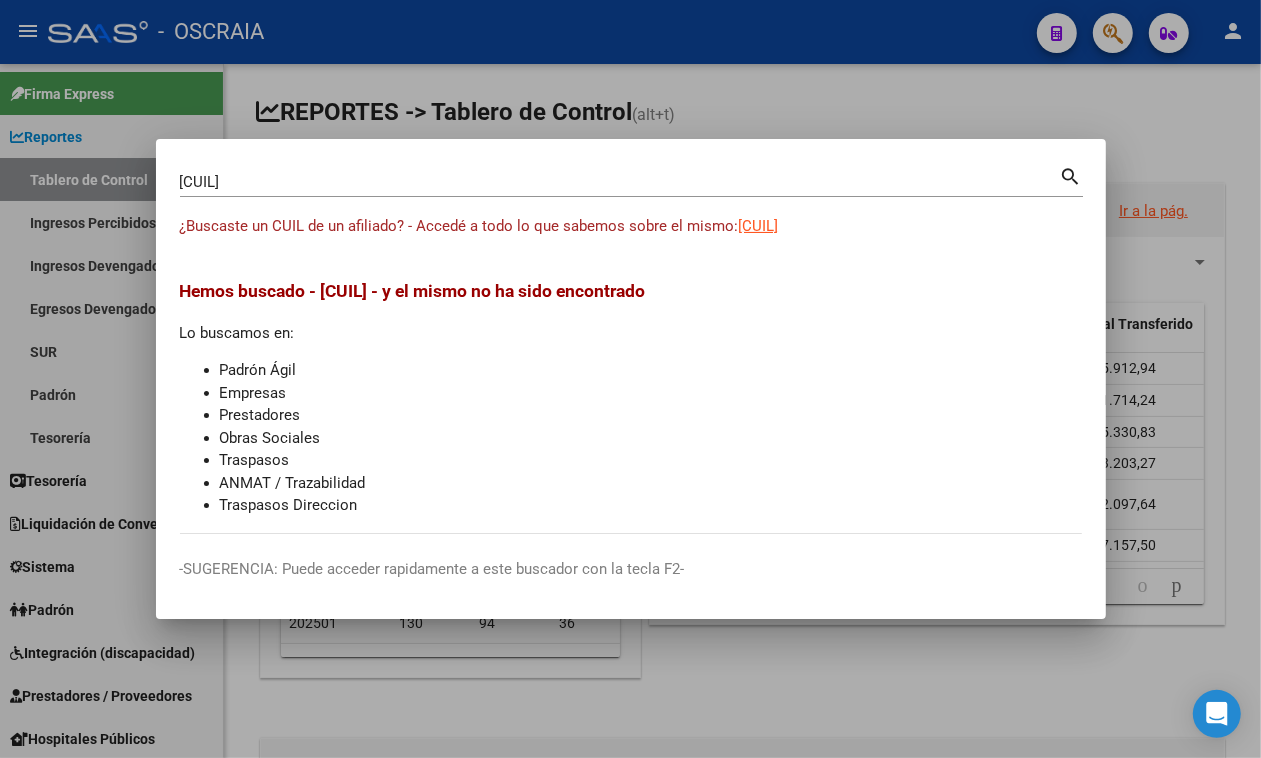 click on "[CUIL]" at bounding box center (620, 182) 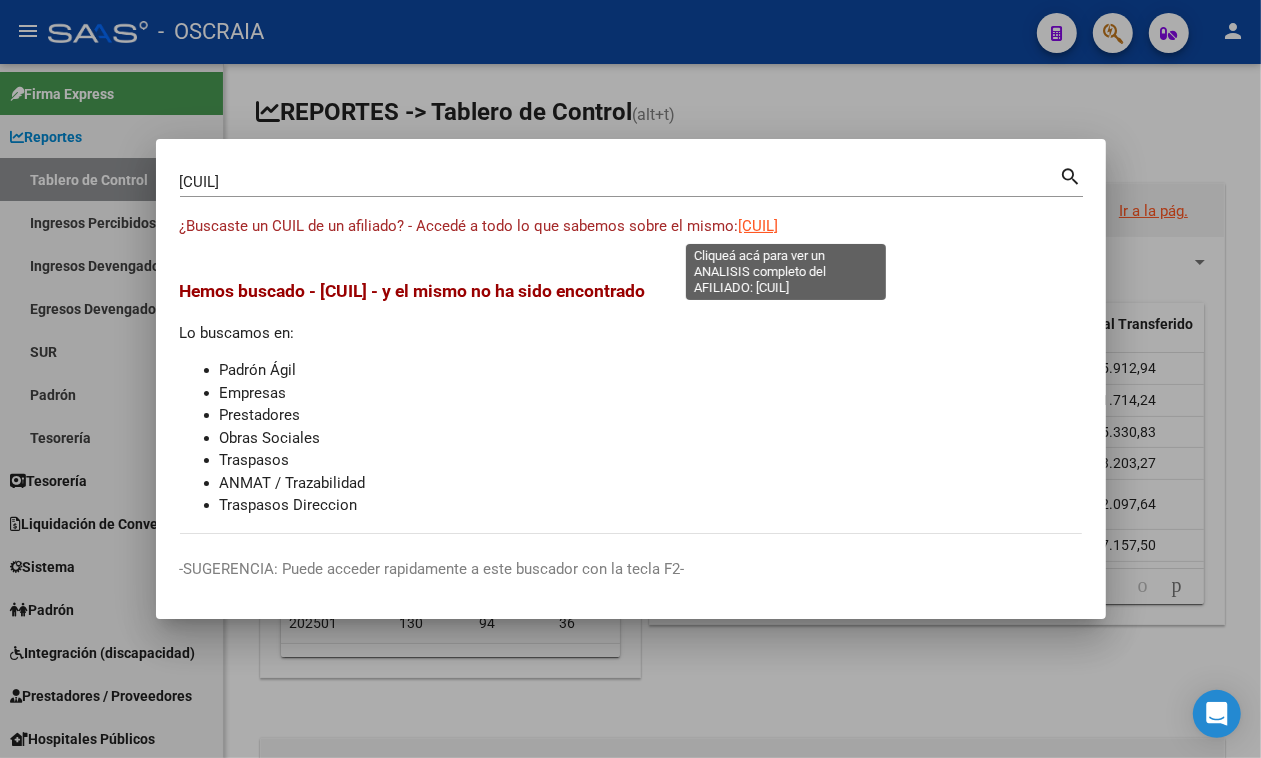 click on "[CUIL]" at bounding box center [759, 226] 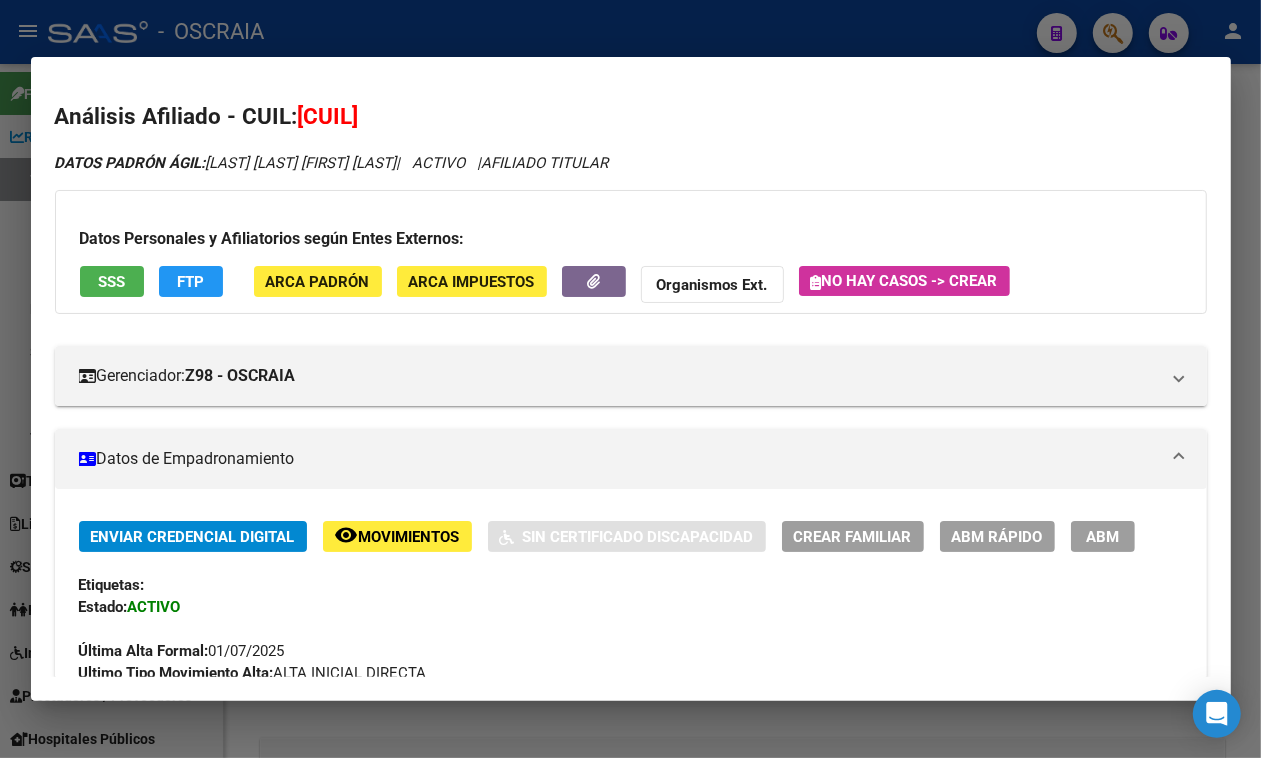click at bounding box center [630, 379] 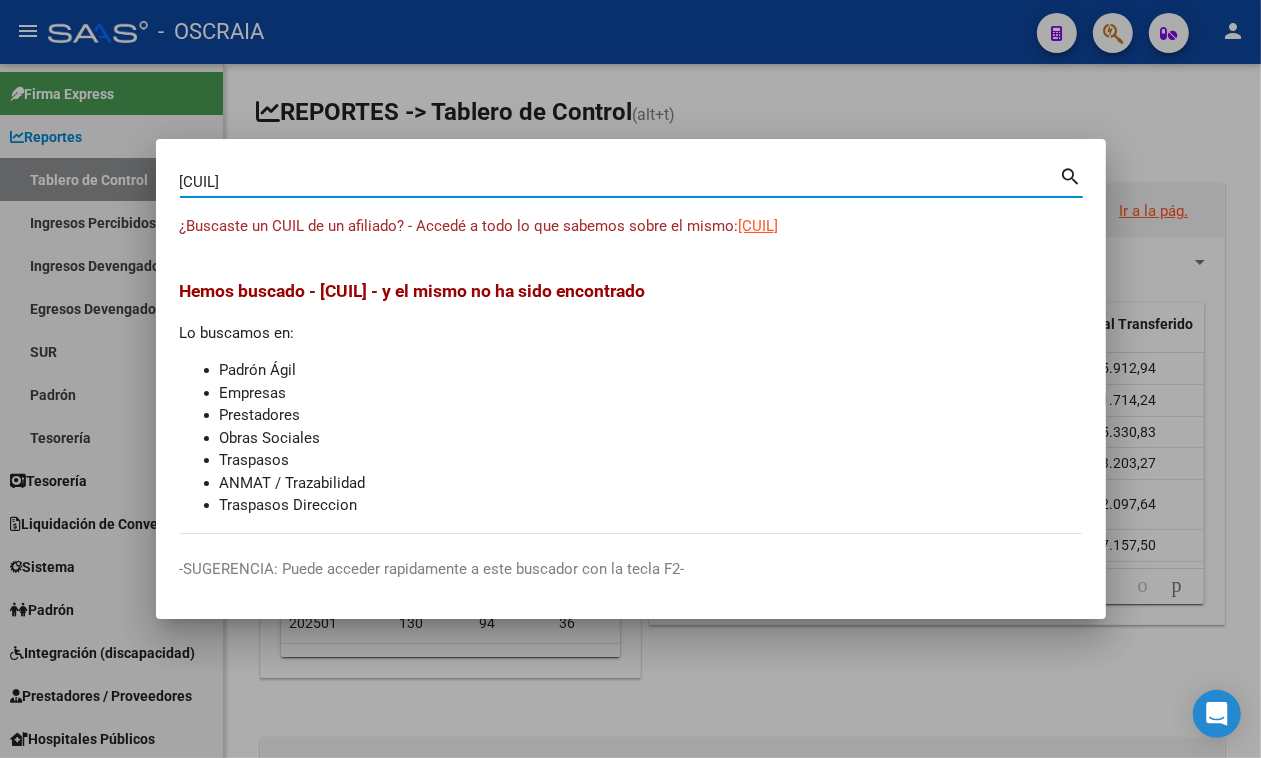 drag, startPoint x: 351, startPoint y: 187, endPoint x: 0, endPoint y: 202, distance: 351.32037 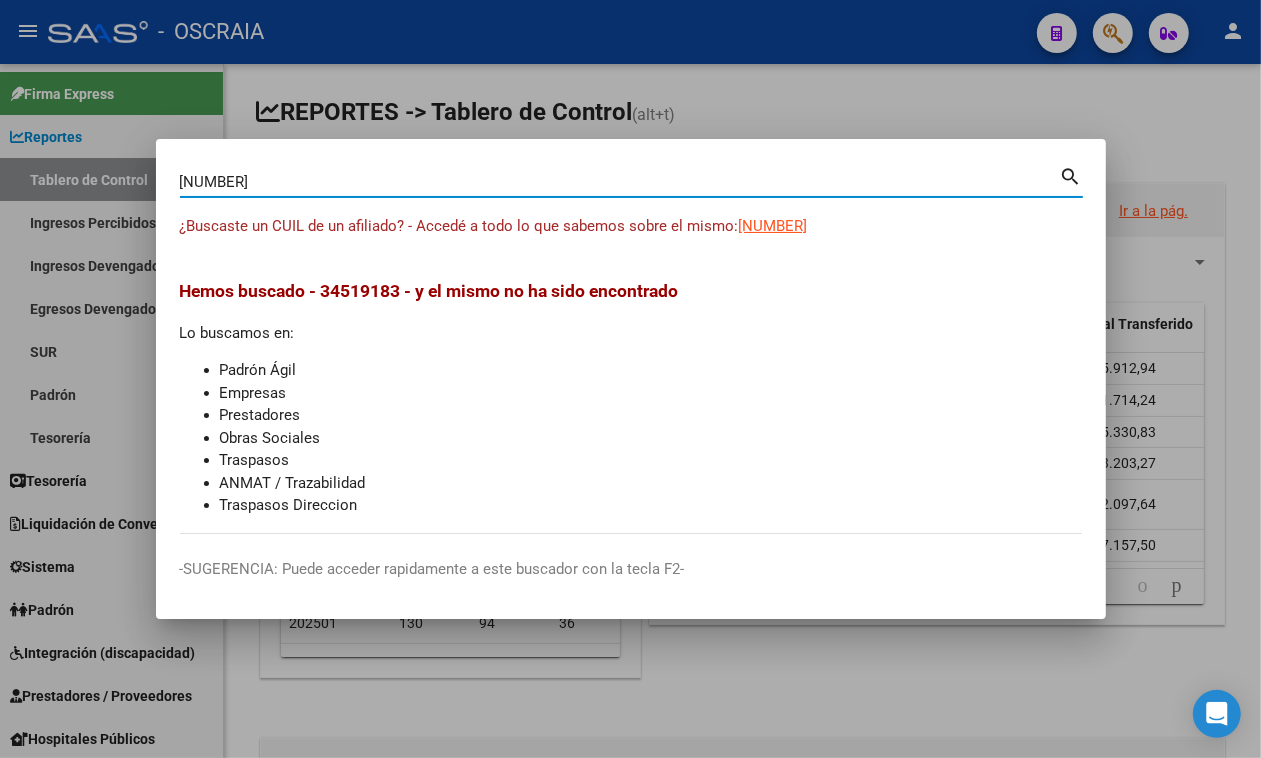 type on "[NUMBER]" 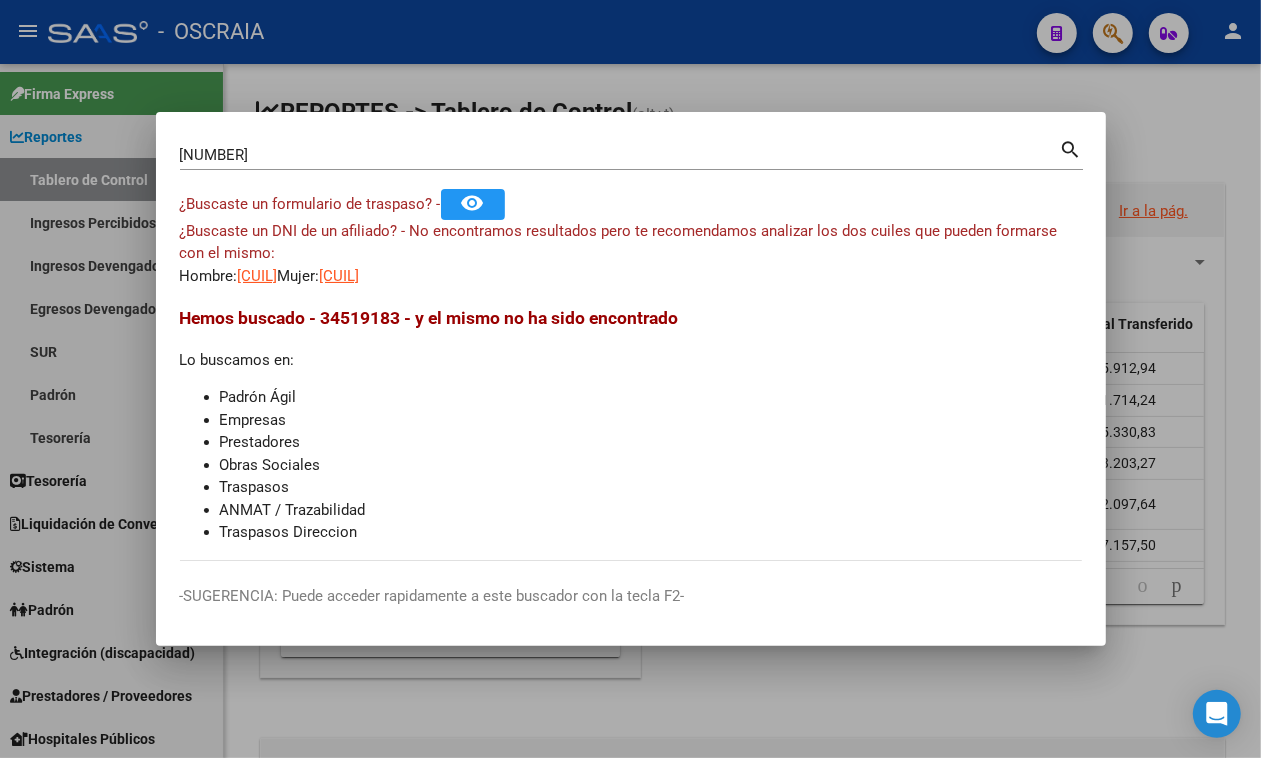 click on "[NUMBER] Buscar (apellido, dni, cuil, nro traspaso, cuit, obra social) search ¿Buscaste un formulario de traspaso? -   remove_red_eye ¿Buscaste un DNI de un afiliado? - No encontramos resultados pero te recomendamos analizar los dos cuiles que pueden formarse con el mismo:  Hombre:  [PHONE]     Mujer:  [PHONE] Hemos buscado - [NUMBER] - y el mismo no ha sido encontrado  Lo buscamos en:  Padrón Ágil Empresas Prestadores Obras Sociales Traspasos ANMAT / Trazabilidad Traspasos Direccion" at bounding box center [631, 348] 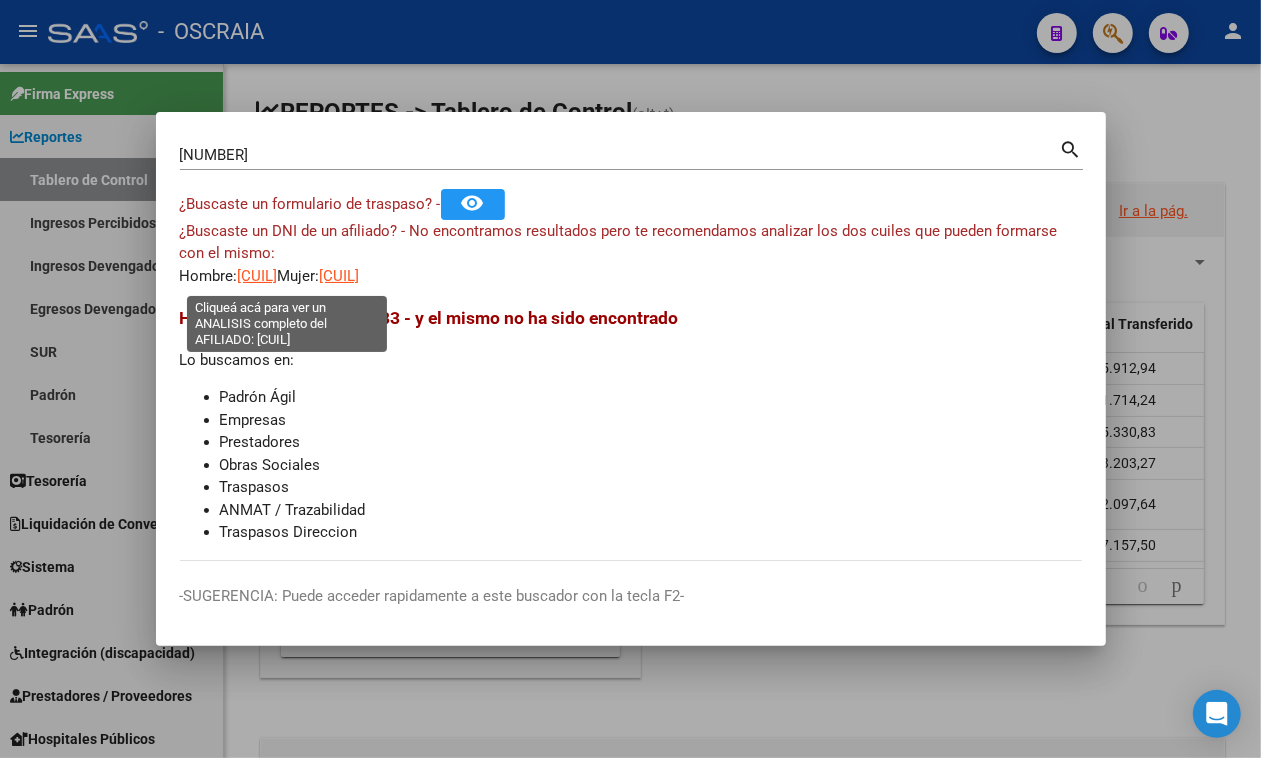 click on "[CUIL]" at bounding box center [258, 276] 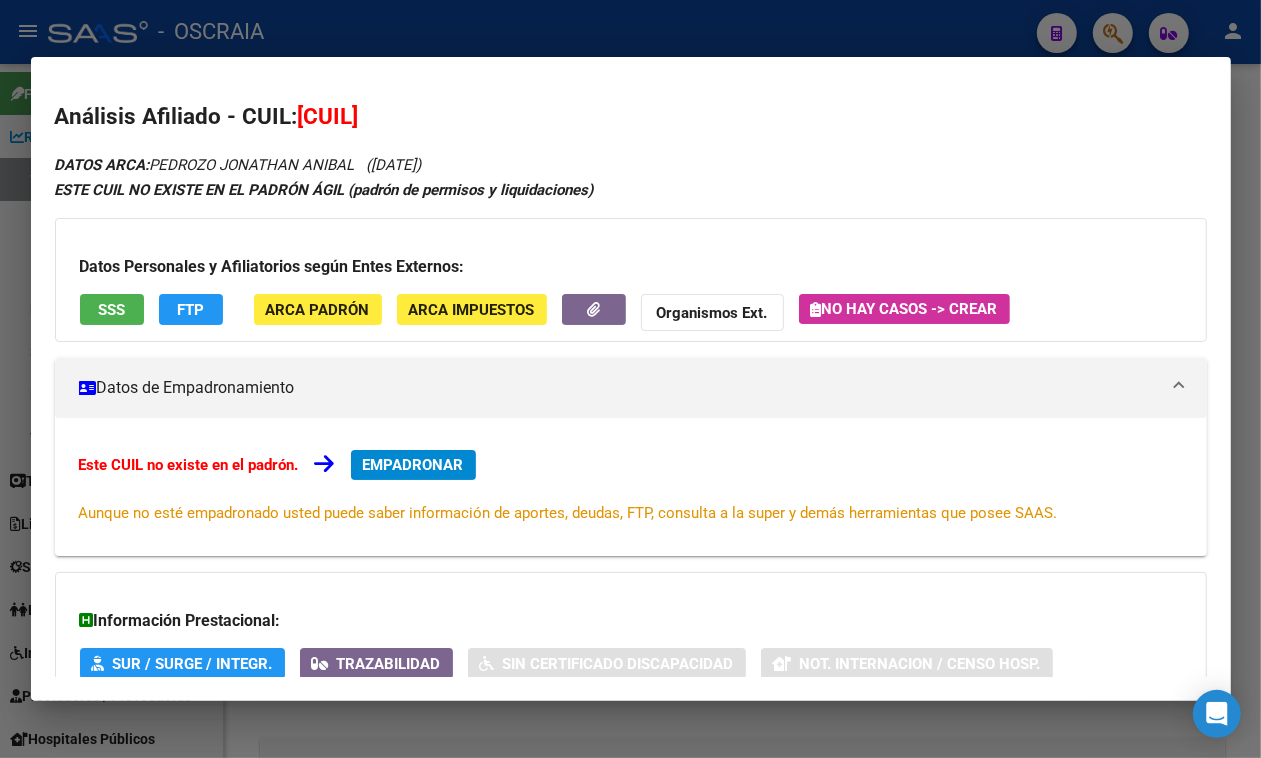 click on "[CUIL]" at bounding box center (328, 116) 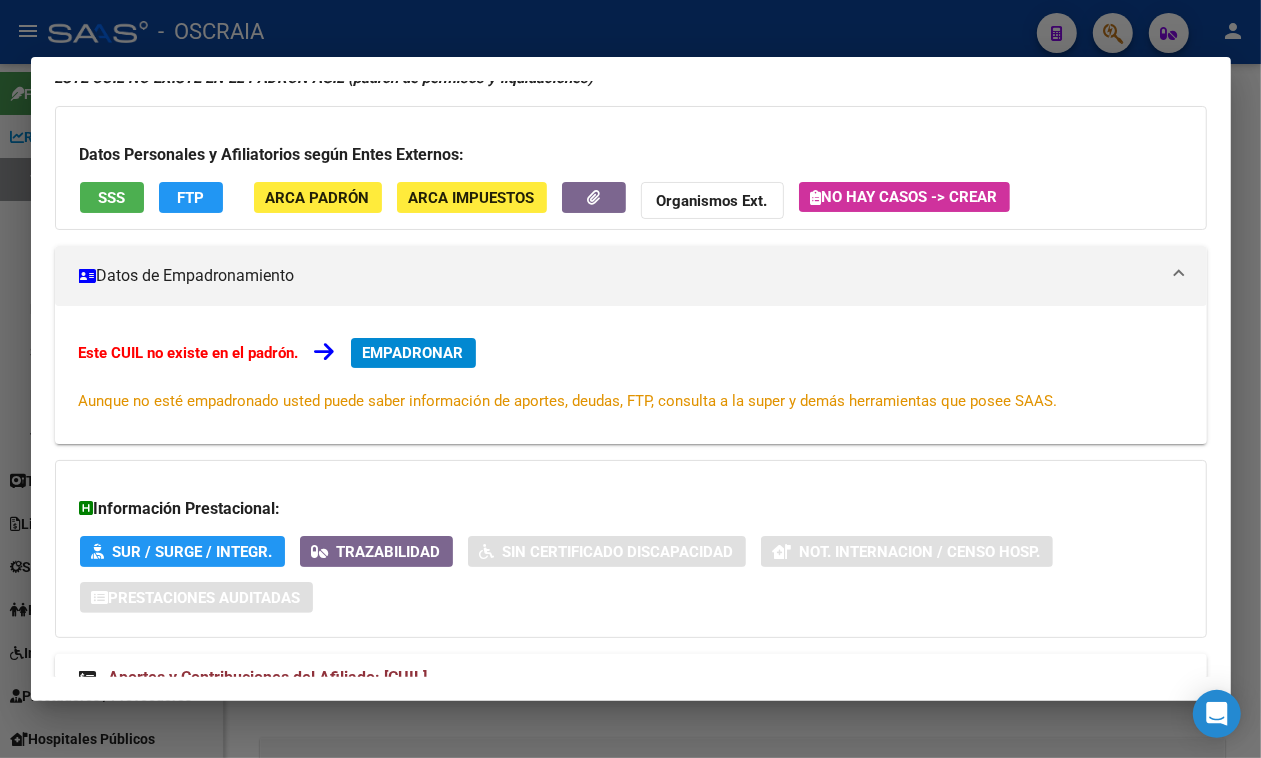 scroll, scrollTop: 197, scrollLeft: 0, axis: vertical 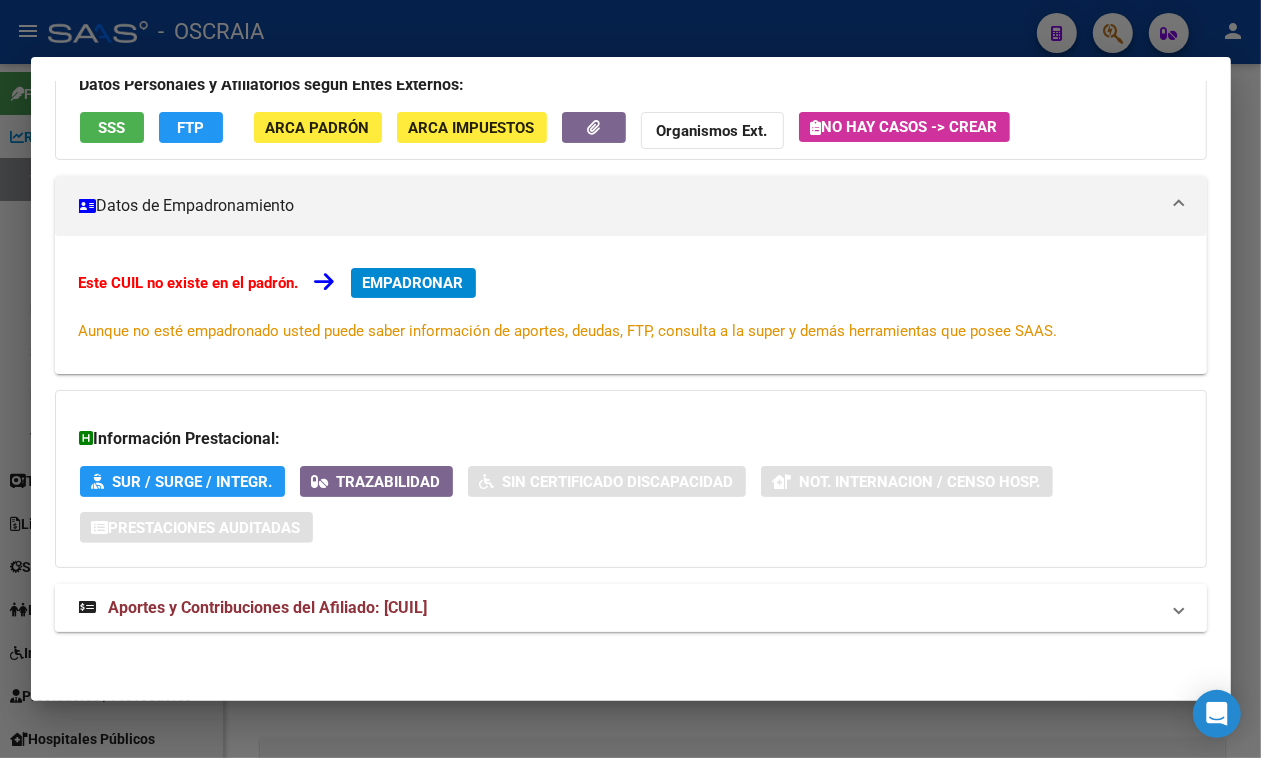 click on "Aportes y Contribuciones del Afiliado: [CUIL]" at bounding box center (619, 608) 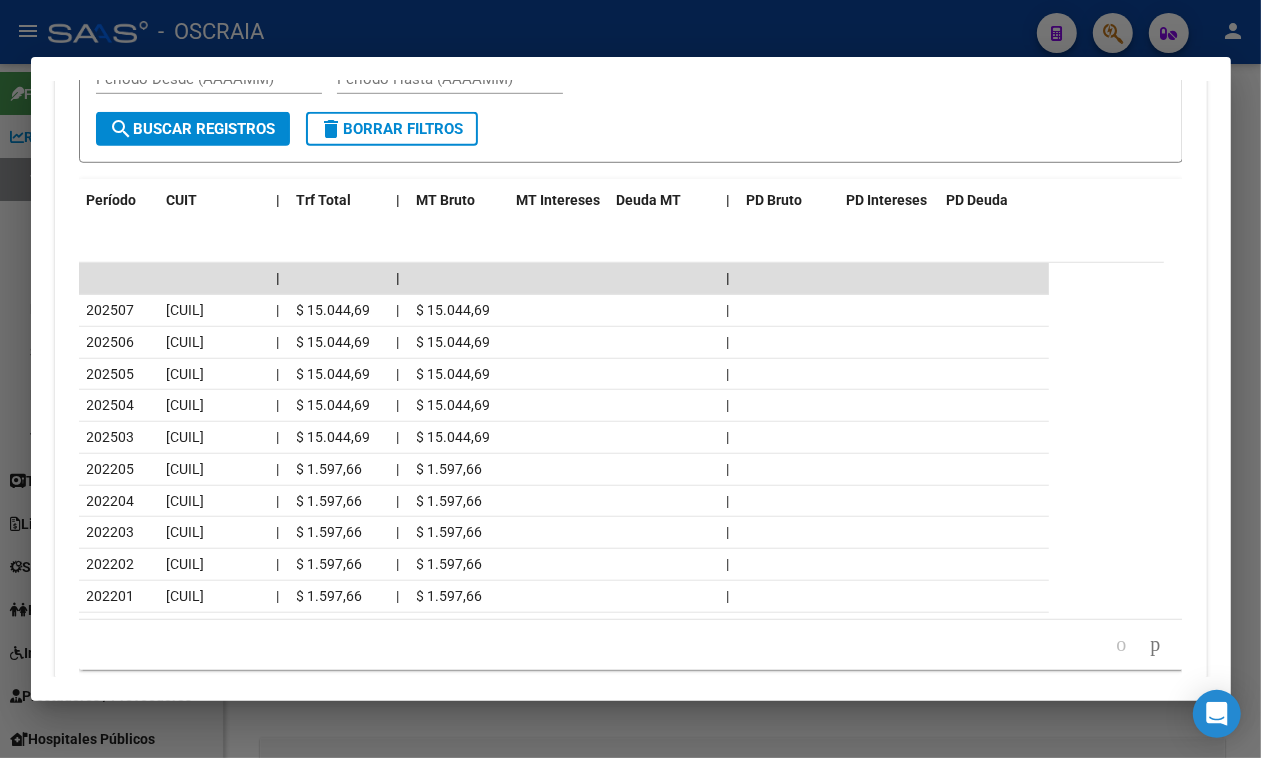 scroll, scrollTop: 1098, scrollLeft: 0, axis: vertical 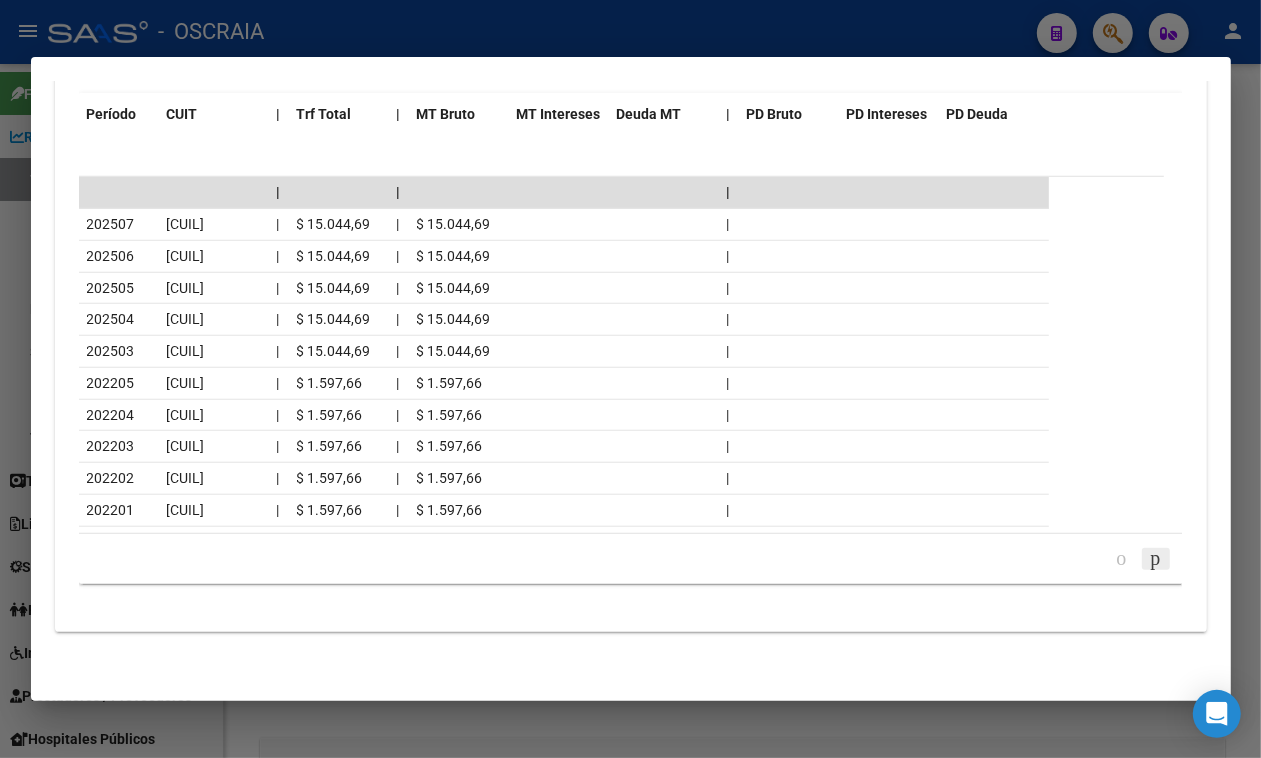 click 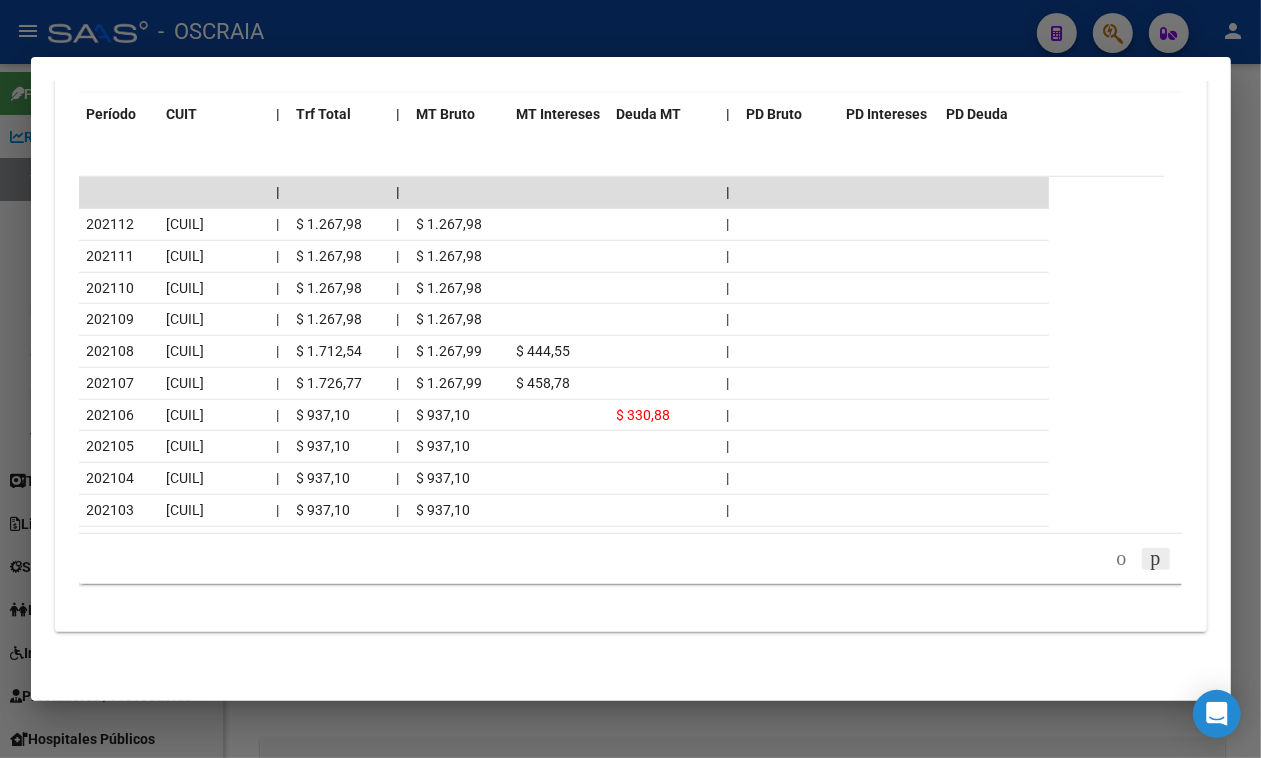 click 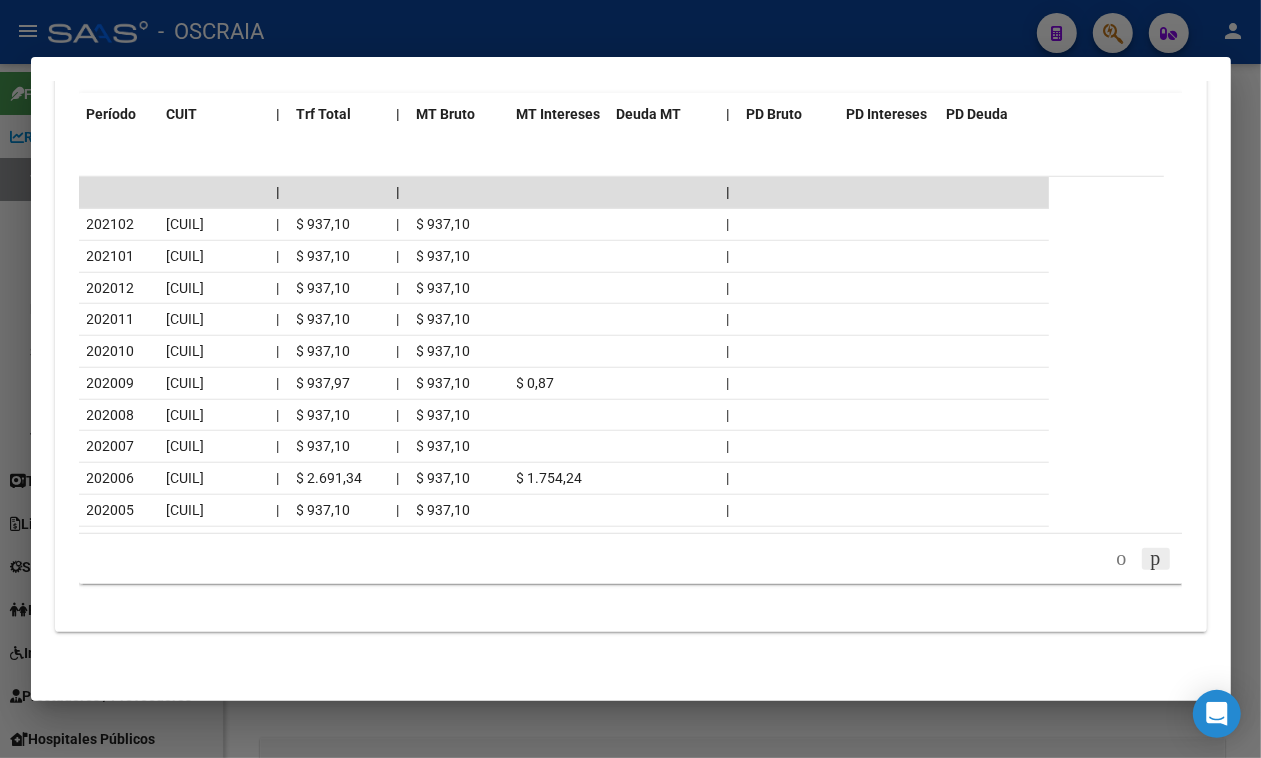 click 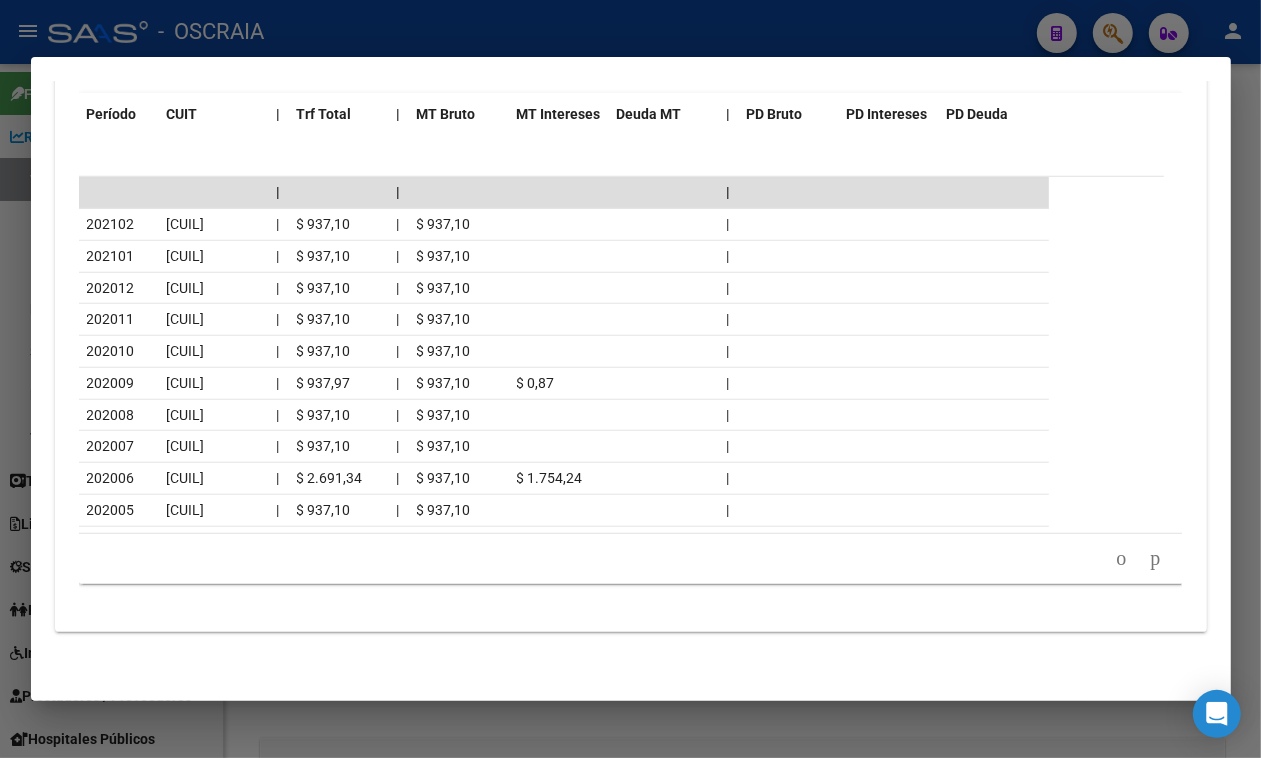 scroll, scrollTop: 1066, scrollLeft: 0, axis: vertical 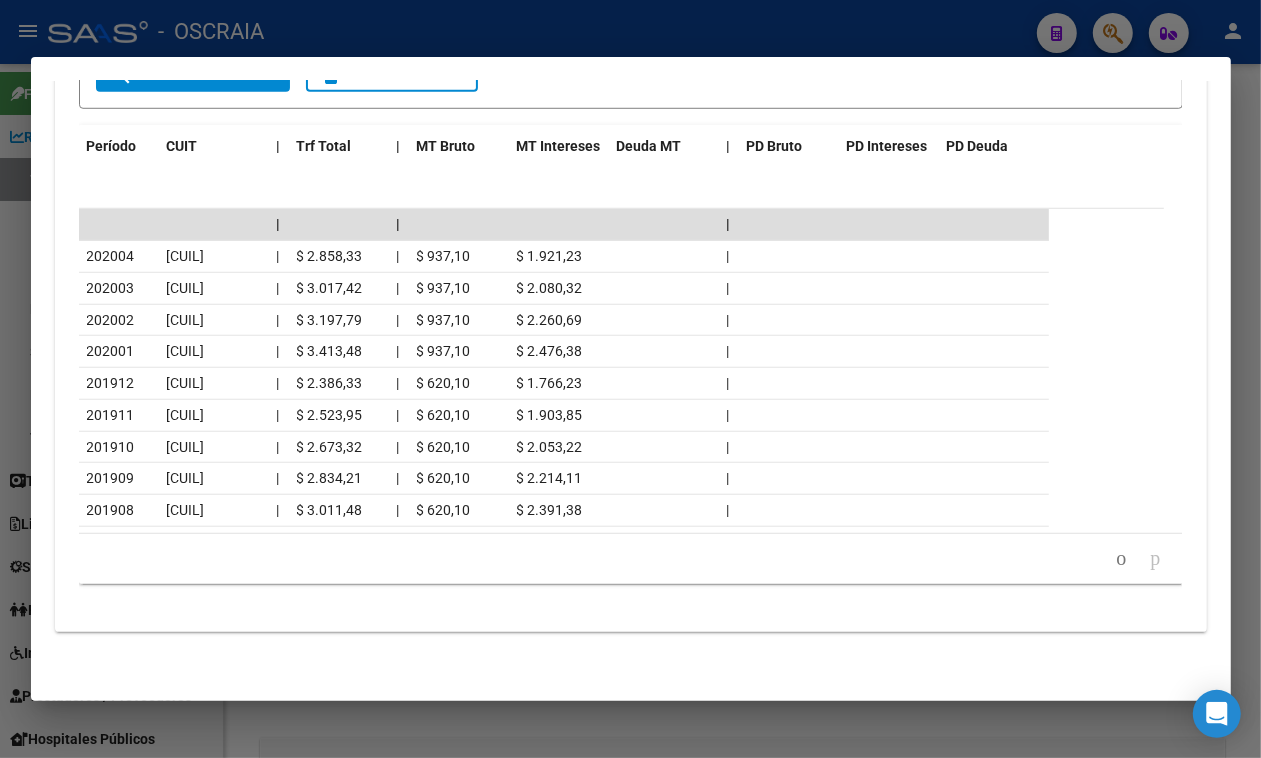 click 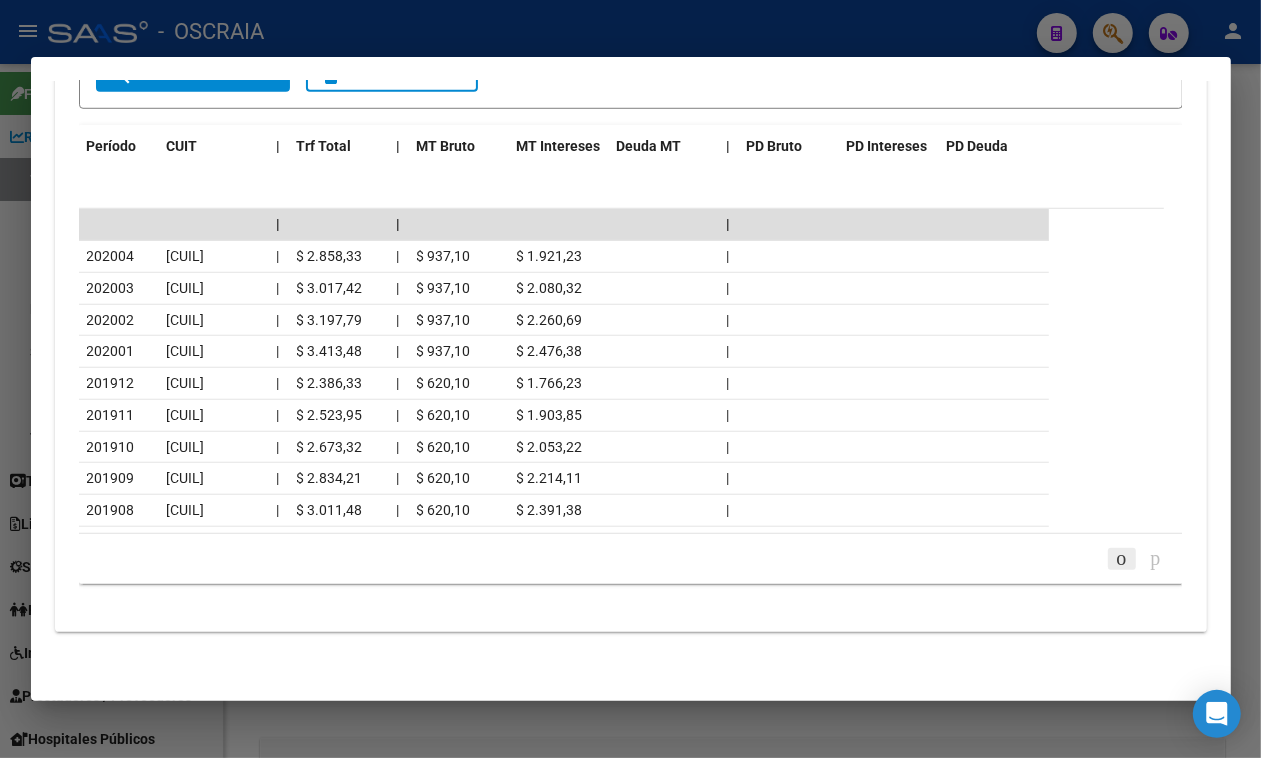 click 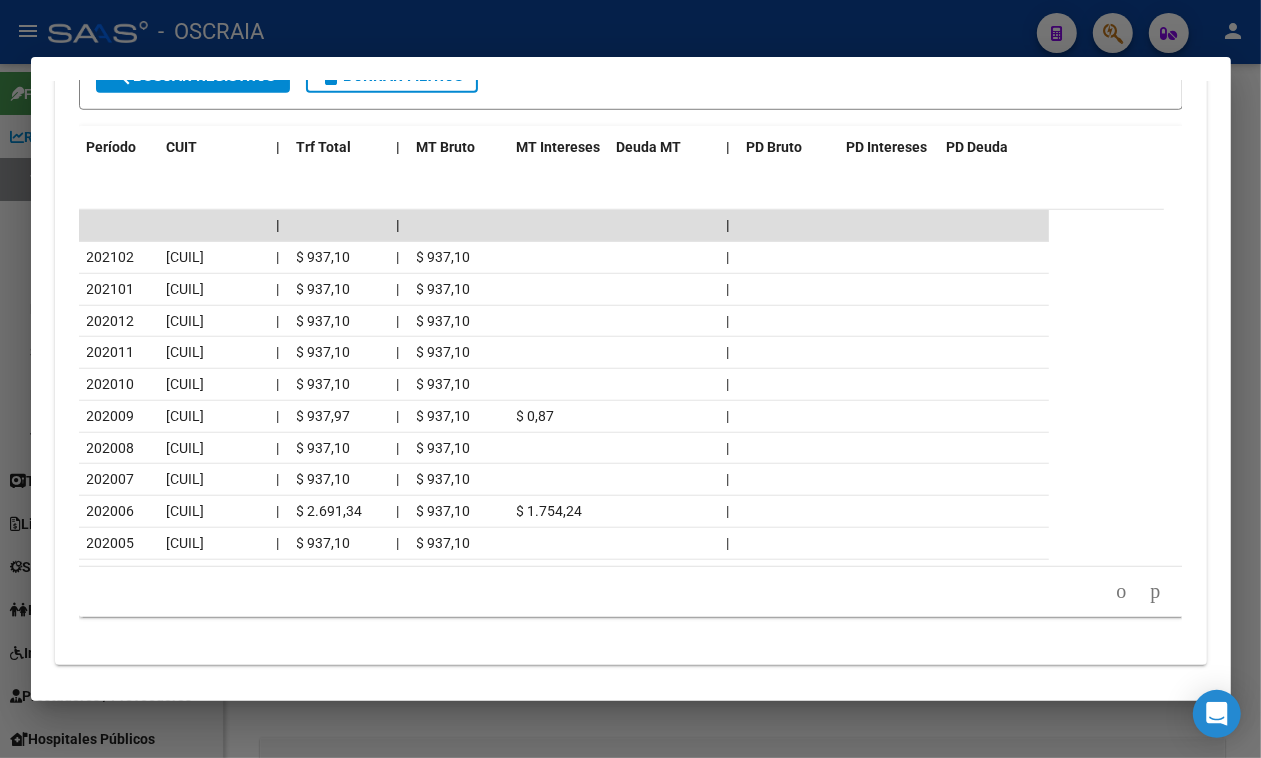 scroll, scrollTop: 1066, scrollLeft: 0, axis: vertical 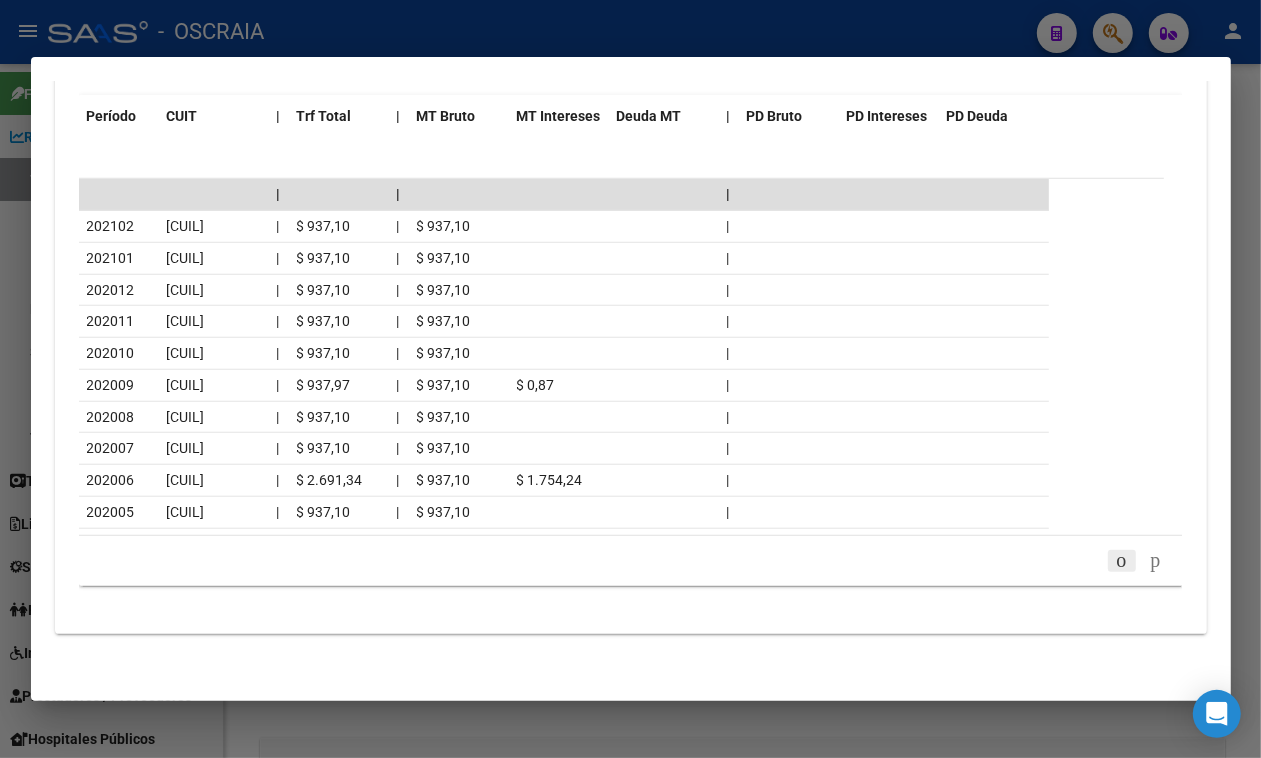 click 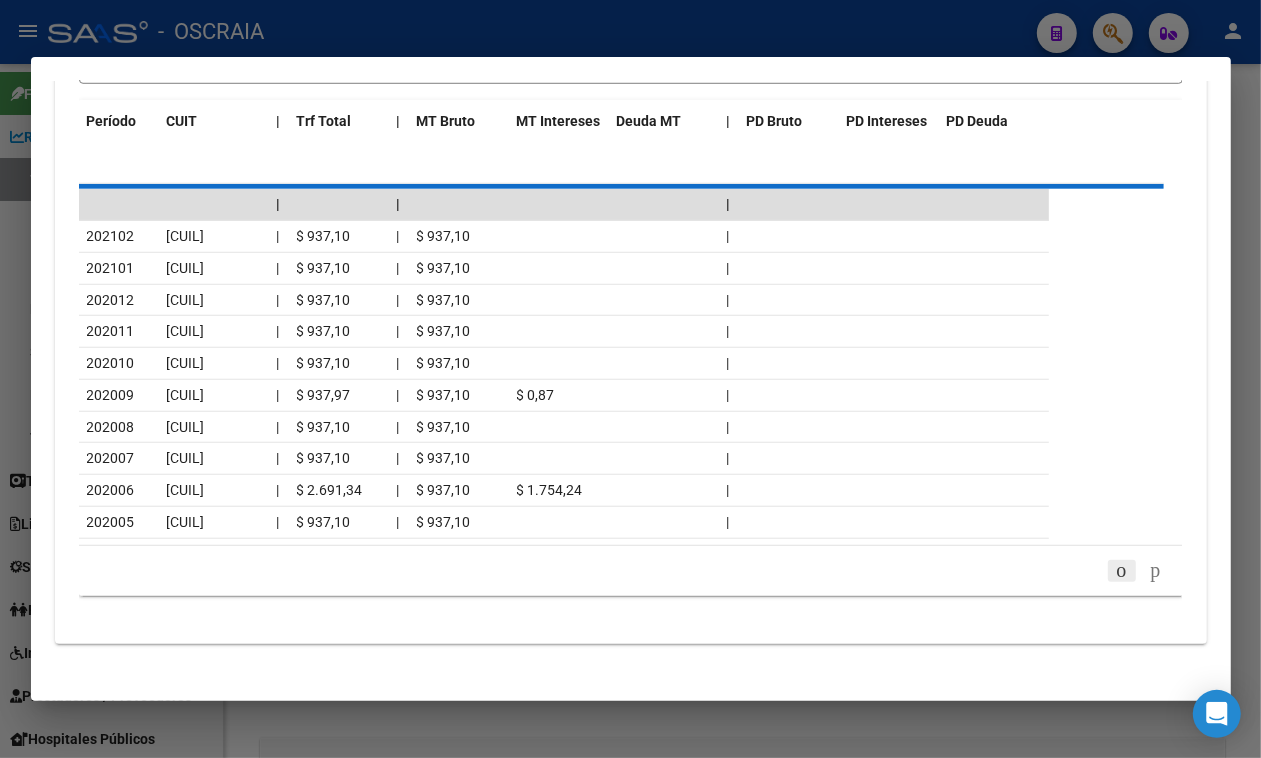 scroll, scrollTop: 1066, scrollLeft: 0, axis: vertical 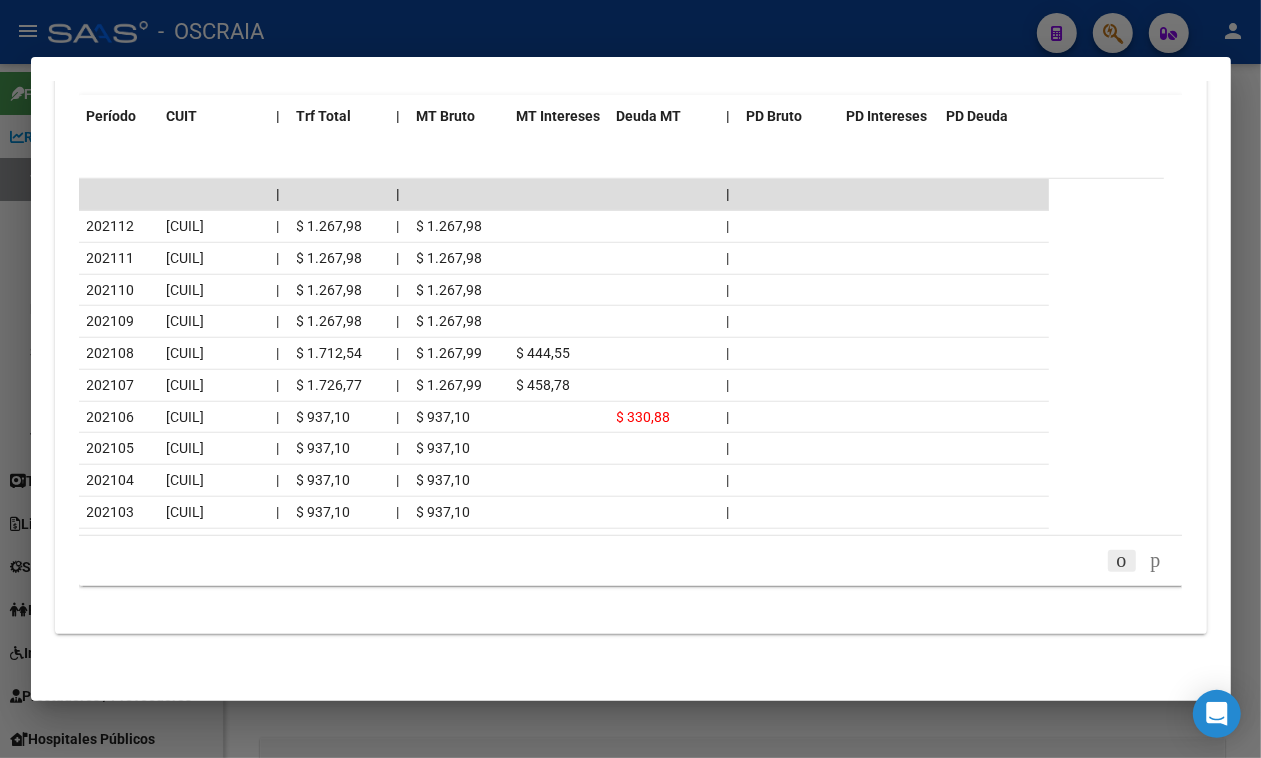 click 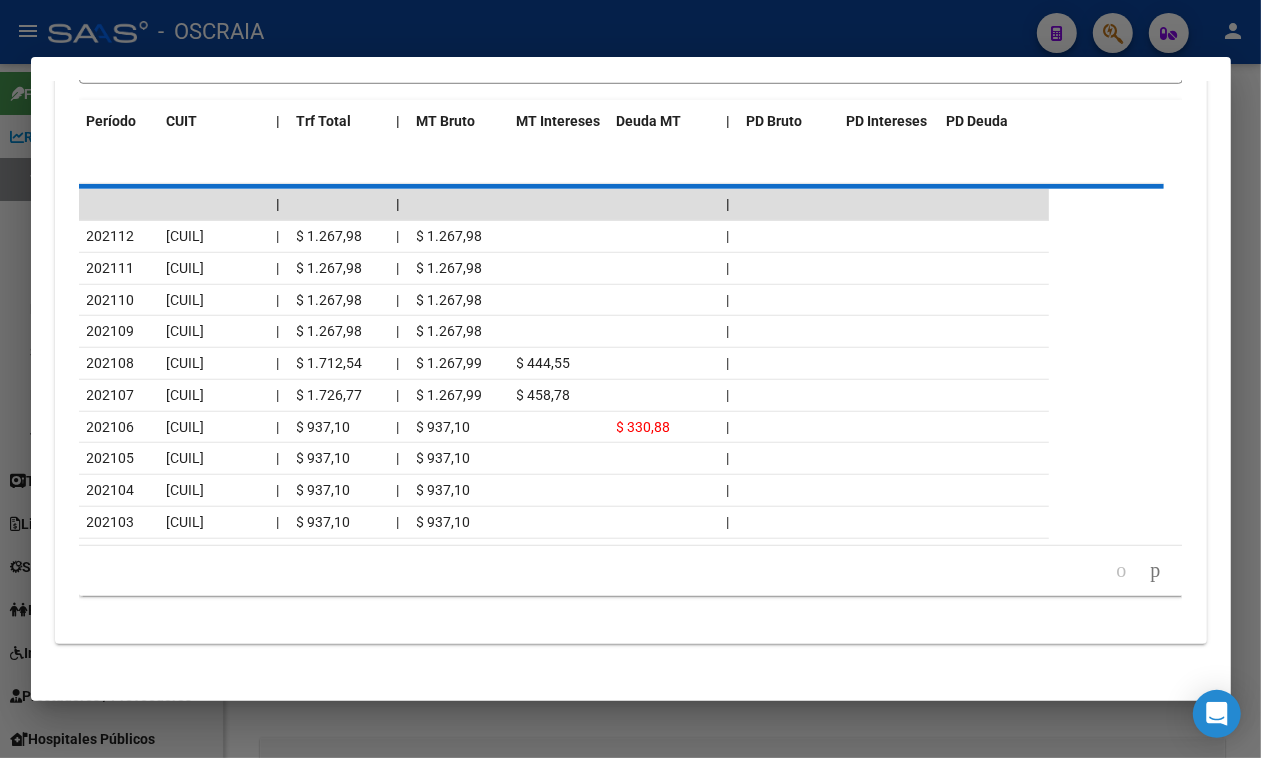 scroll, scrollTop: 1066, scrollLeft: 0, axis: vertical 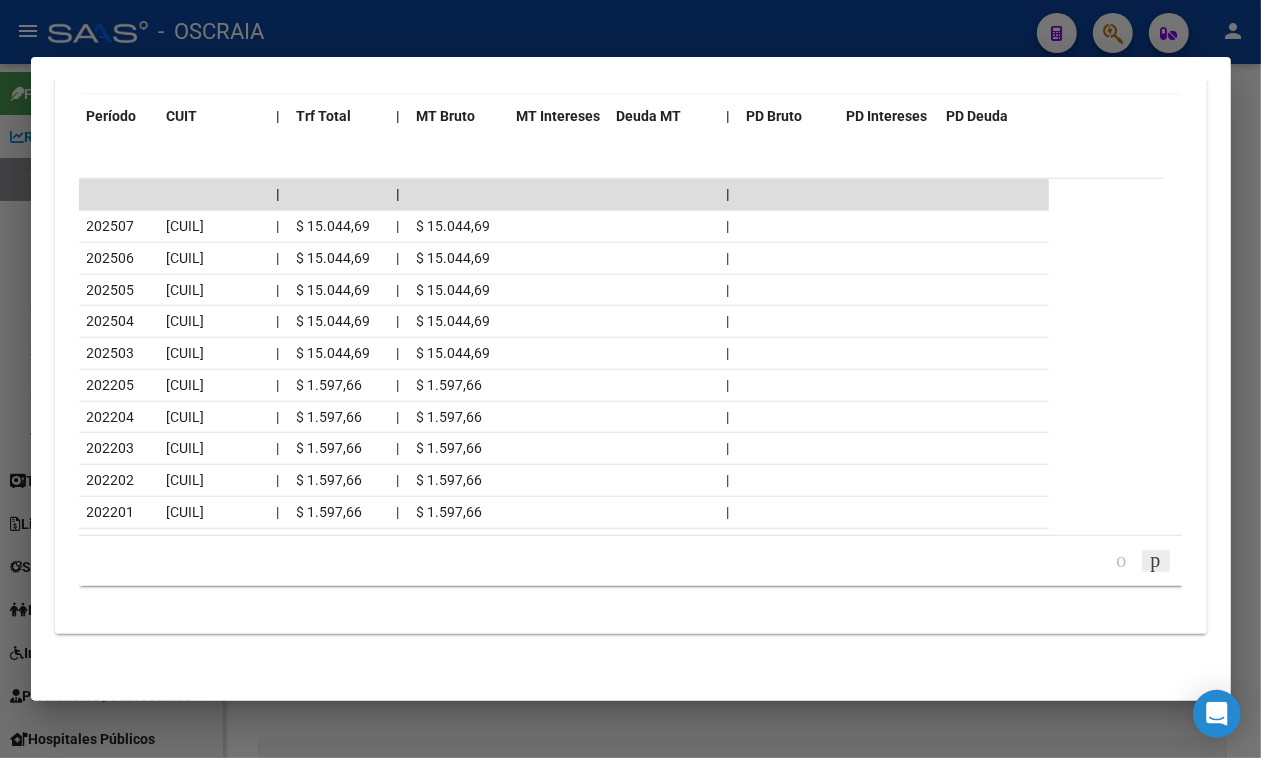 click 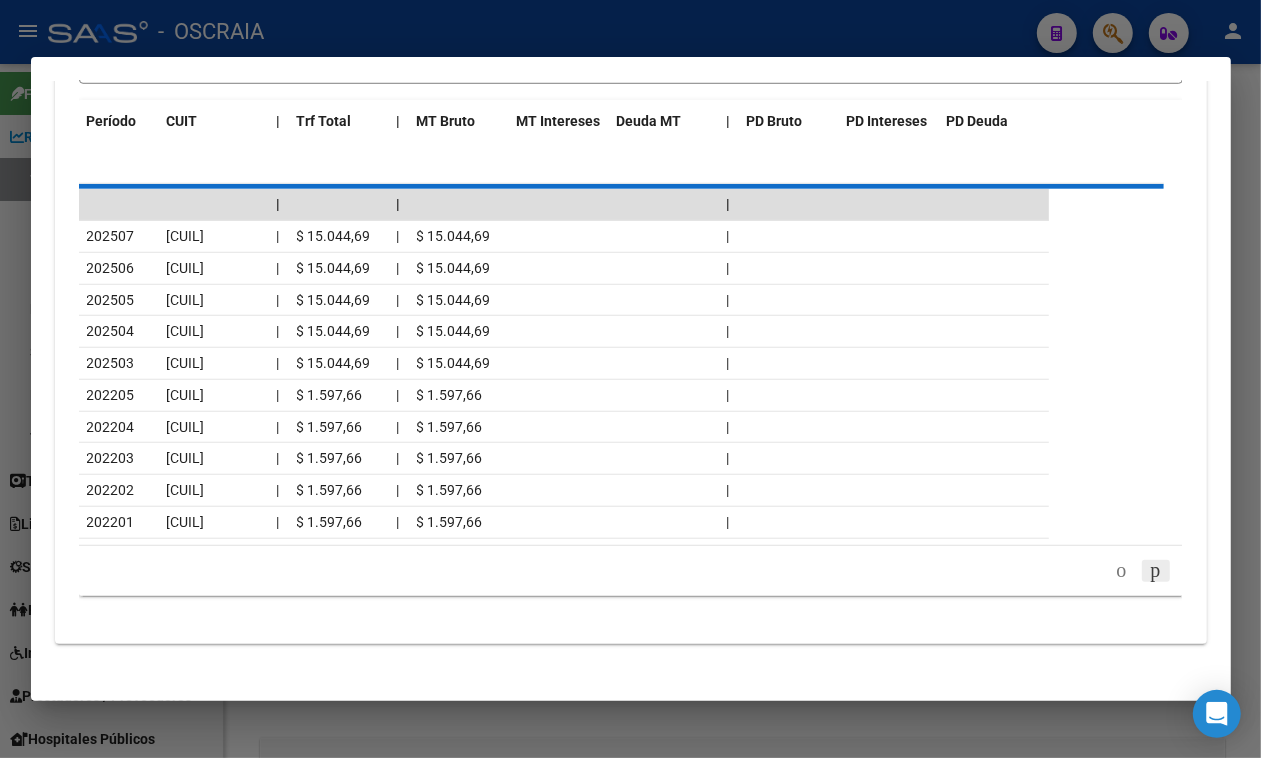 scroll, scrollTop: 1066, scrollLeft: 0, axis: vertical 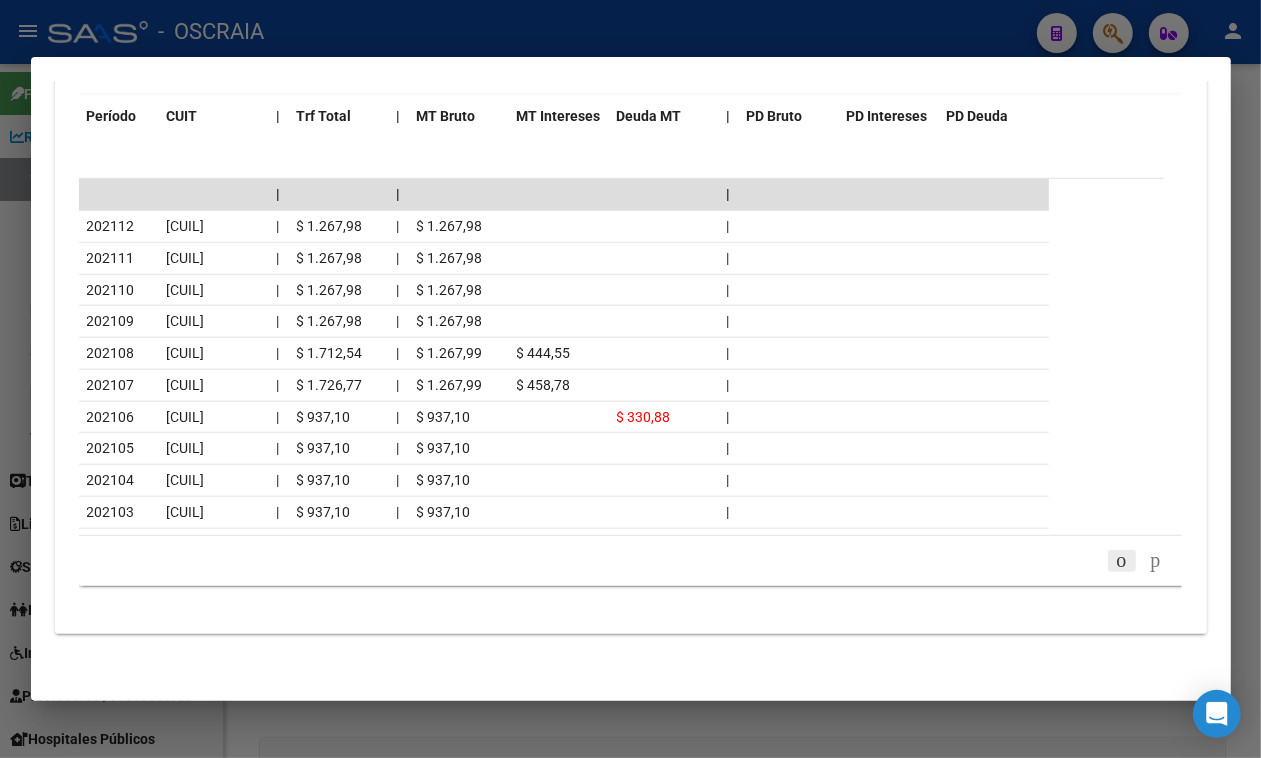 click 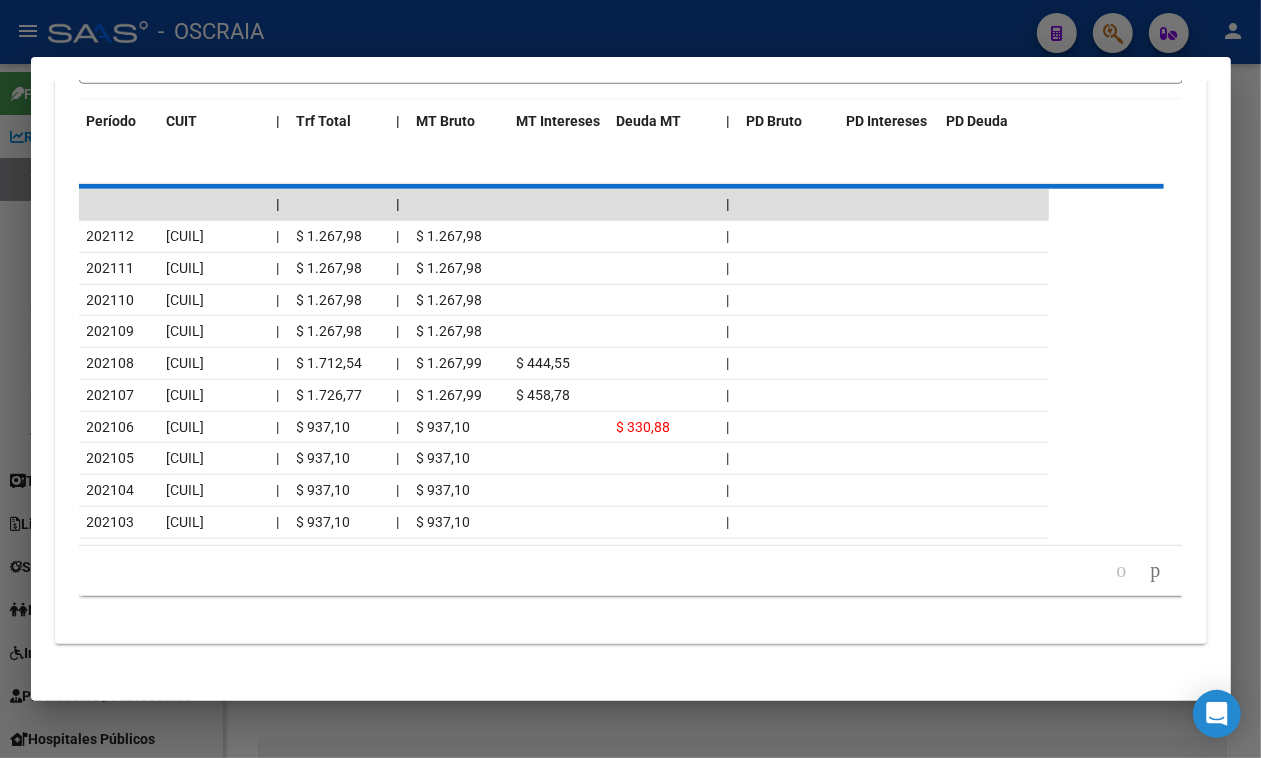 scroll, scrollTop: 1066, scrollLeft: 0, axis: vertical 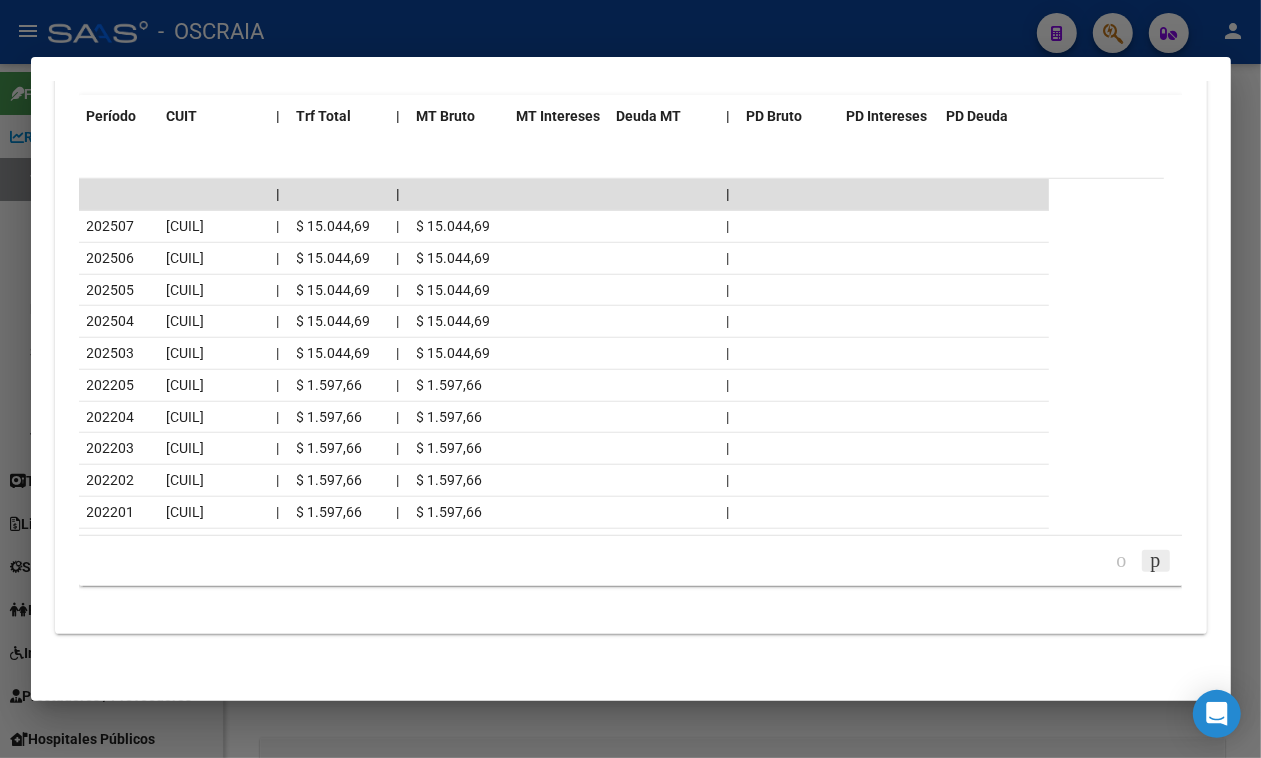 click 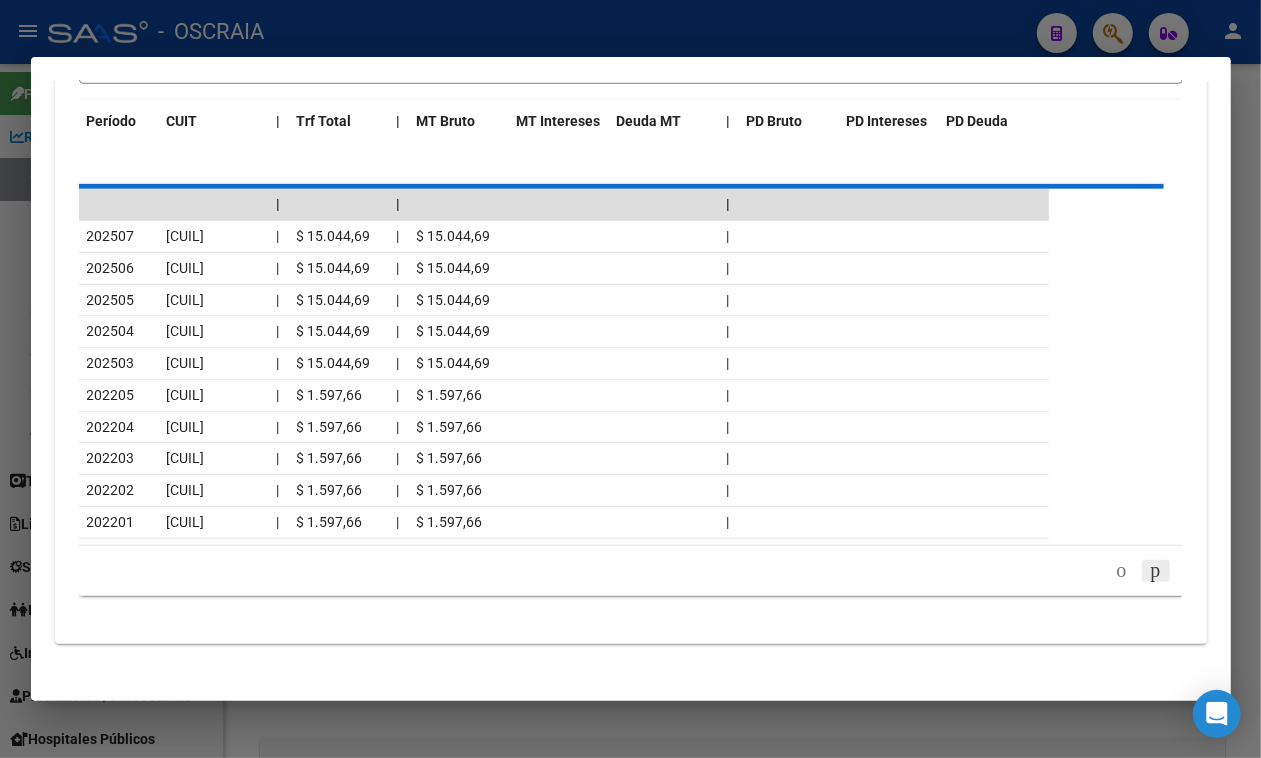 scroll, scrollTop: 1066, scrollLeft: 0, axis: vertical 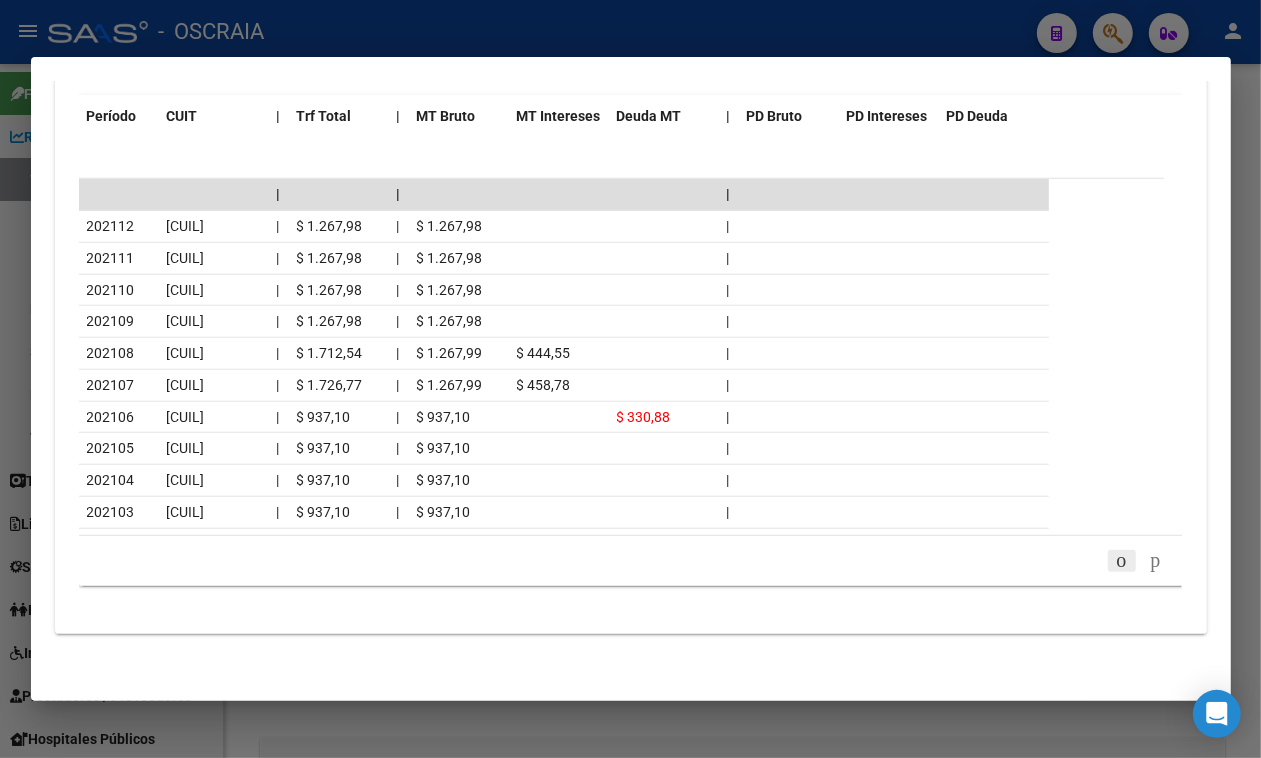 click 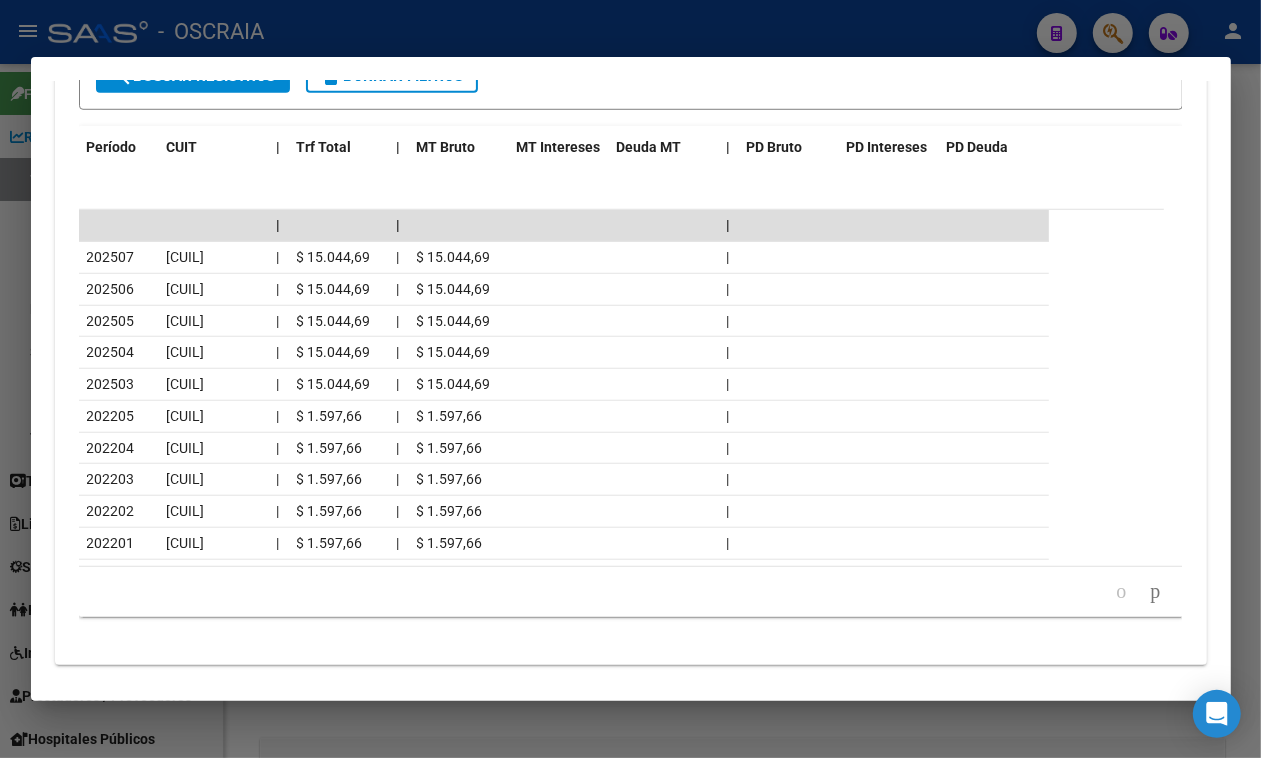 scroll, scrollTop: 1066, scrollLeft: 0, axis: vertical 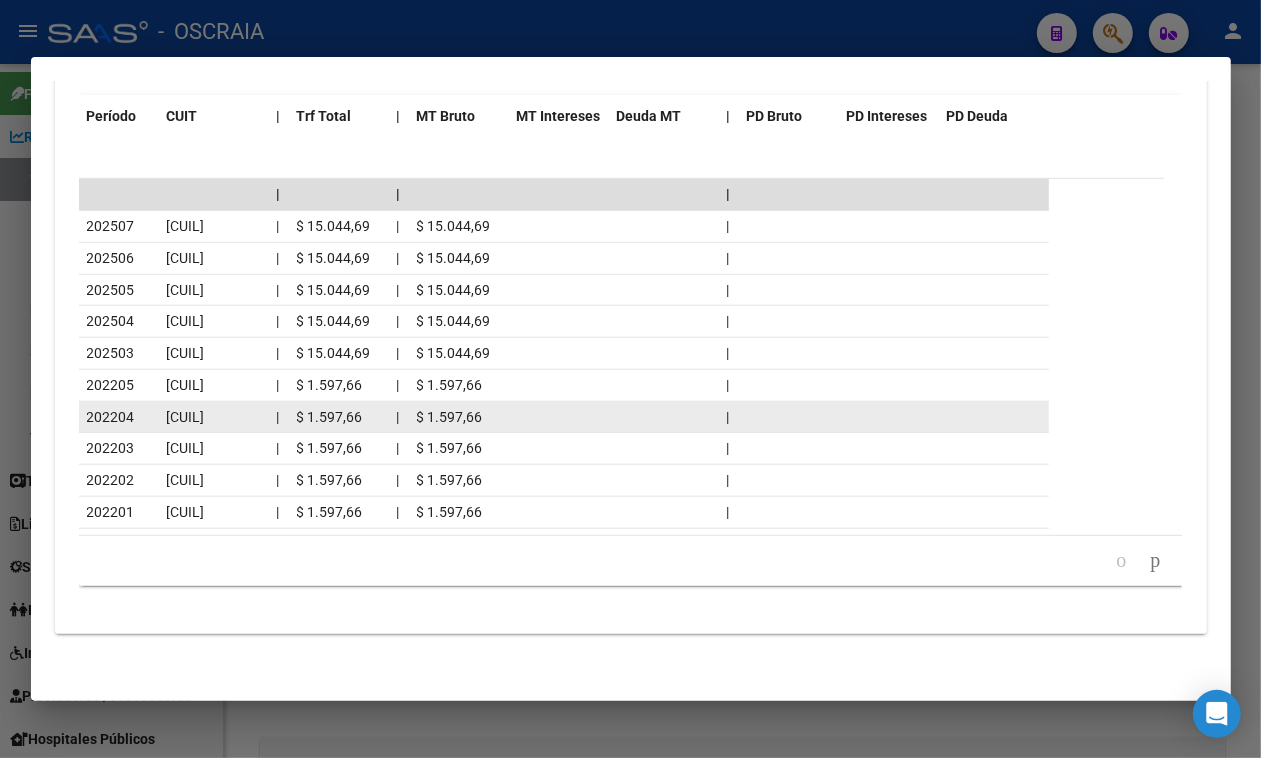 drag, startPoint x: 82, startPoint y: 426, endPoint x: 427, endPoint y: 441, distance: 345.32593 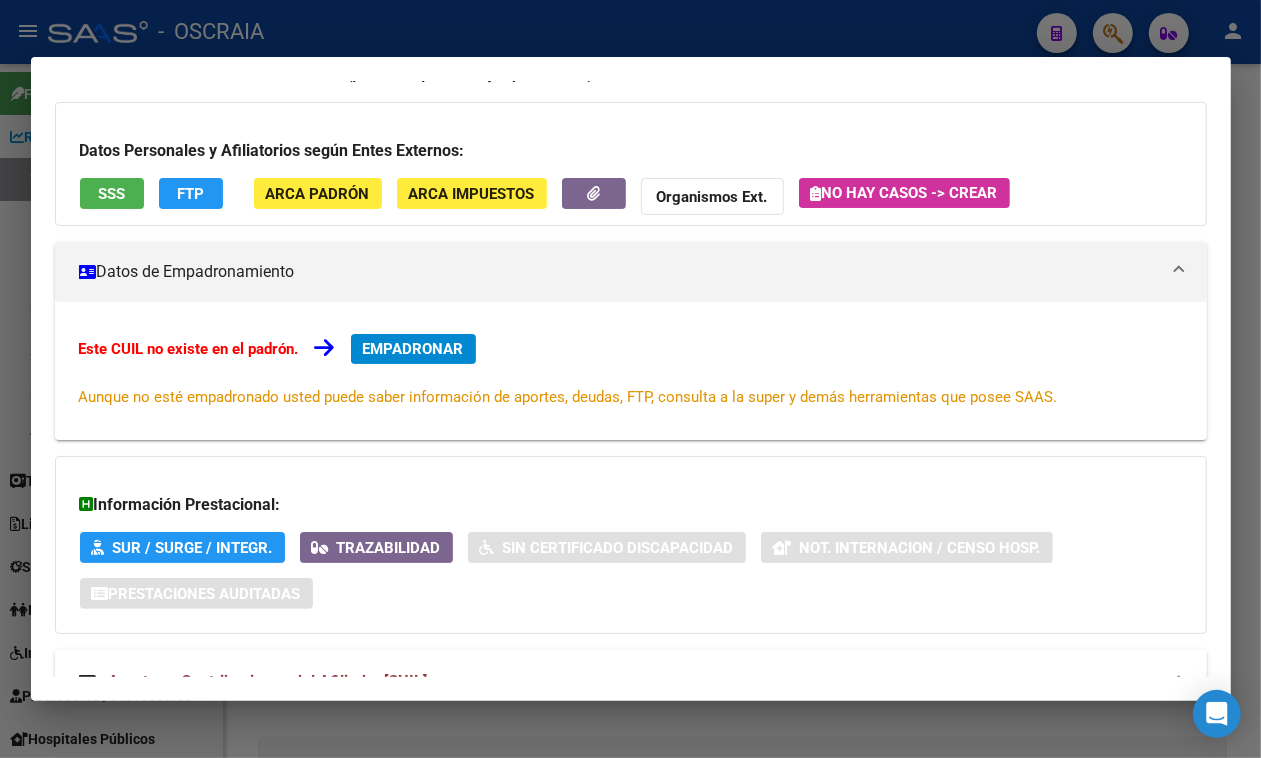 scroll, scrollTop: 0, scrollLeft: 0, axis: both 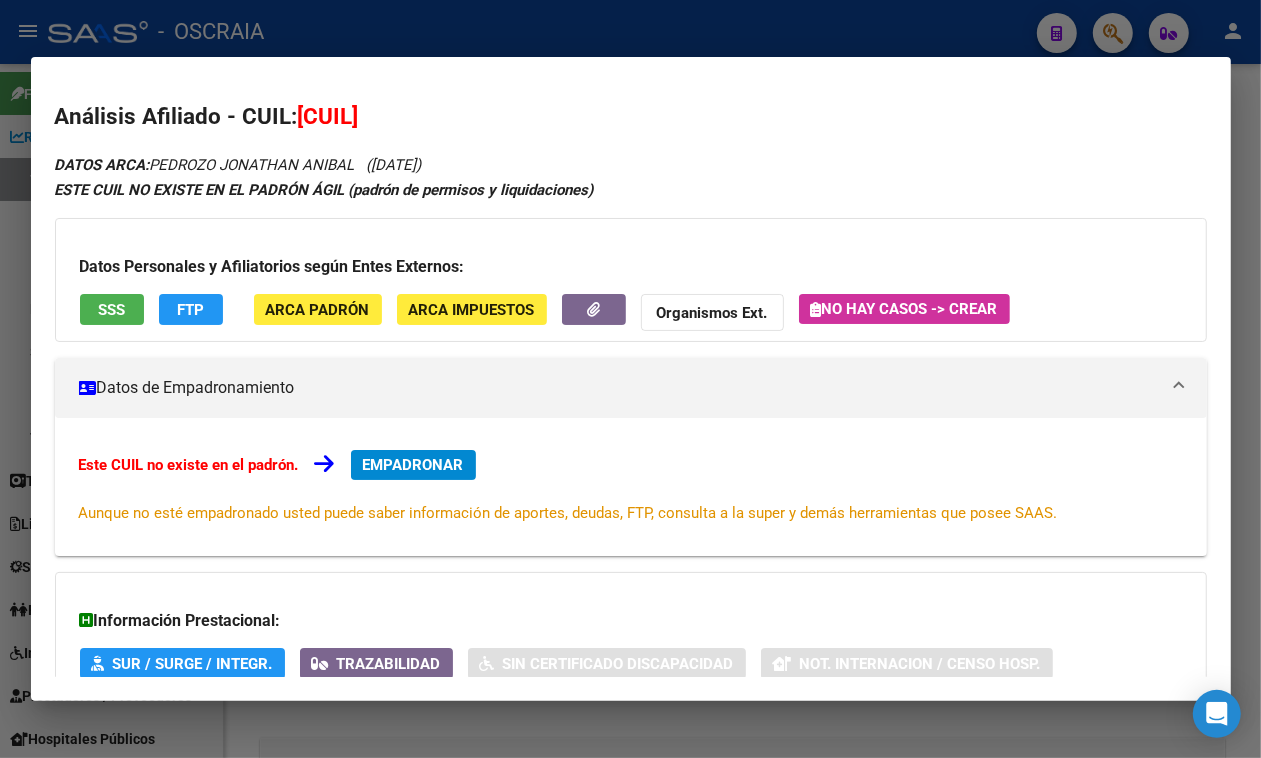 click on "EMPADRONAR" at bounding box center [413, 465] 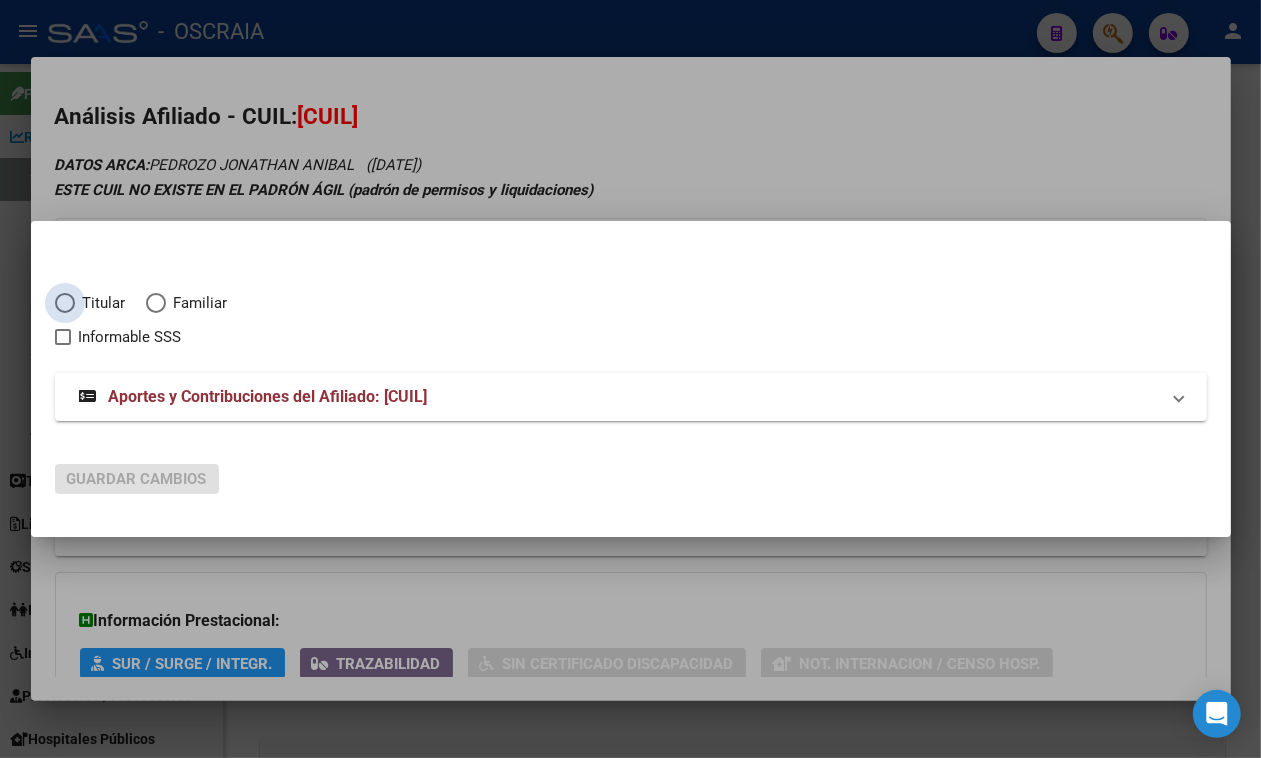 click on "Titular" at bounding box center [100, 303] 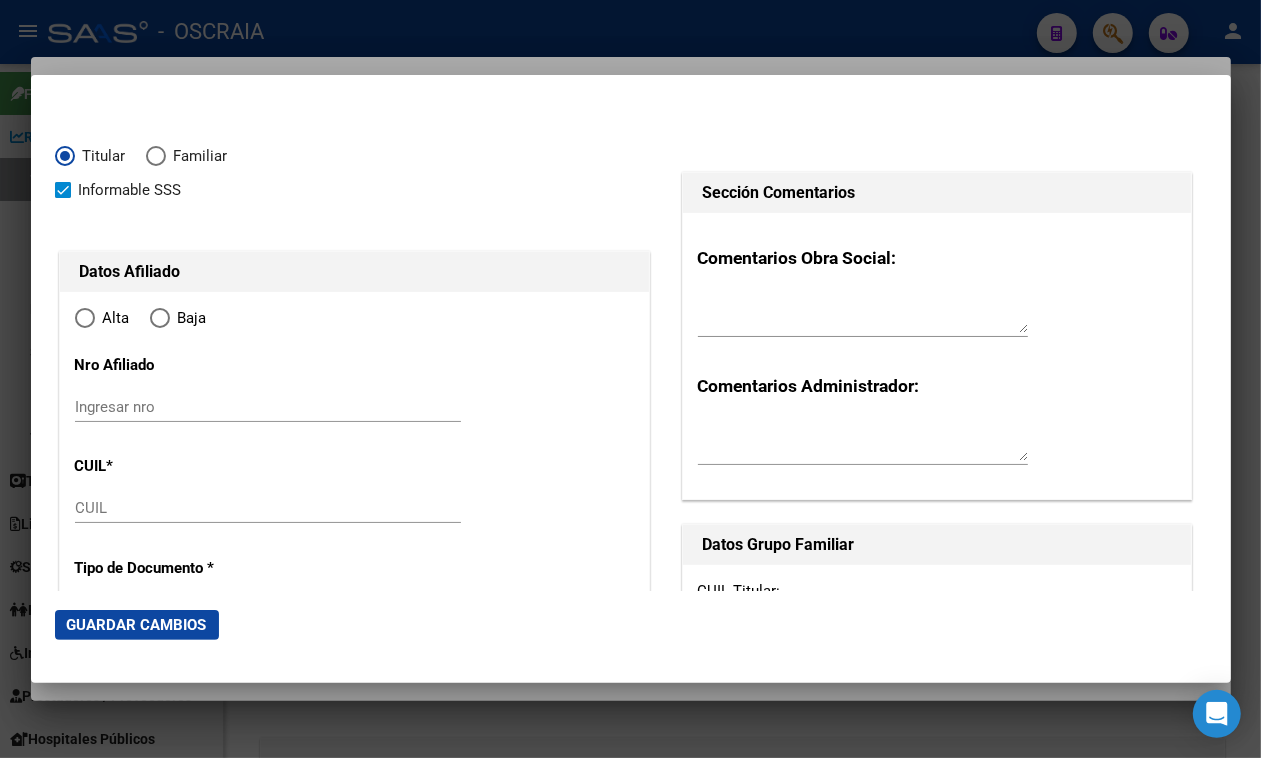 type on "[NUMBER]-[NUMBER]-[NUMBER]" 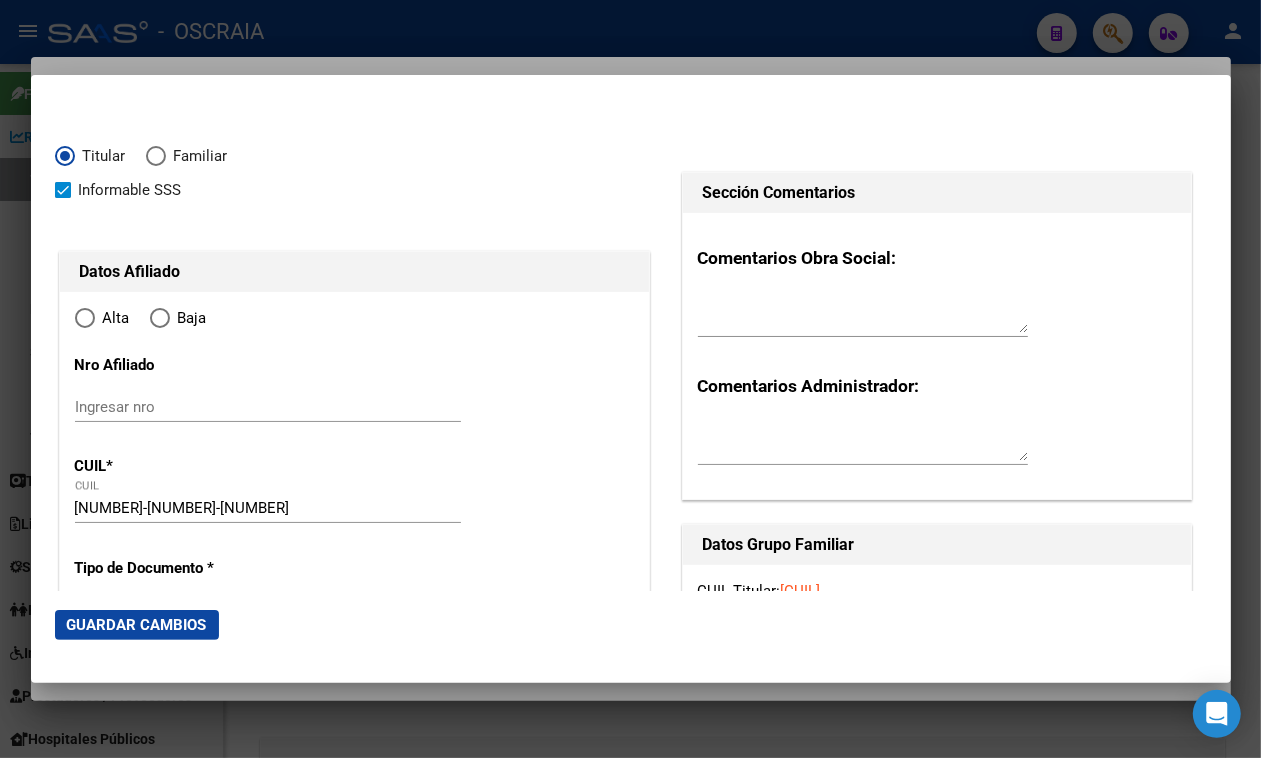 click on "Ingresar nro" at bounding box center [268, 407] 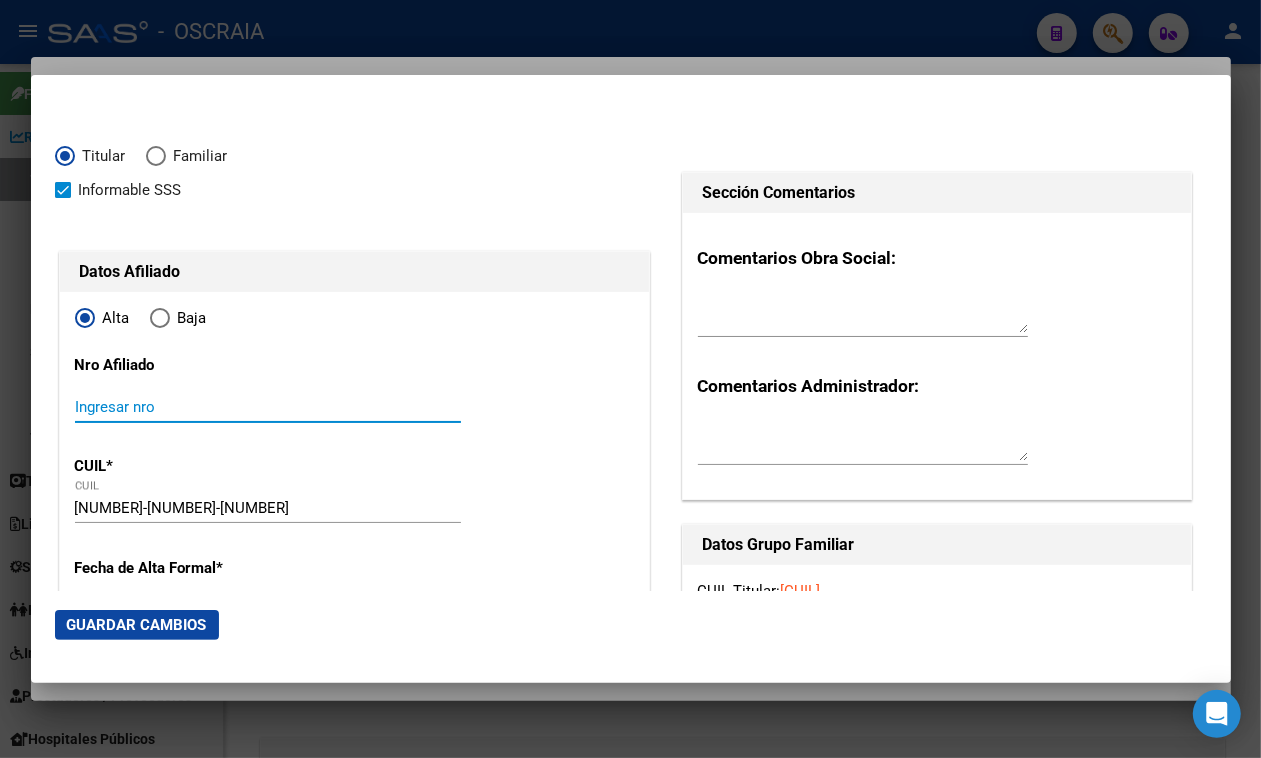 type on "[NUMBER]" 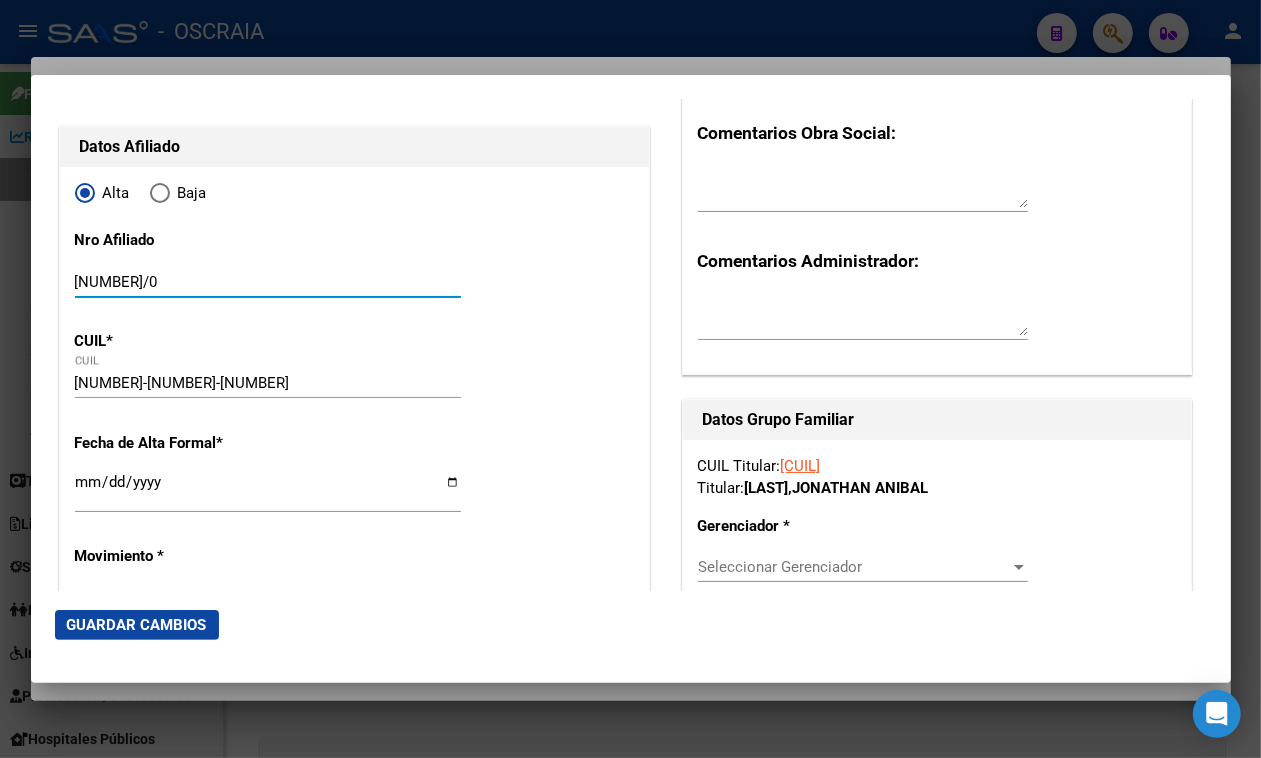 scroll, scrollTop: 250, scrollLeft: 0, axis: vertical 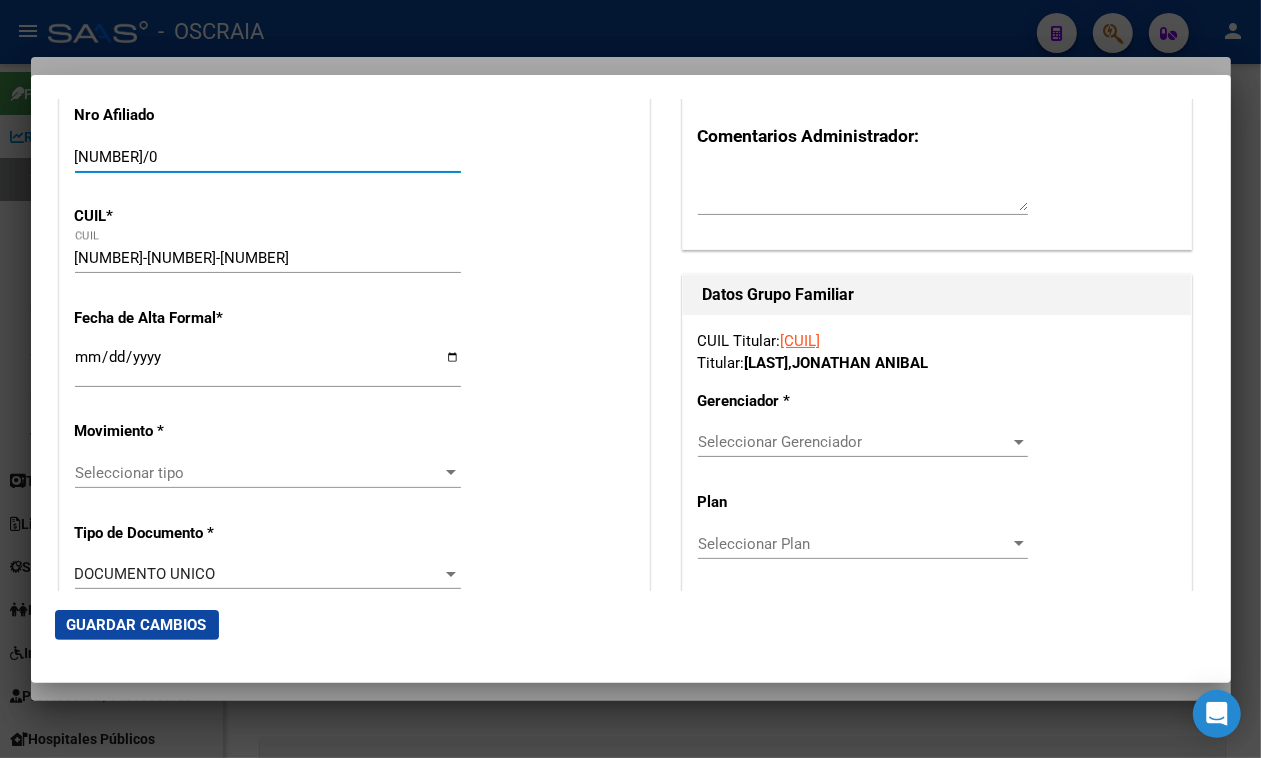 type on "[NUMBER]/0" 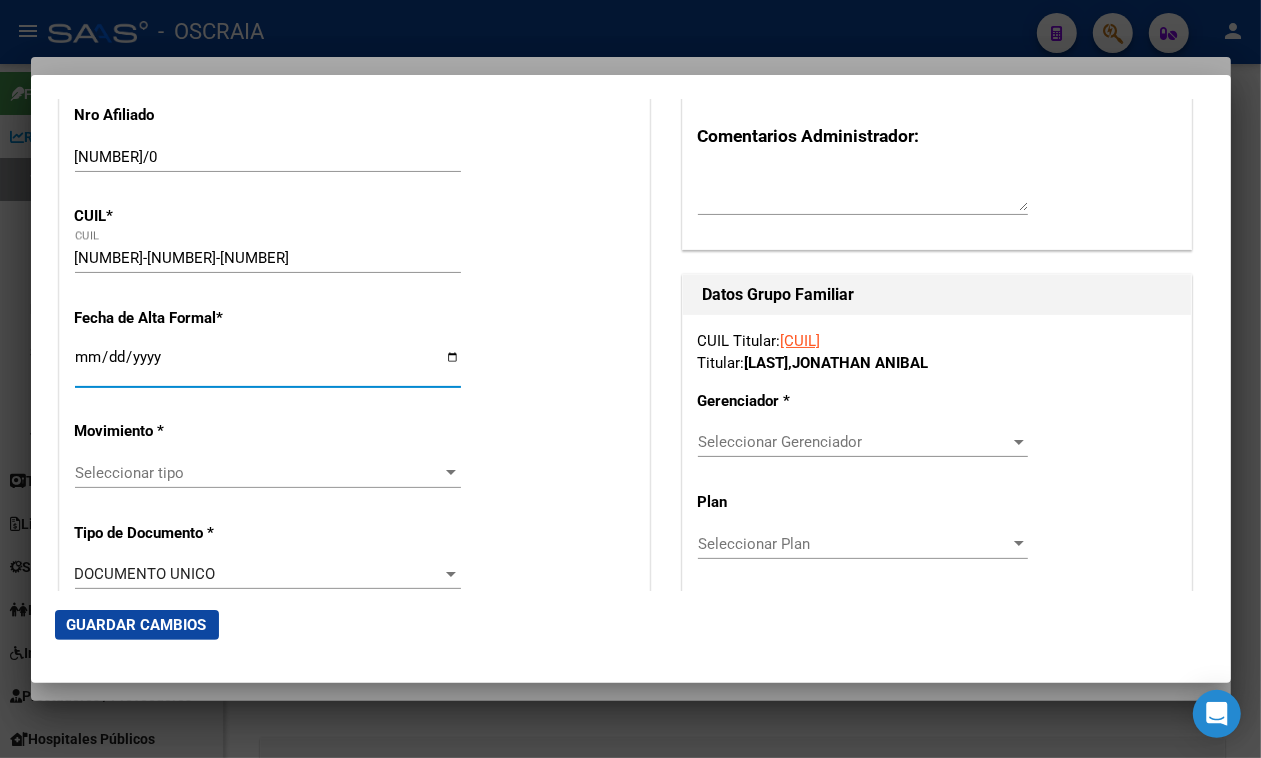 click on "Ingresar fecha" at bounding box center (268, 365) 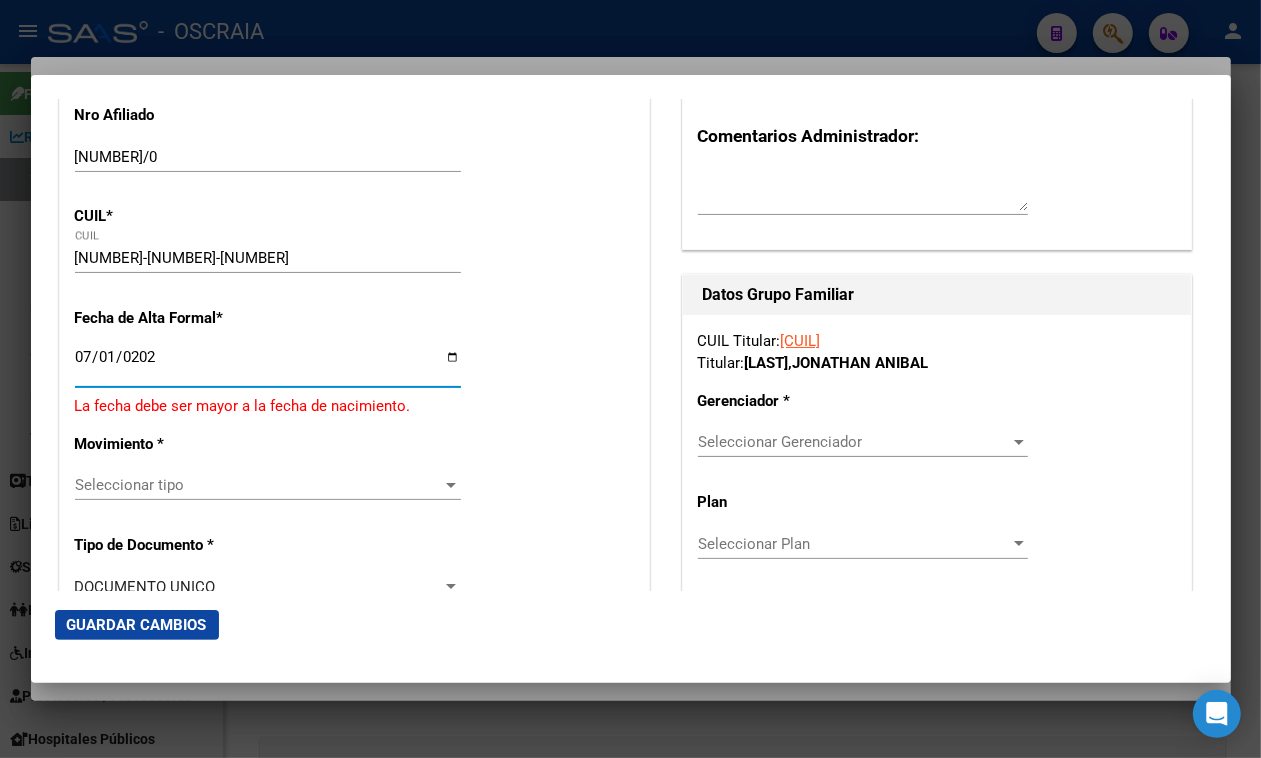 type on "2025-07-01" 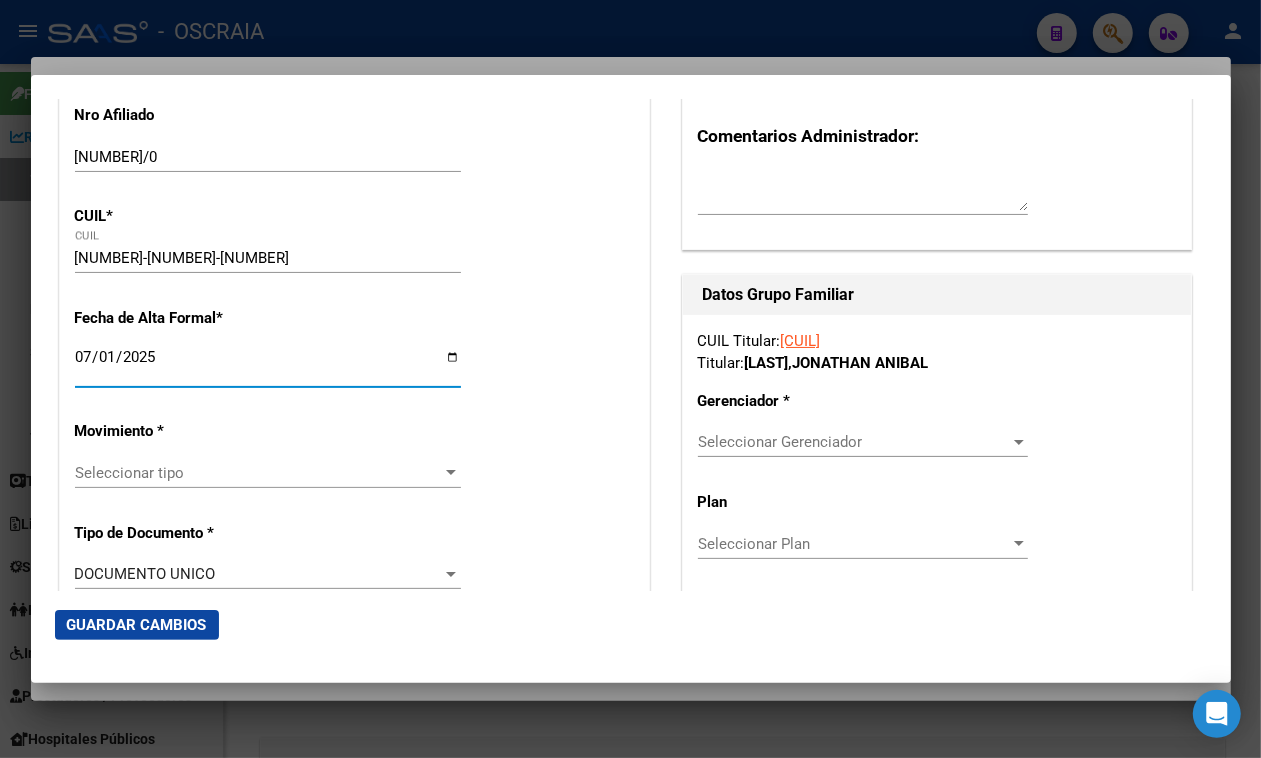 click on "Movimiento *" 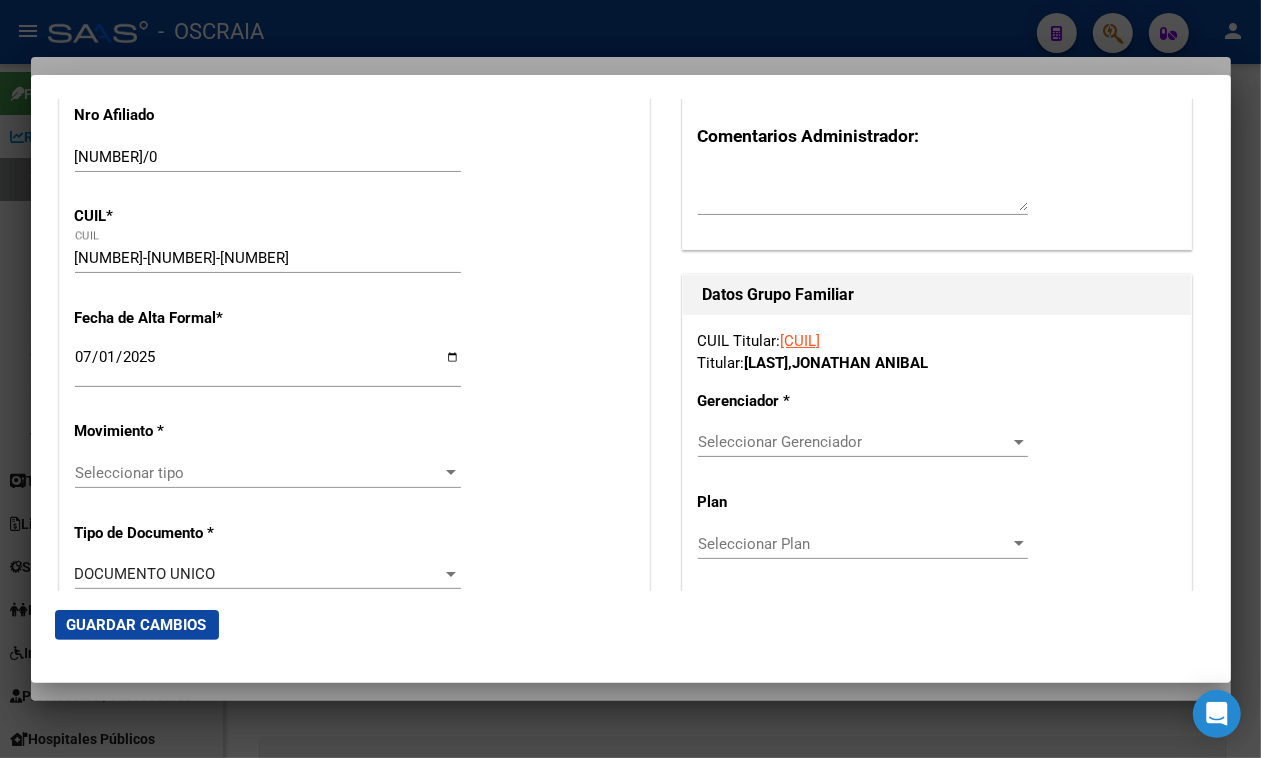 click on "Titular   Familiar    Informable SSS  Datos Afiliado   Alta   Baja Nro Afiliado    [CUIL]/0 Ingresar nro  CUIL  *   [CUIL] CUIL  ARCA Padrón Fecha de Alta Formal  *   [DATE] Ingresar fecha   Movimiento * Seleccionar tipo Seleccionar tipo  Tipo de Documento * DOCUMENTO UNICO Seleccionar tipo Nro Documento  *   34519183 Ingresar nro  Apellido  *   PEDROZO Ingresar apellido  Nombre  *   JONATHAN ANIBAL Ingresar nombre  Fecha de nacimiento  *   1989-05-19 Ingresar fecha   Parentesco * Titular Seleccionar parentesco  Estado Civil * Seleccionar tipo Seleccionar tipo  Sexo * Masculino Seleccionar sexo  Nacionalidad * ARGENTINA Seleccionar tipo  Discapacitado * No discapacitado Seleccionar tipo Vencimiento Certificado Estudio    Ingresar fecha   Tipo domicilio * Domicilio Completo Seleccionar tipo domicilio  Provincia * [STATE] Seleccionar provincia Localidad  *   [CITY] Ingresar el nombre  Codigo Postal  *   1722 Ingresar el codigo  Calle  *   San Isidro Ingresar calle  Numero  *   176 Ingresar nro  Piso    Ingresar piso  Departamento" at bounding box center (354, 1470) 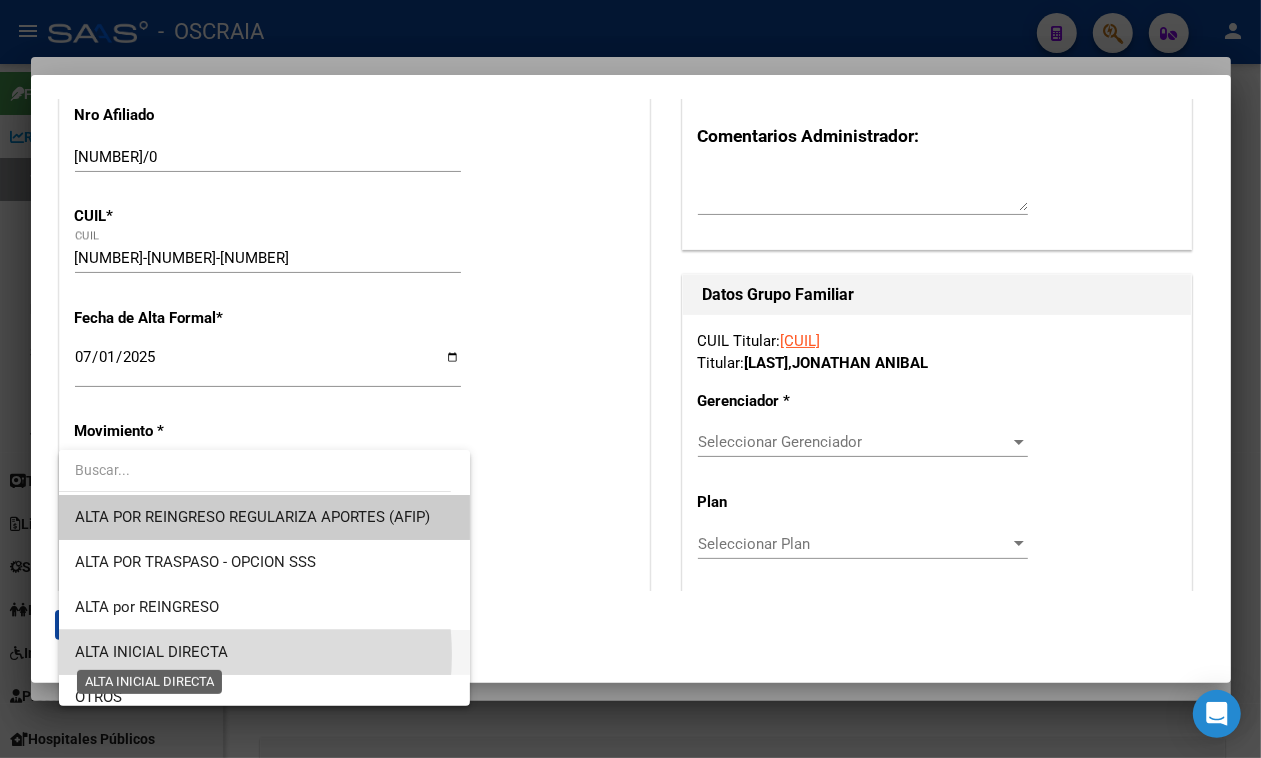drag, startPoint x: 177, startPoint y: 655, endPoint x: 435, endPoint y: 455, distance: 326.4414 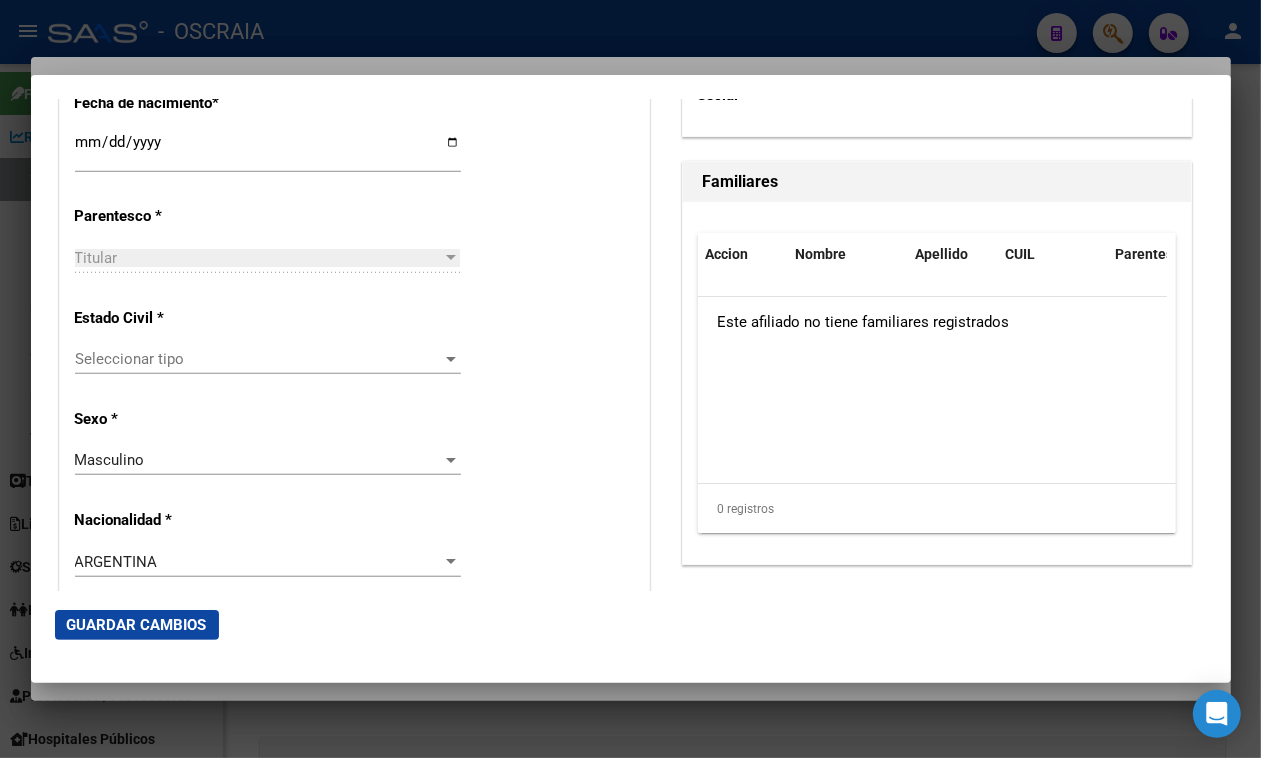 scroll, scrollTop: 1125, scrollLeft: 0, axis: vertical 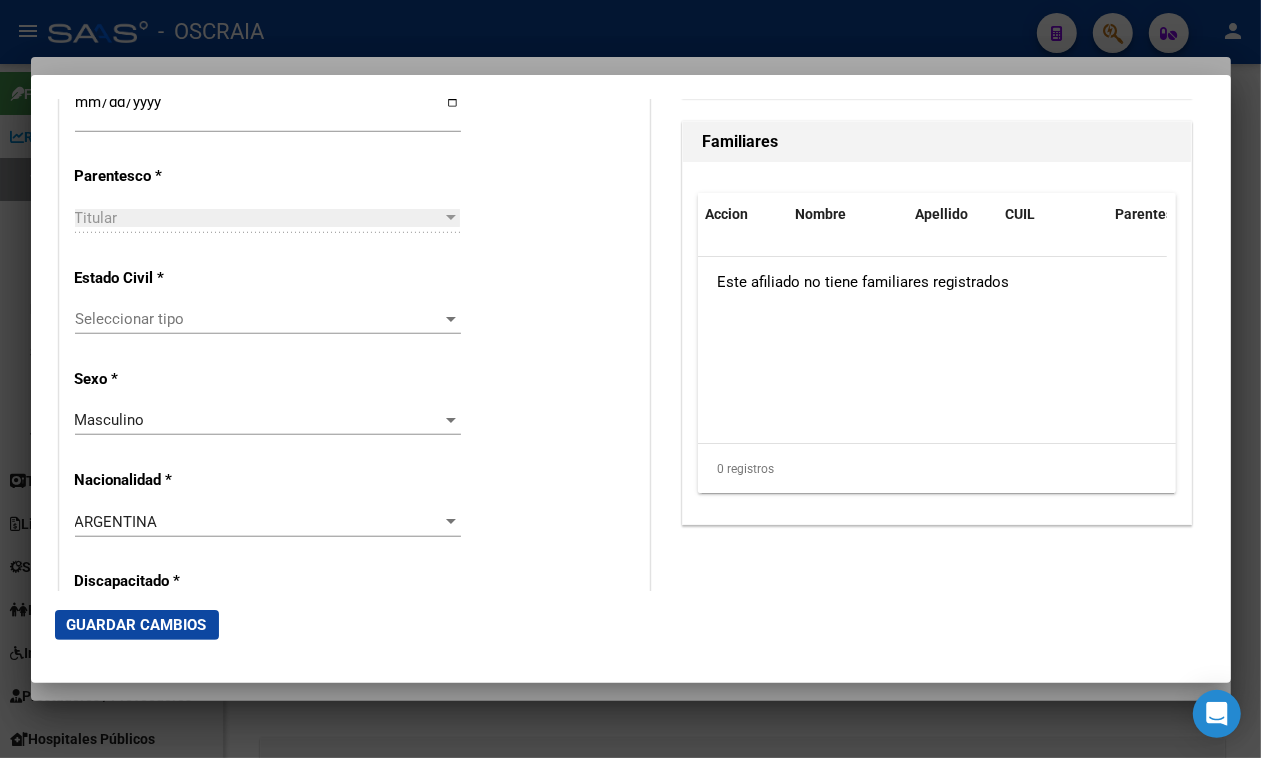 click on "Seleccionar tipo Seleccionar tipo" at bounding box center [268, 319] 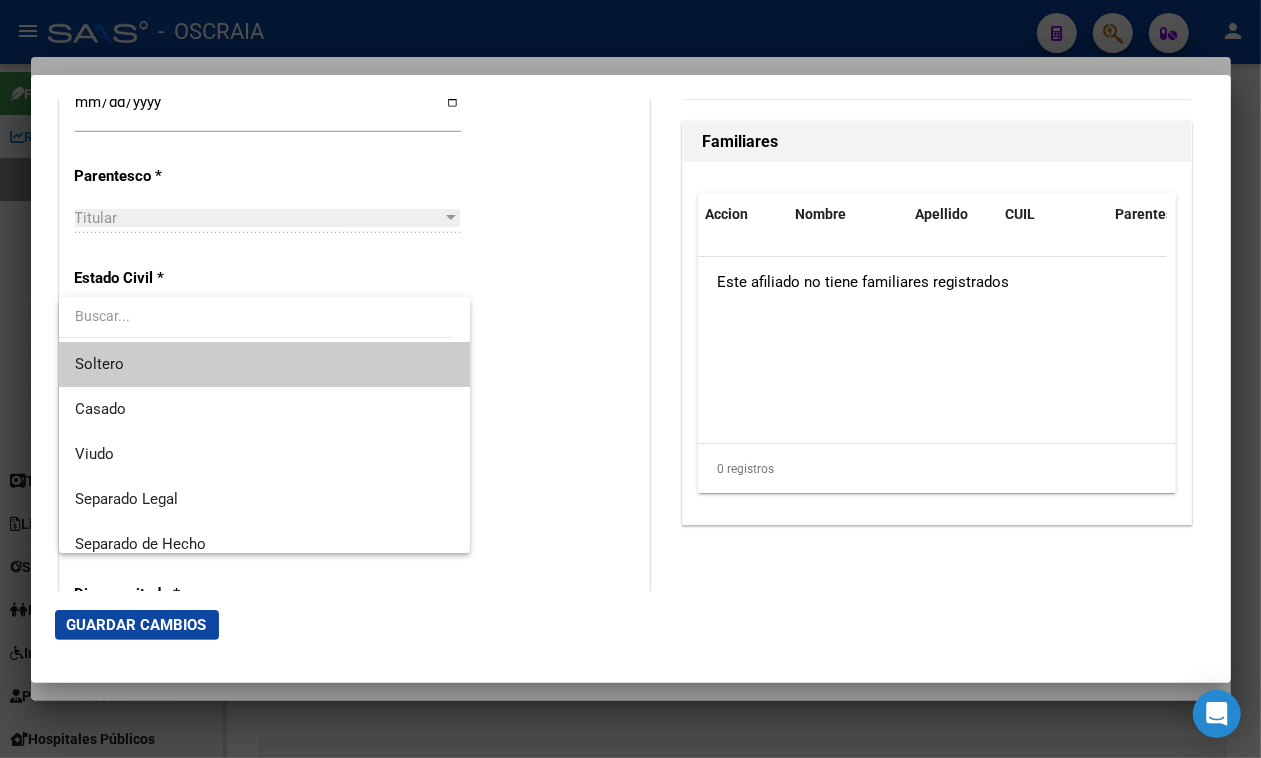 click on "Soltero" at bounding box center [264, 364] 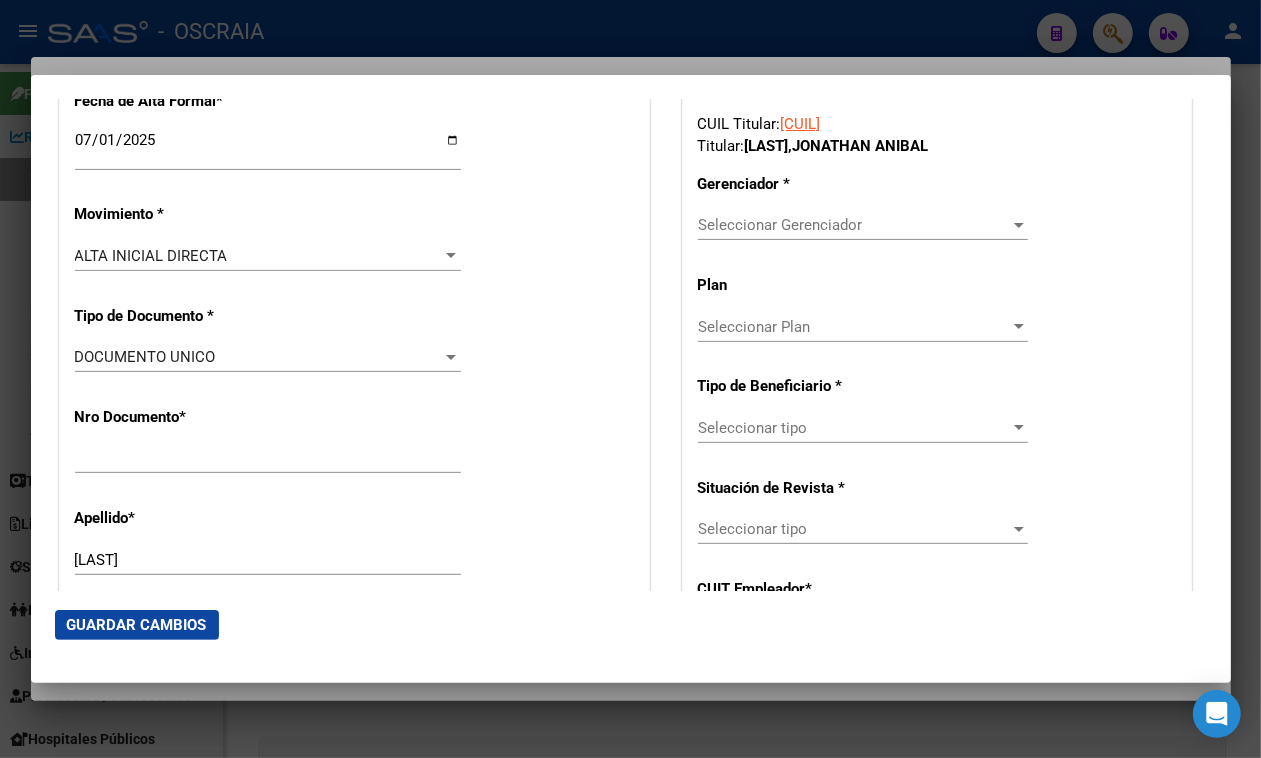 scroll, scrollTop: 415, scrollLeft: 0, axis: vertical 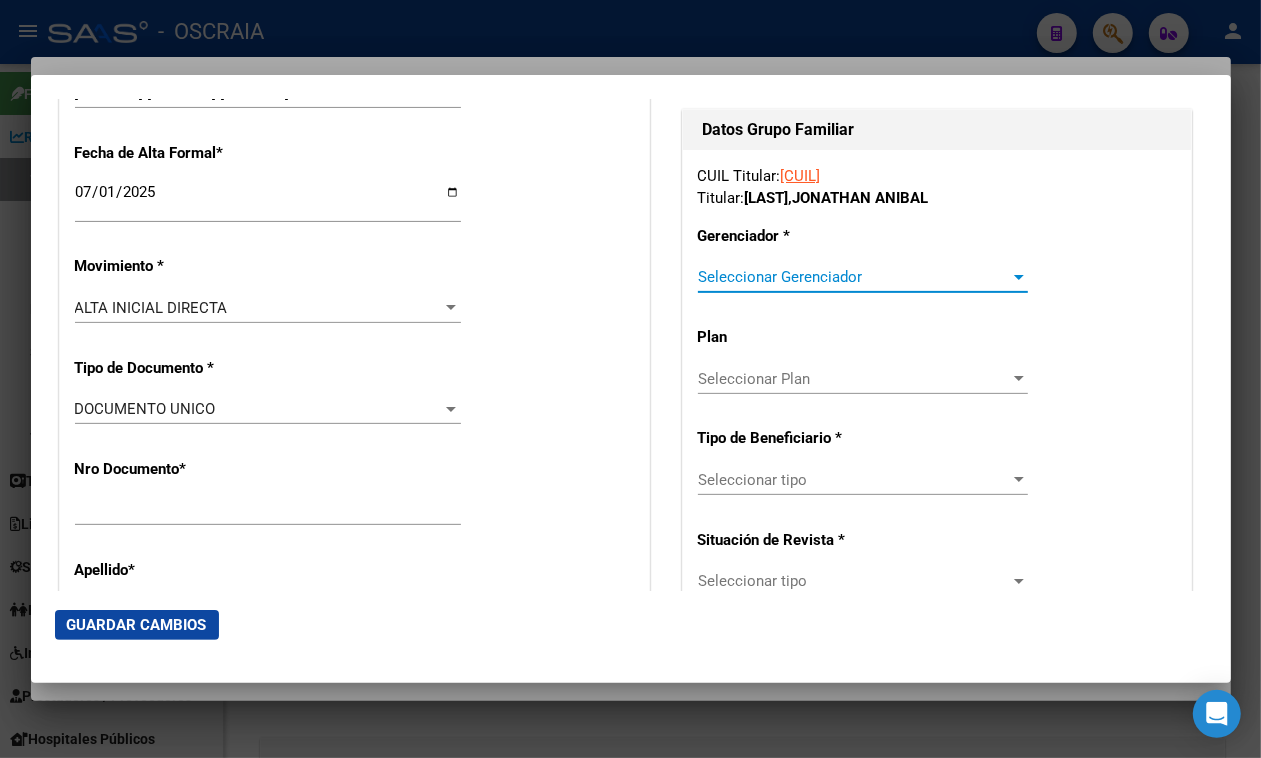 click on "Seleccionar Gerenciador" at bounding box center [854, 277] 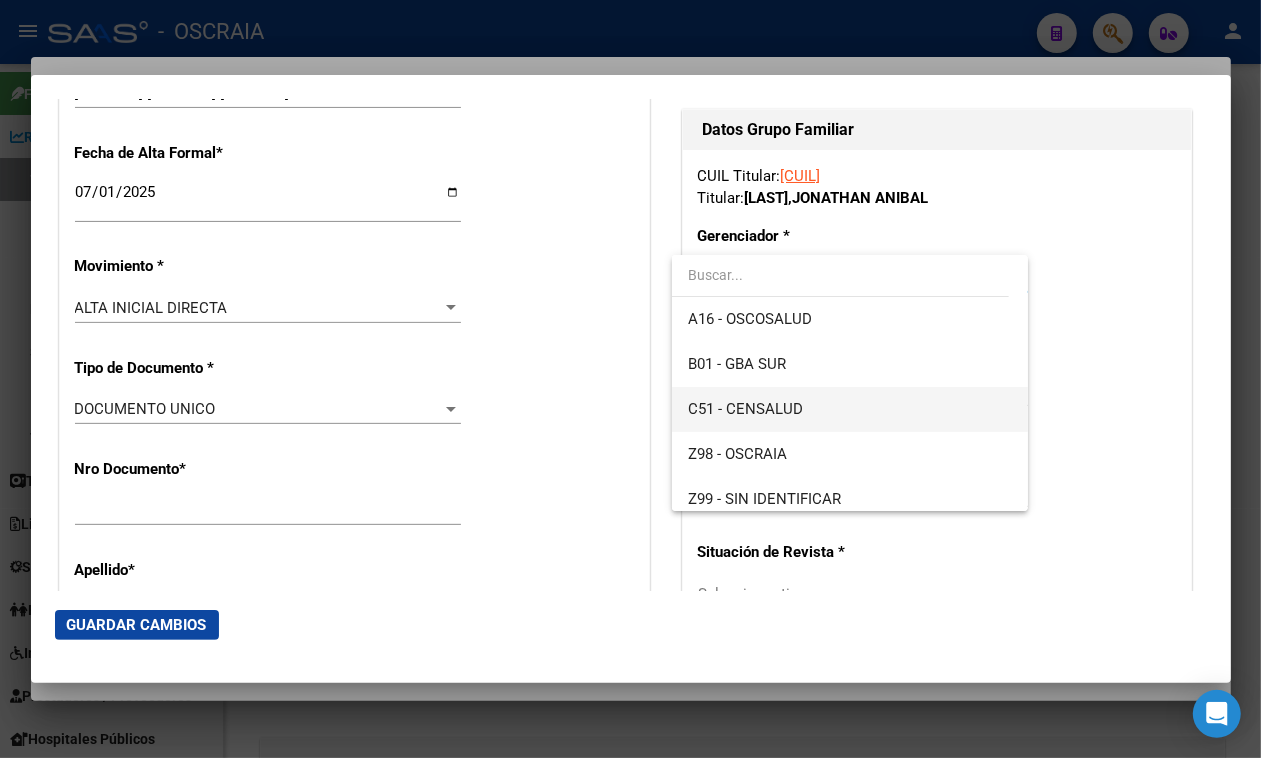 scroll, scrollTop: 148, scrollLeft: 0, axis: vertical 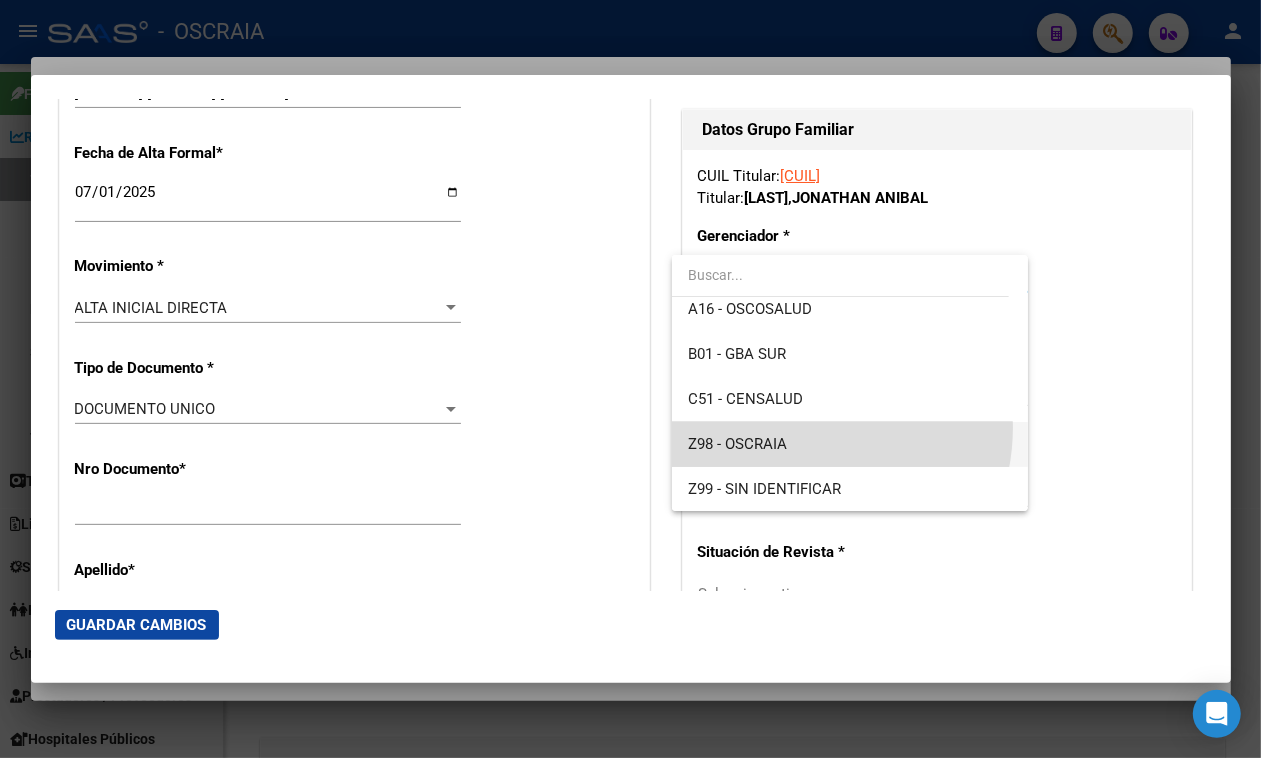 drag, startPoint x: 791, startPoint y: 426, endPoint x: 908, endPoint y: 403, distance: 119.23926 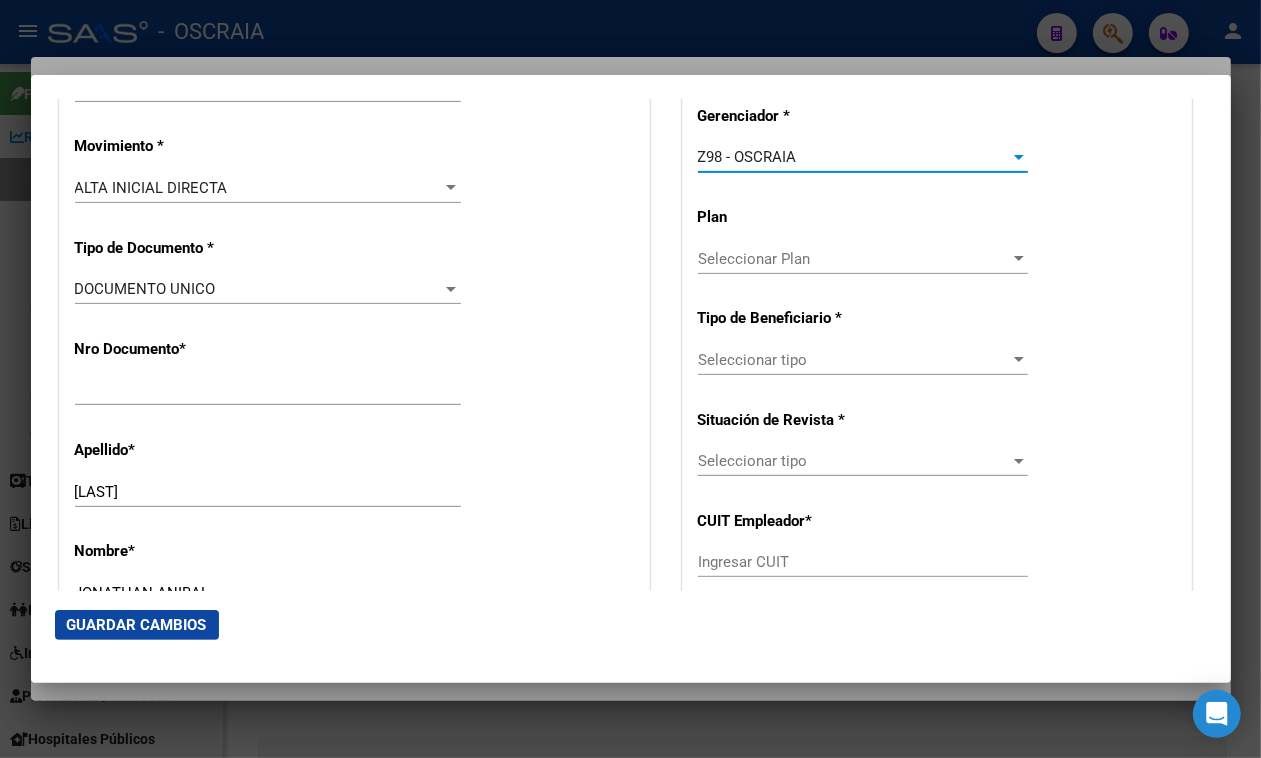 scroll, scrollTop: 540, scrollLeft: 0, axis: vertical 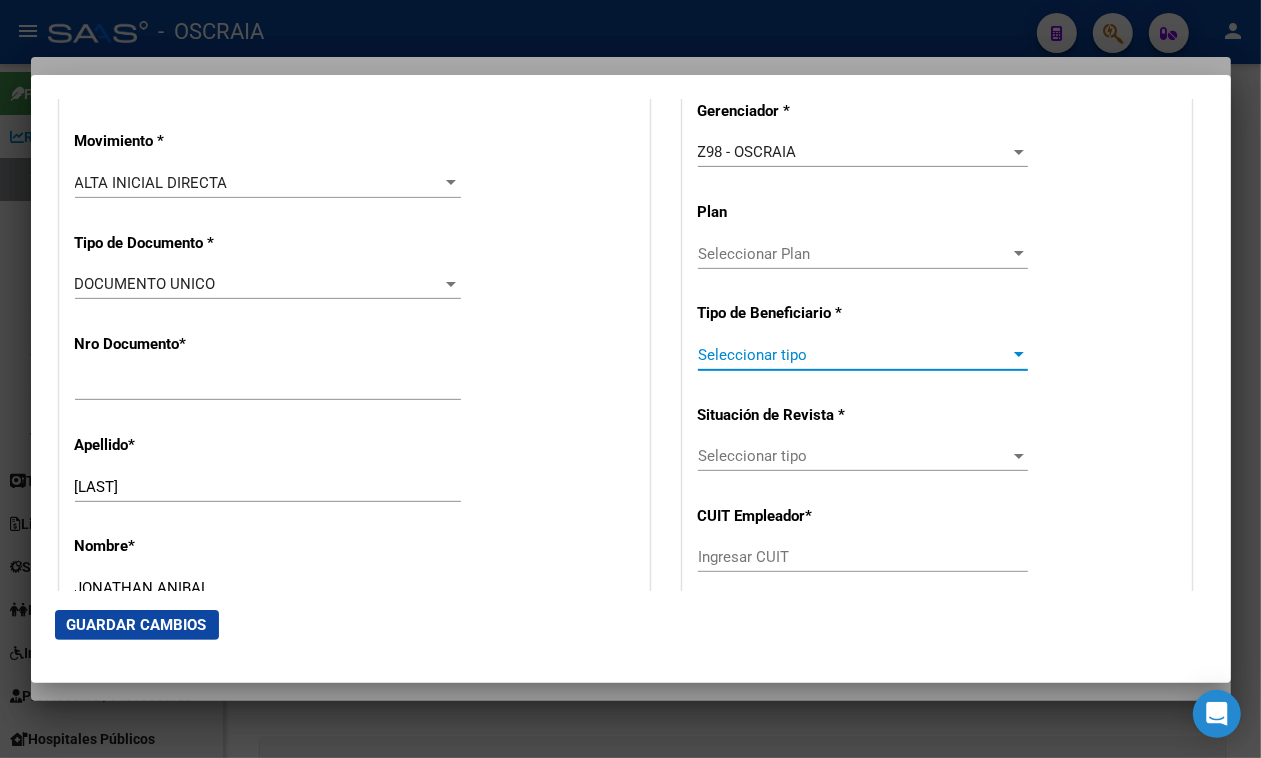 click on "Seleccionar tipo" at bounding box center (854, 355) 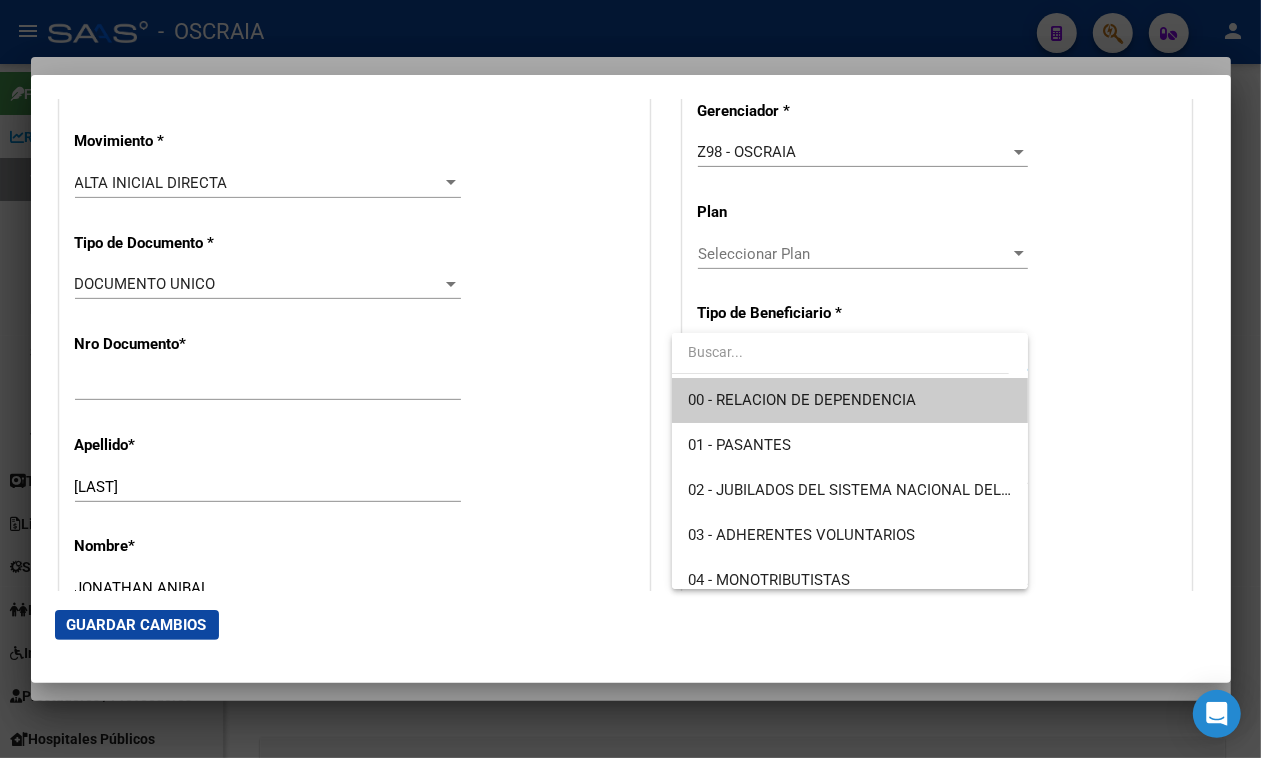 click at bounding box center [630, 379] 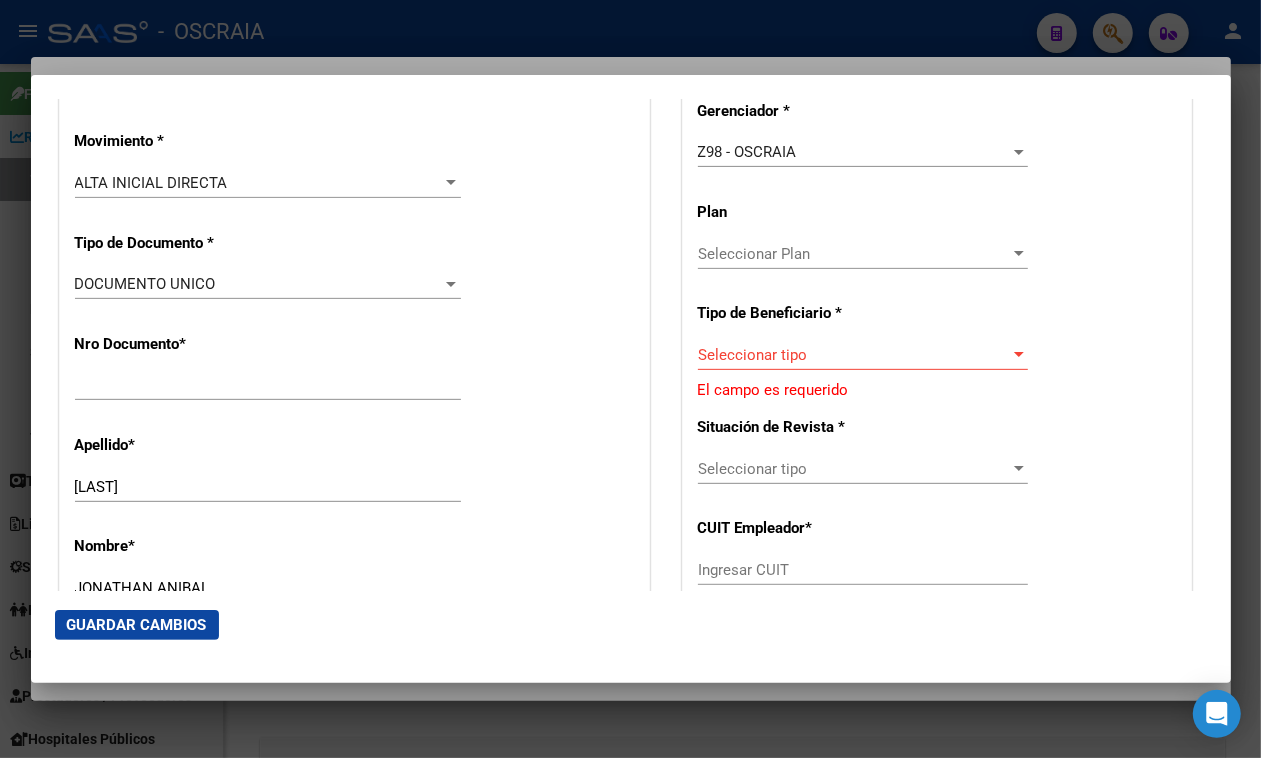 click on "Seleccionar tipo" at bounding box center [854, 355] 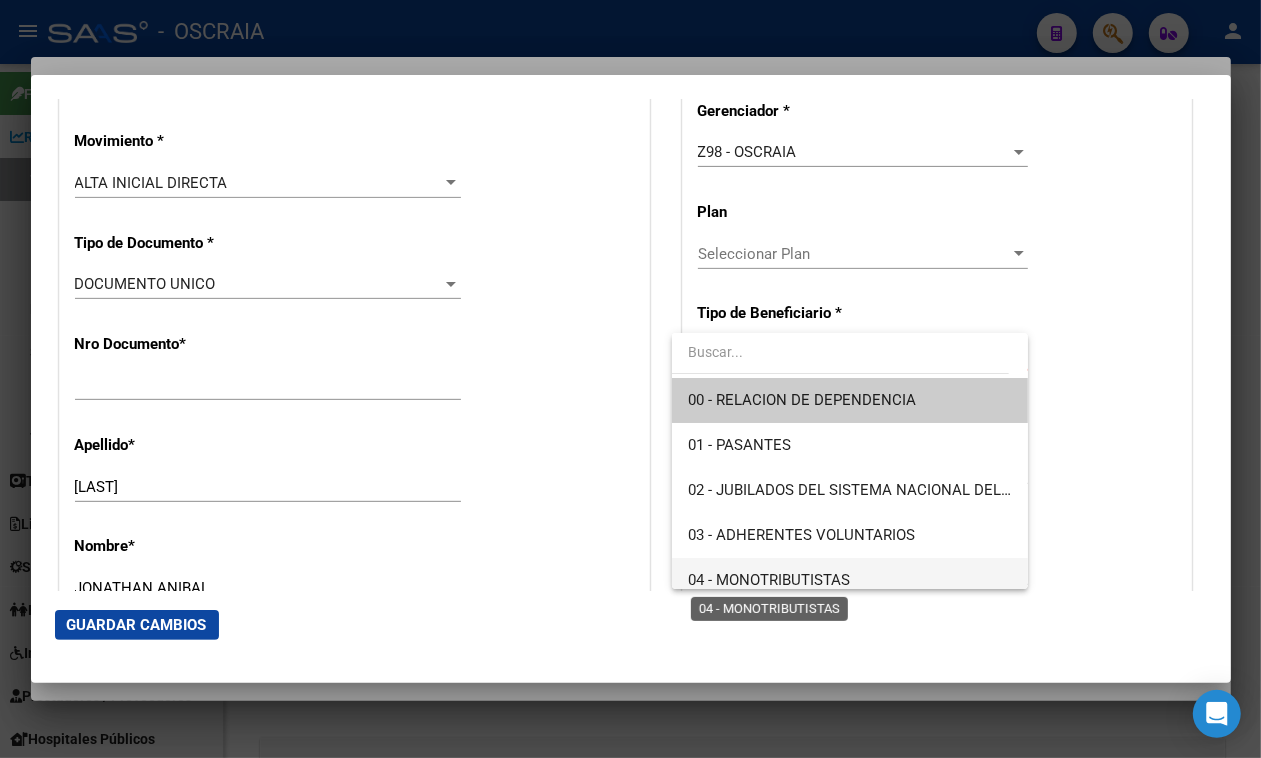 click on "04 - MONOTRIBUTISTAS" at bounding box center [769, 580] 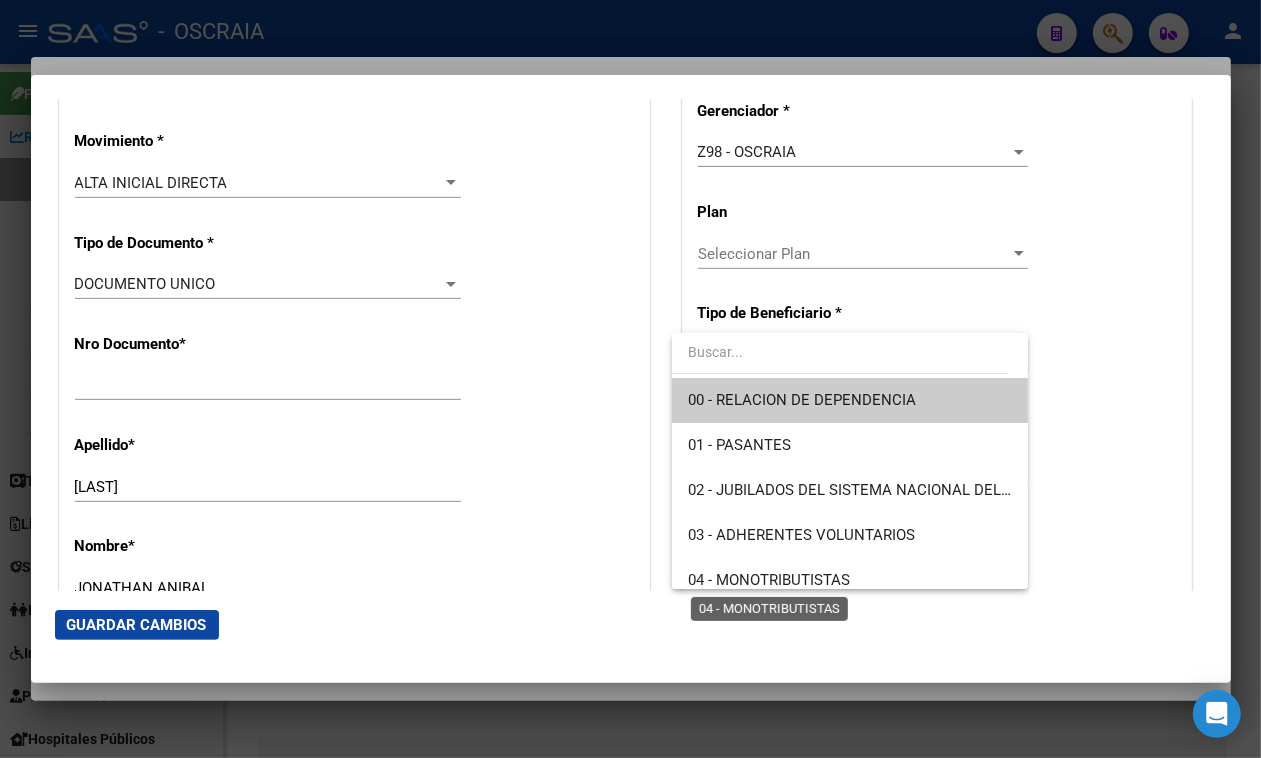 type on "[NUMBER]-[NUMBER]-[NUMBER]" 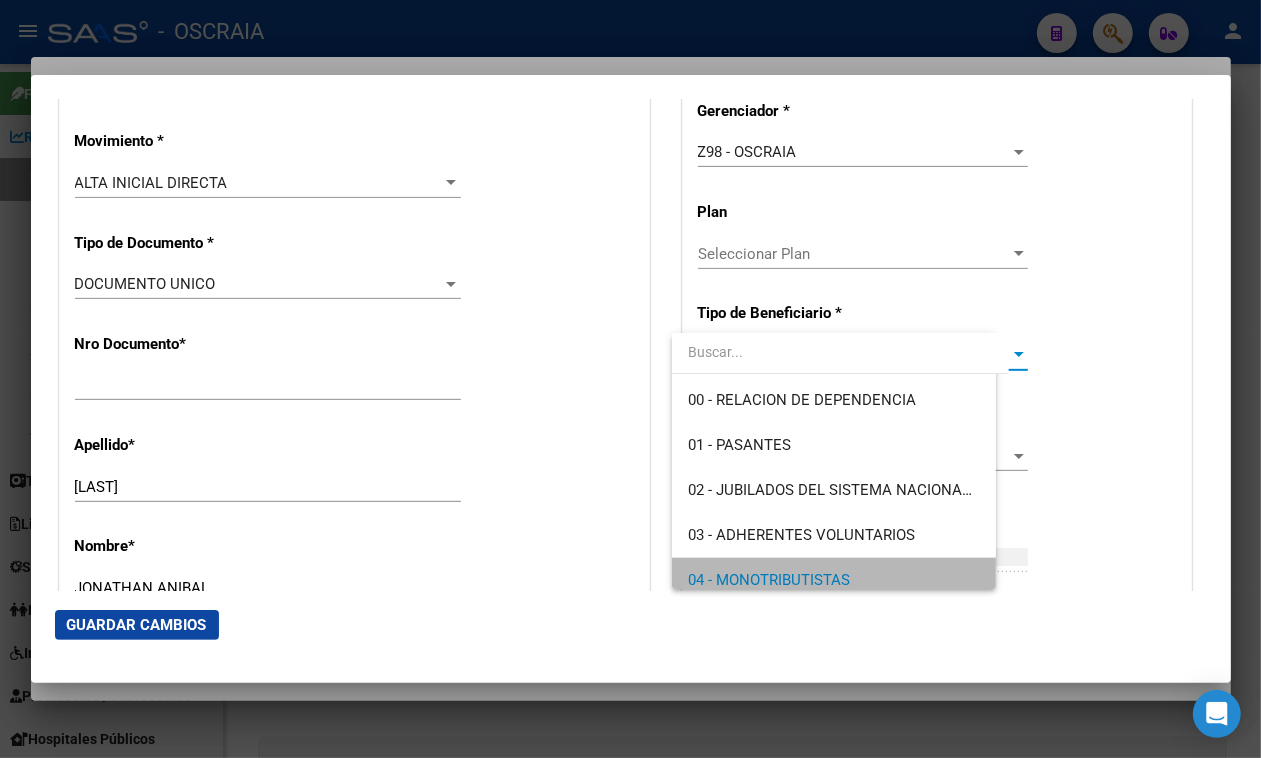 scroll, scrollTop: 11, scrollLeft: 0, axis: vertical 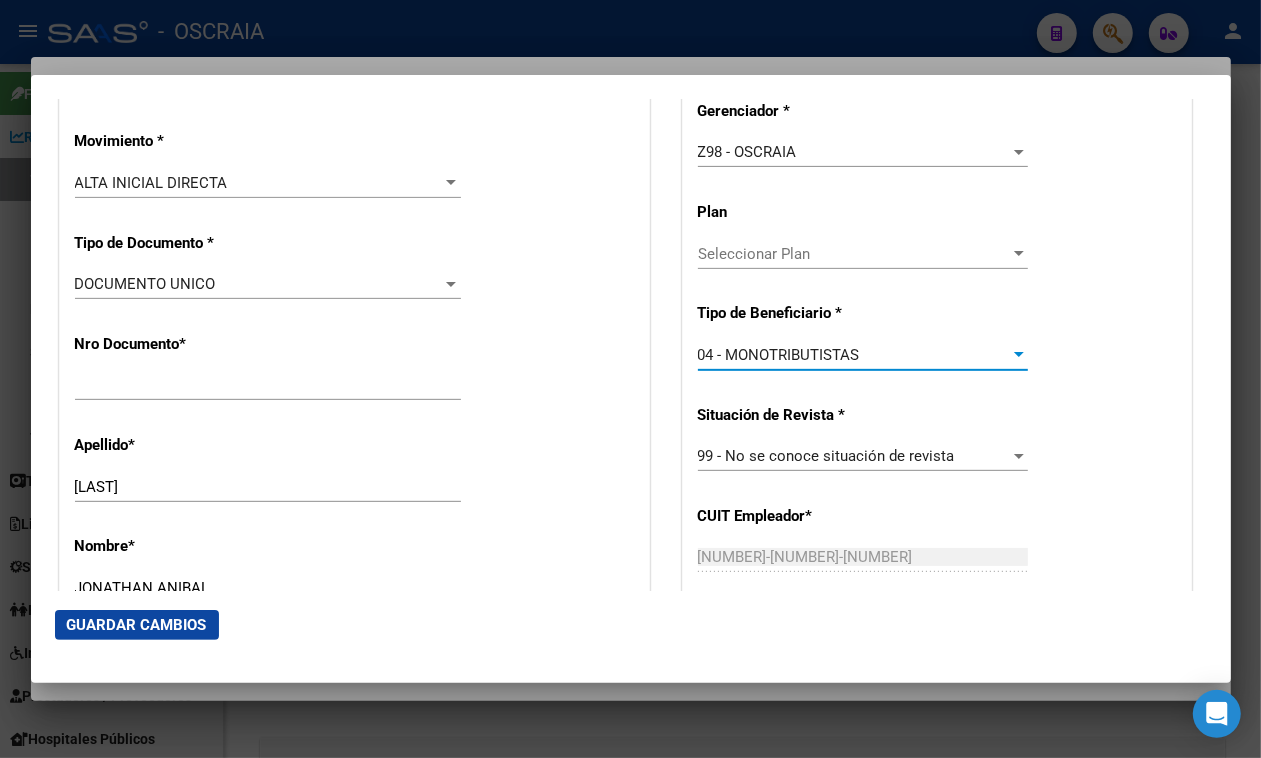 drag, startPoint x: 197, startPoint y: 610, endPoint x: 191, endPoint y: 620, distance: 11.661903 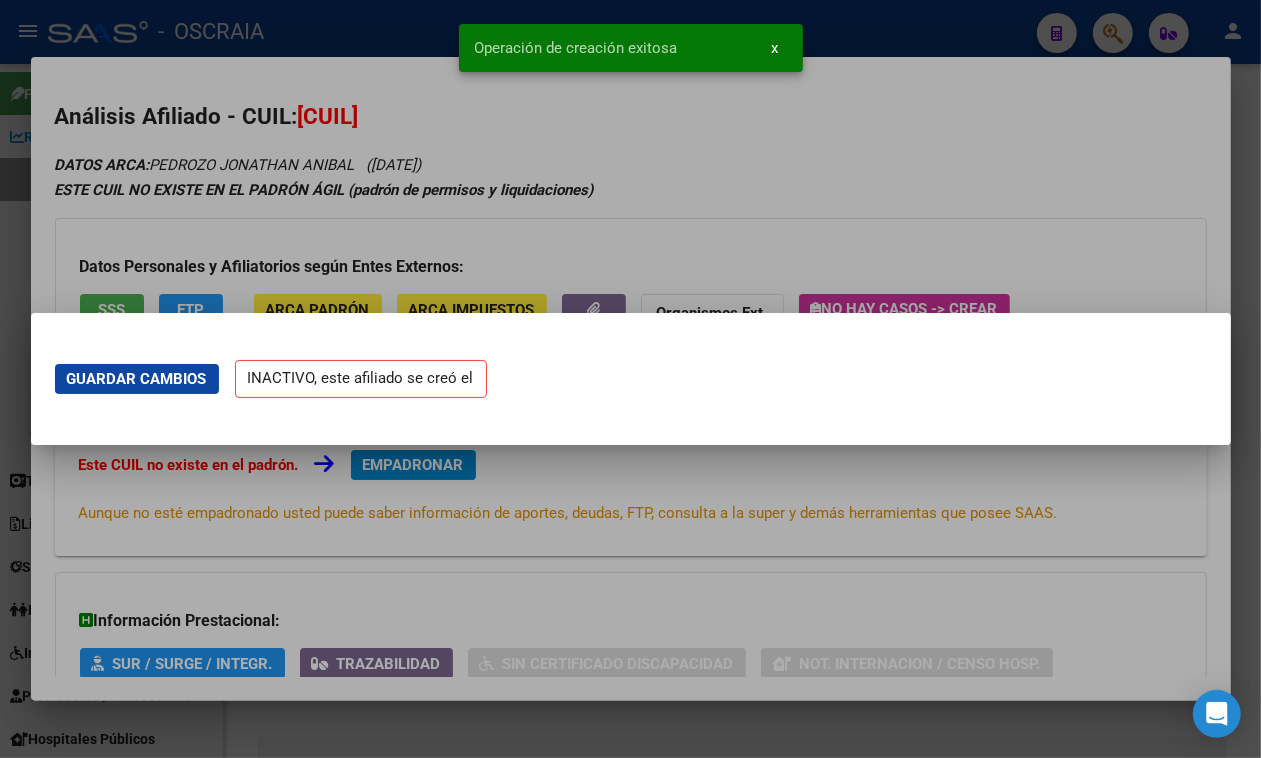 scroll, scrollTop: 0, scrollLeft: 0, axis: both 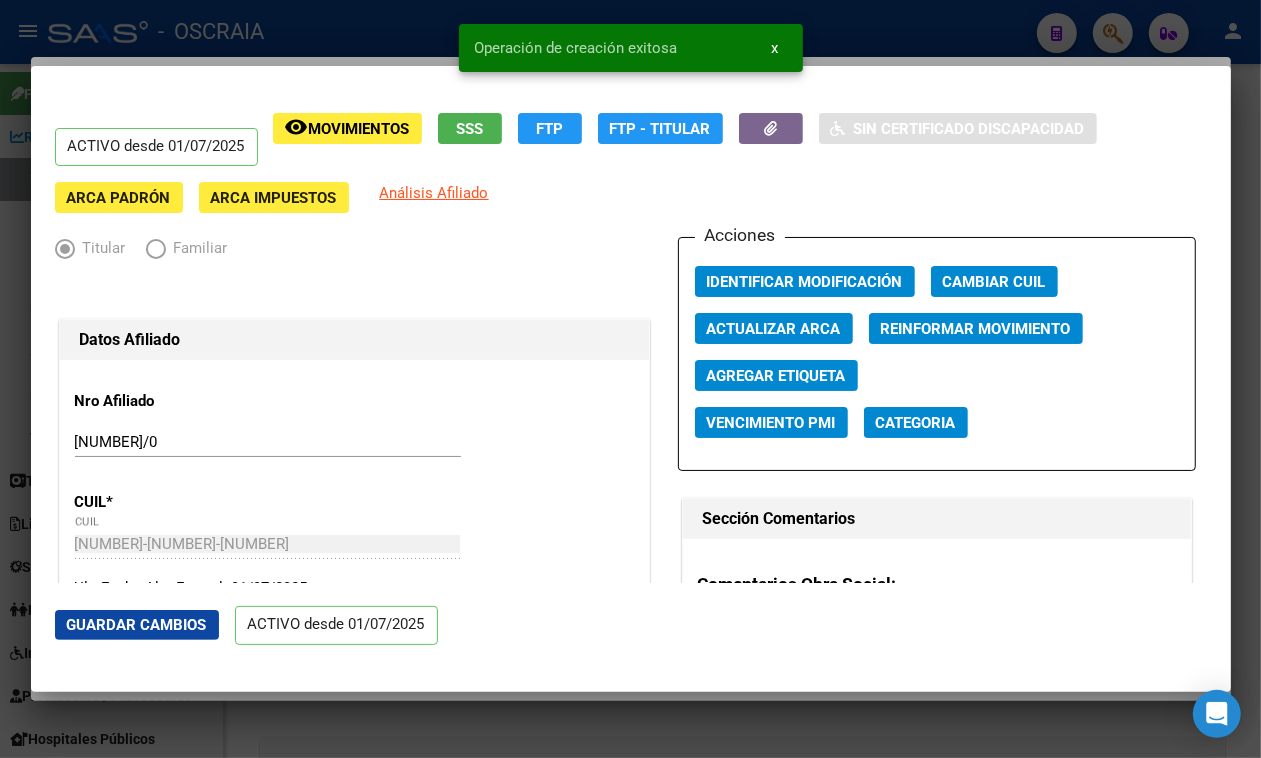 click at bounding box center (630, 379) 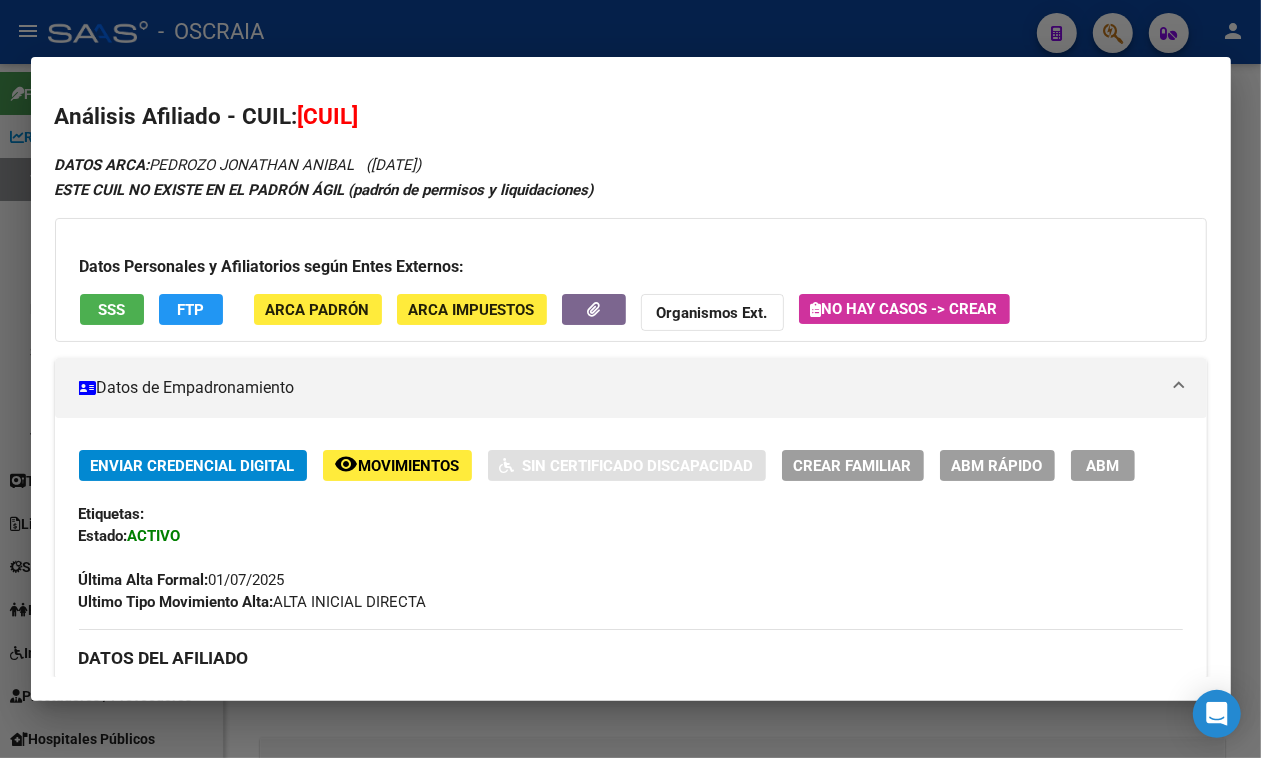 click at bounding box center (630, 379) 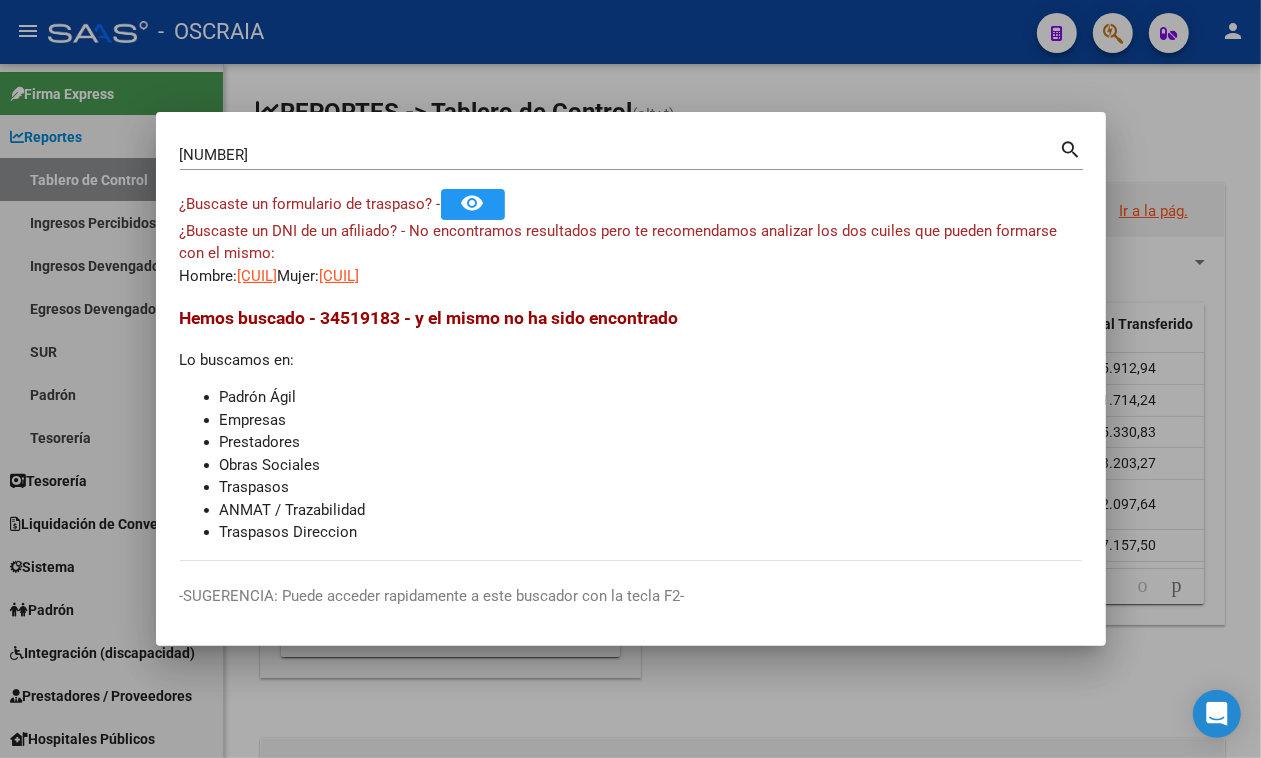click on "[NUMBER] Buscar (apellido, dni, cuil, nro traspaso, cuit, obra social)" at bounding box center [620, 155] 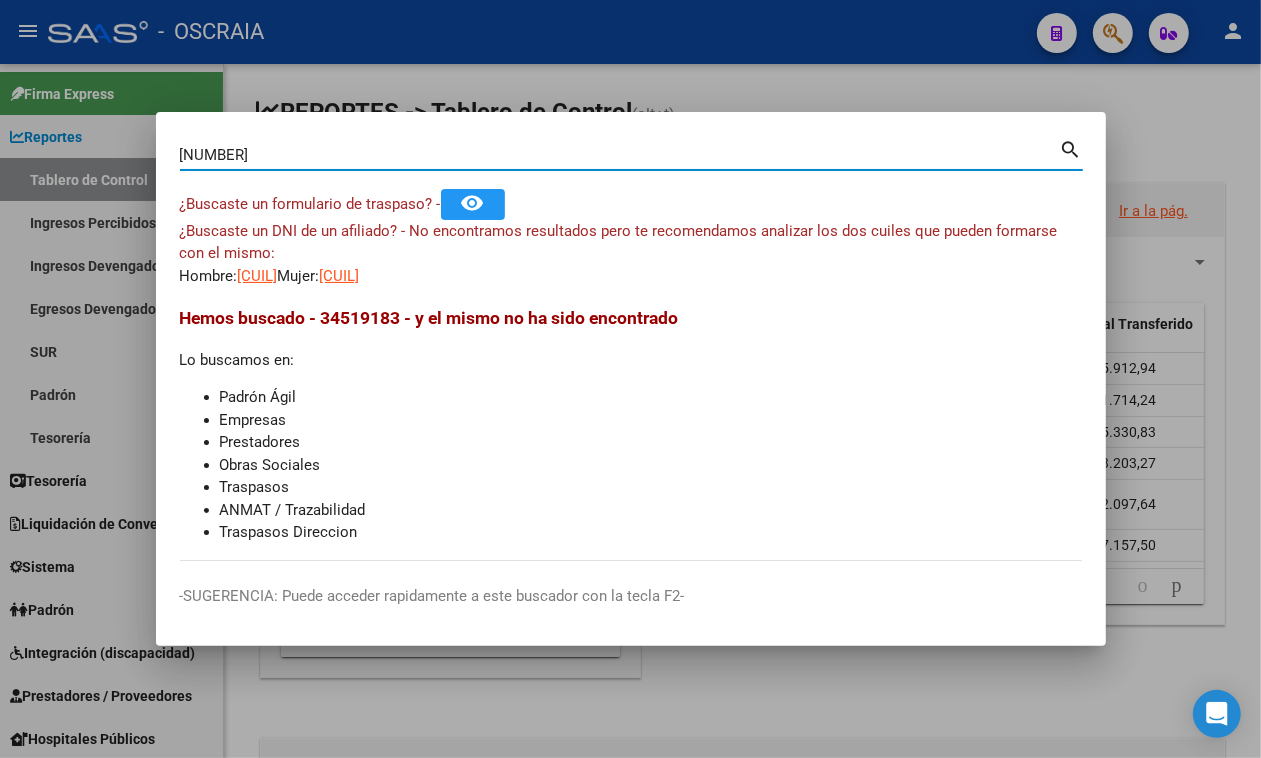 drag, startPoint x: 531, startPoint y: 155, endPoint x: 407, endPoint y: 30, distance: 176.07101 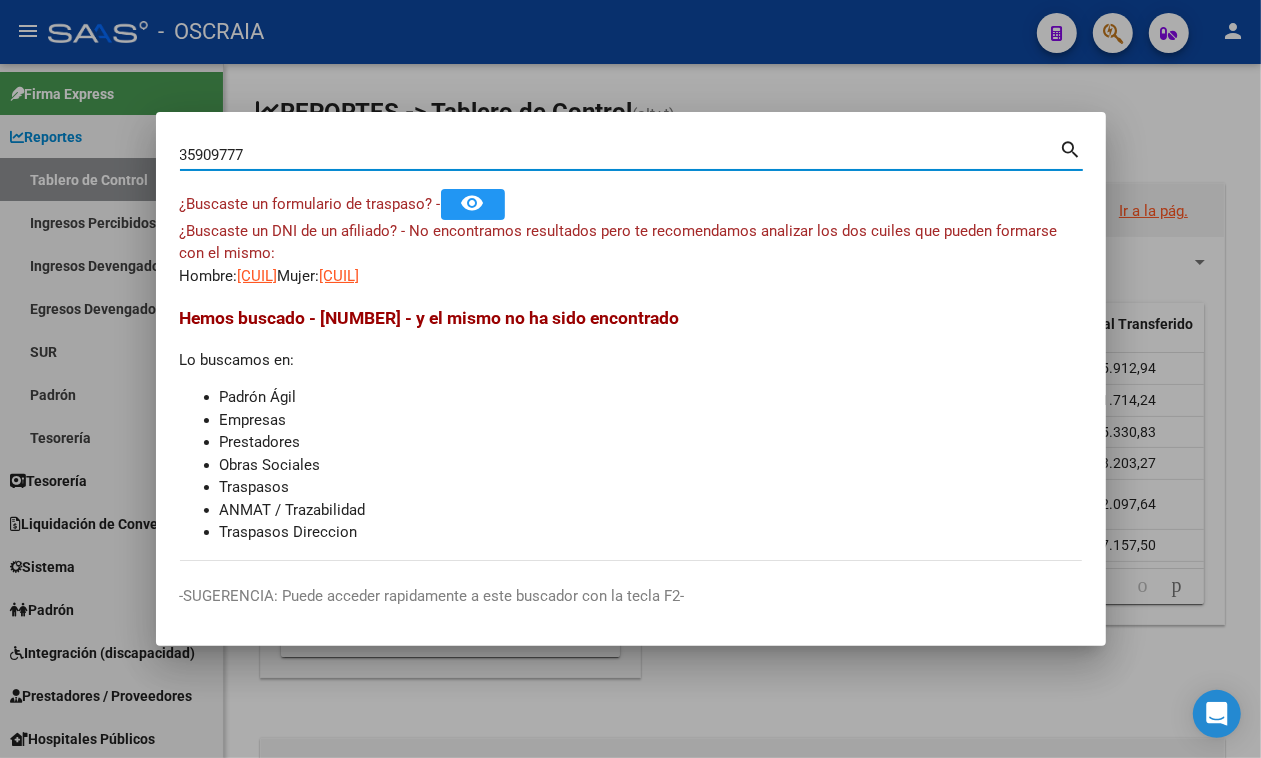 type on "35909777" 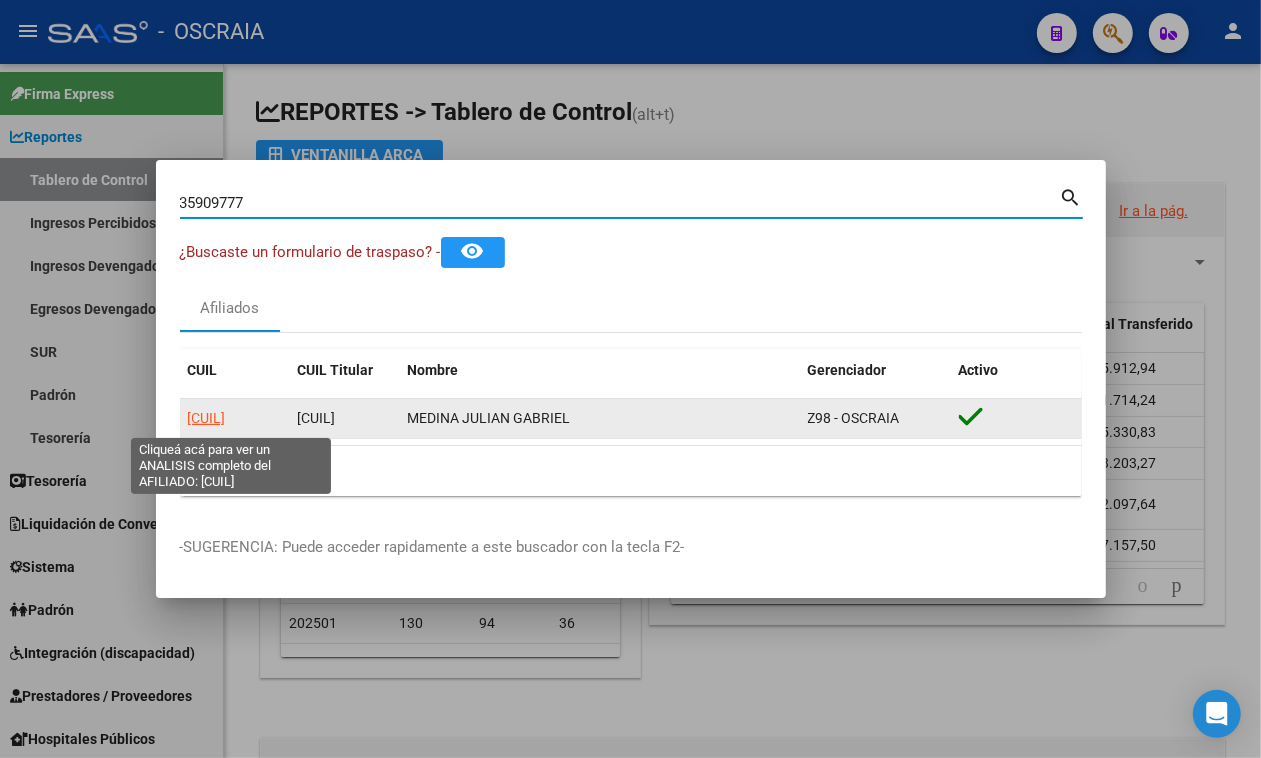click on "[CUIL]" 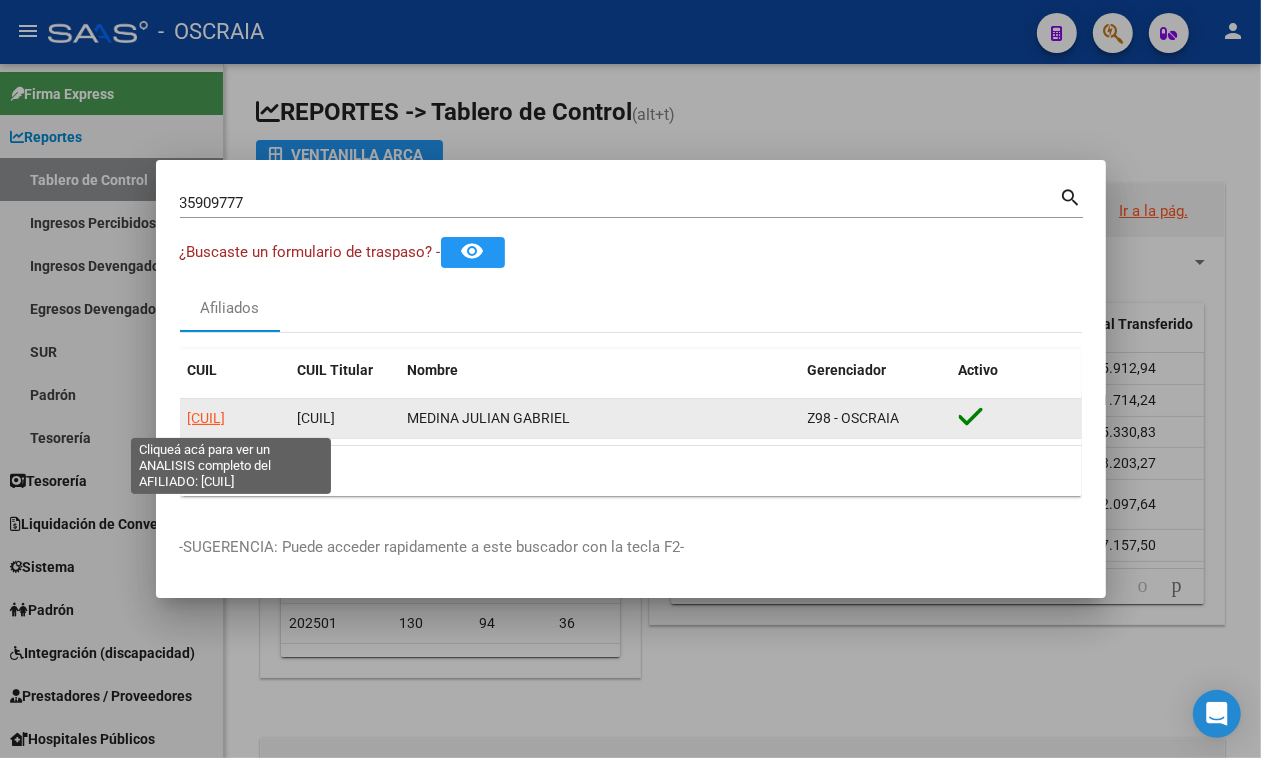 click on "[CUIL]" 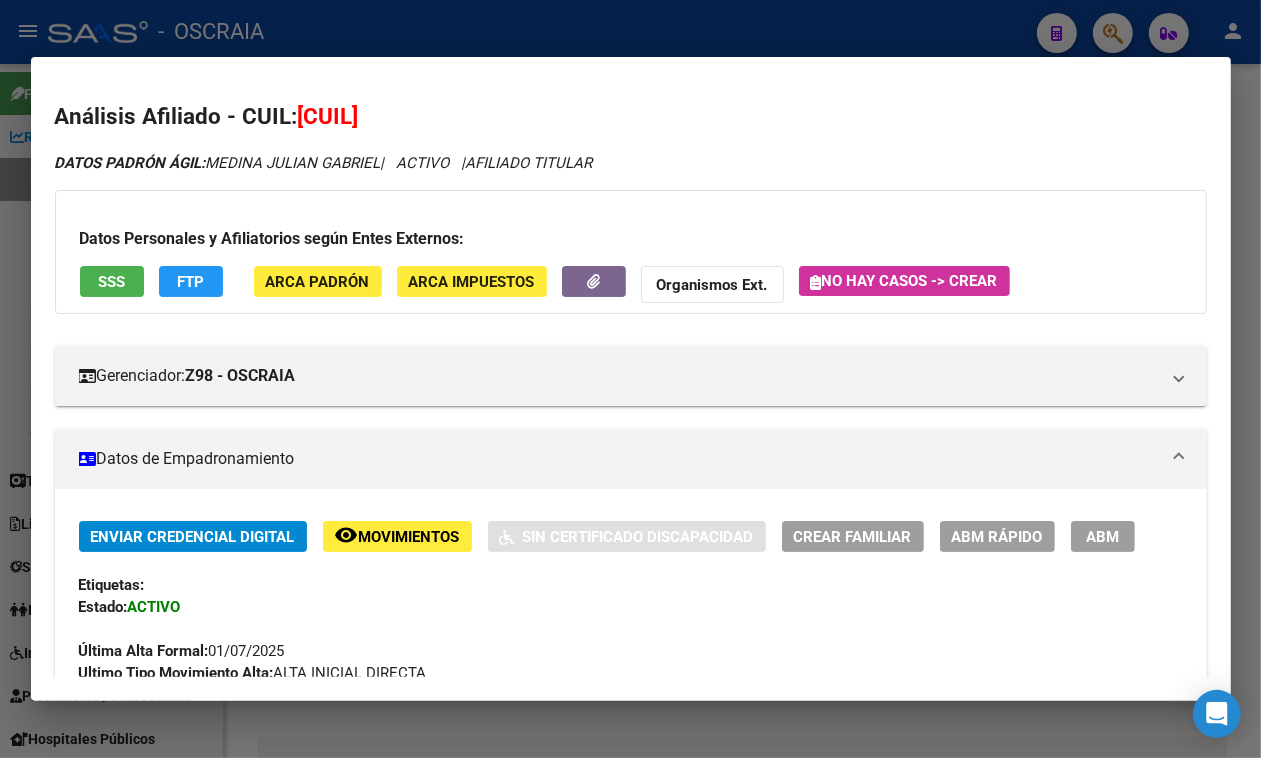 click at bounding box center [630, 379] 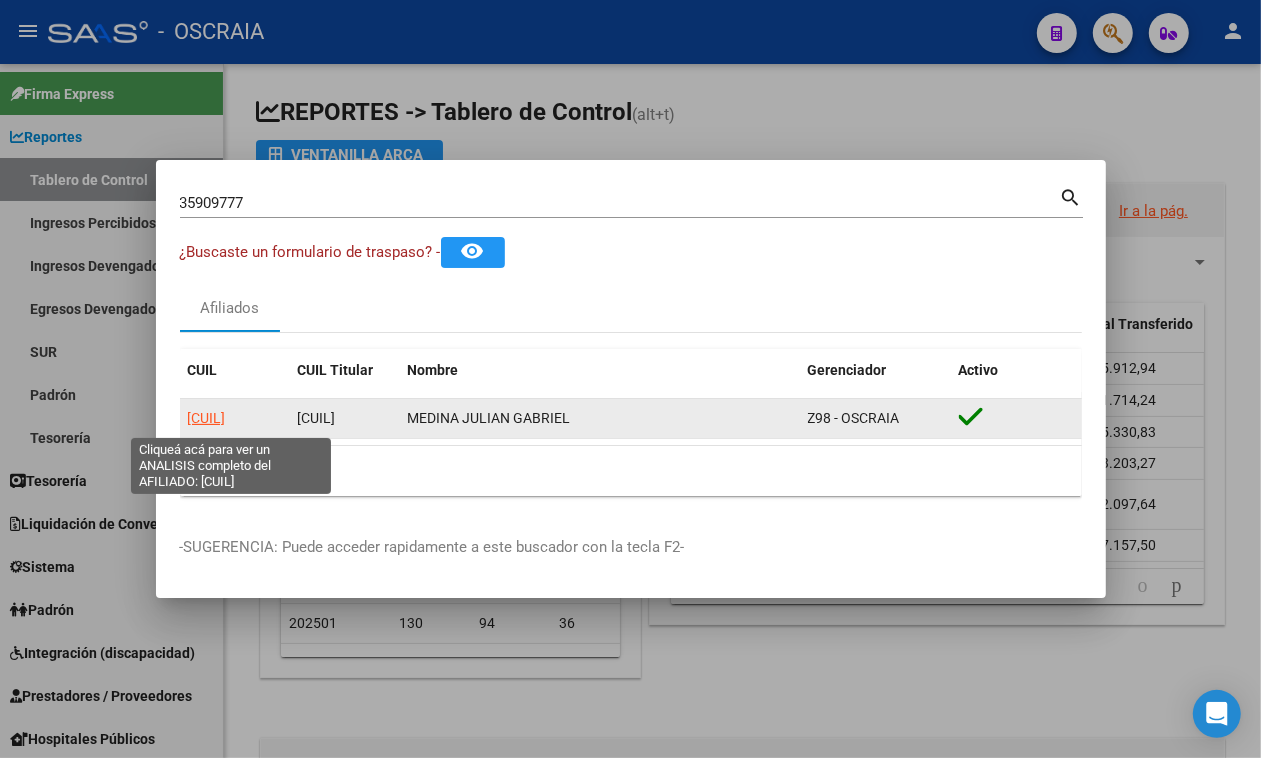 click on "[CUIL]" 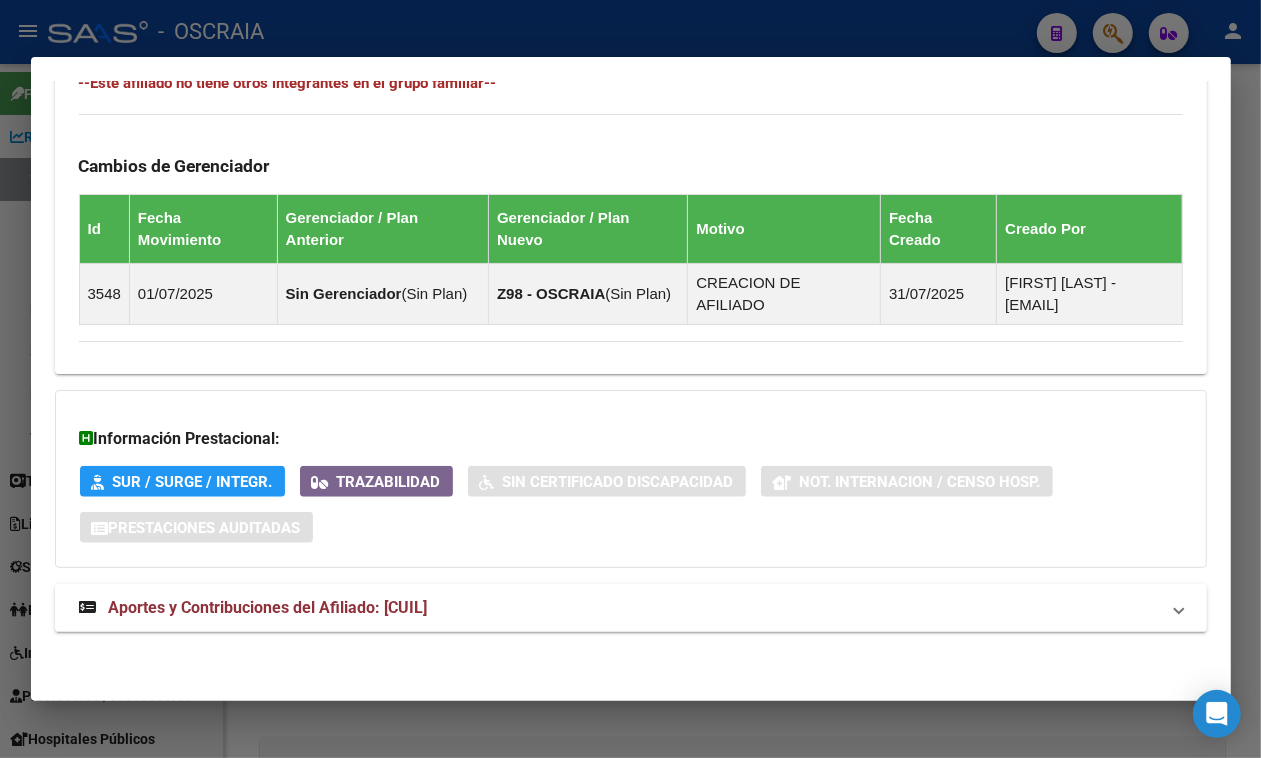 scroll, scrollTop: 1180, scrollLeft: 0, axis: vertical 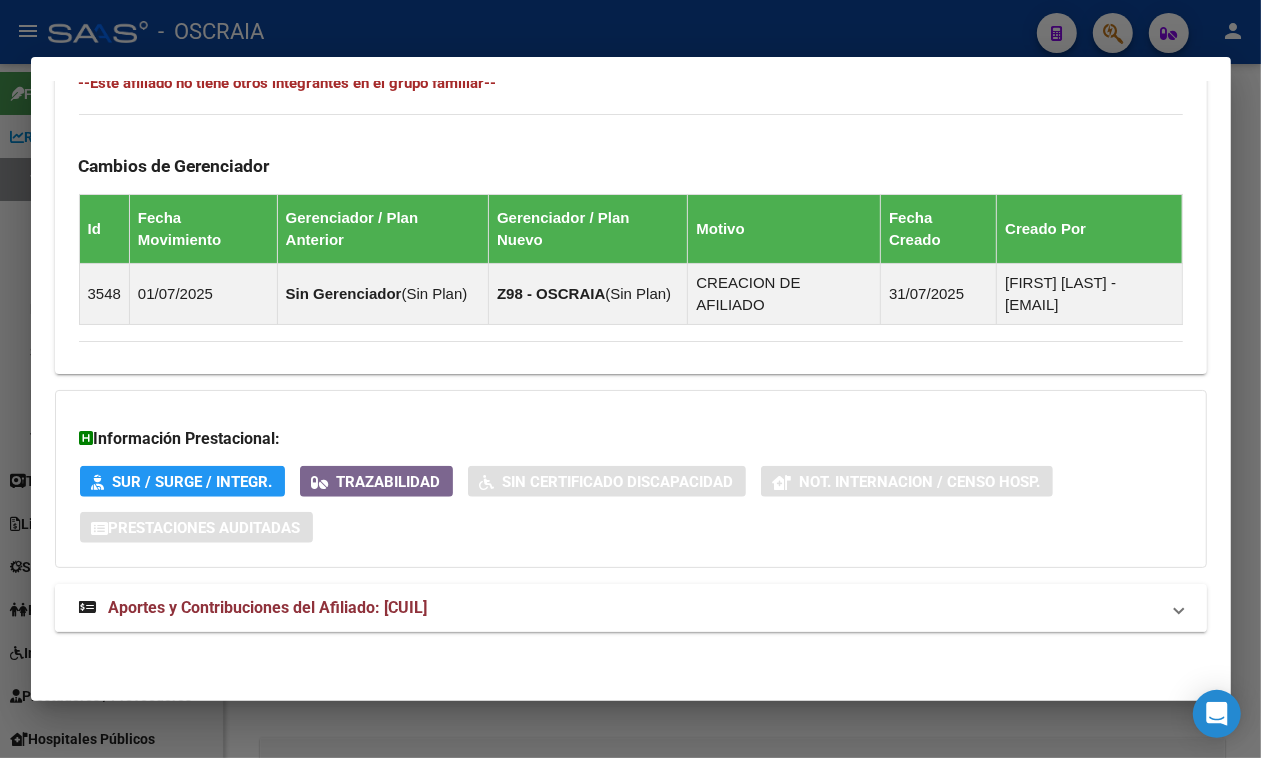click on "Aportes y Contribuciones del Afiliado: [CUIL]" at bounding box center [619, 608] 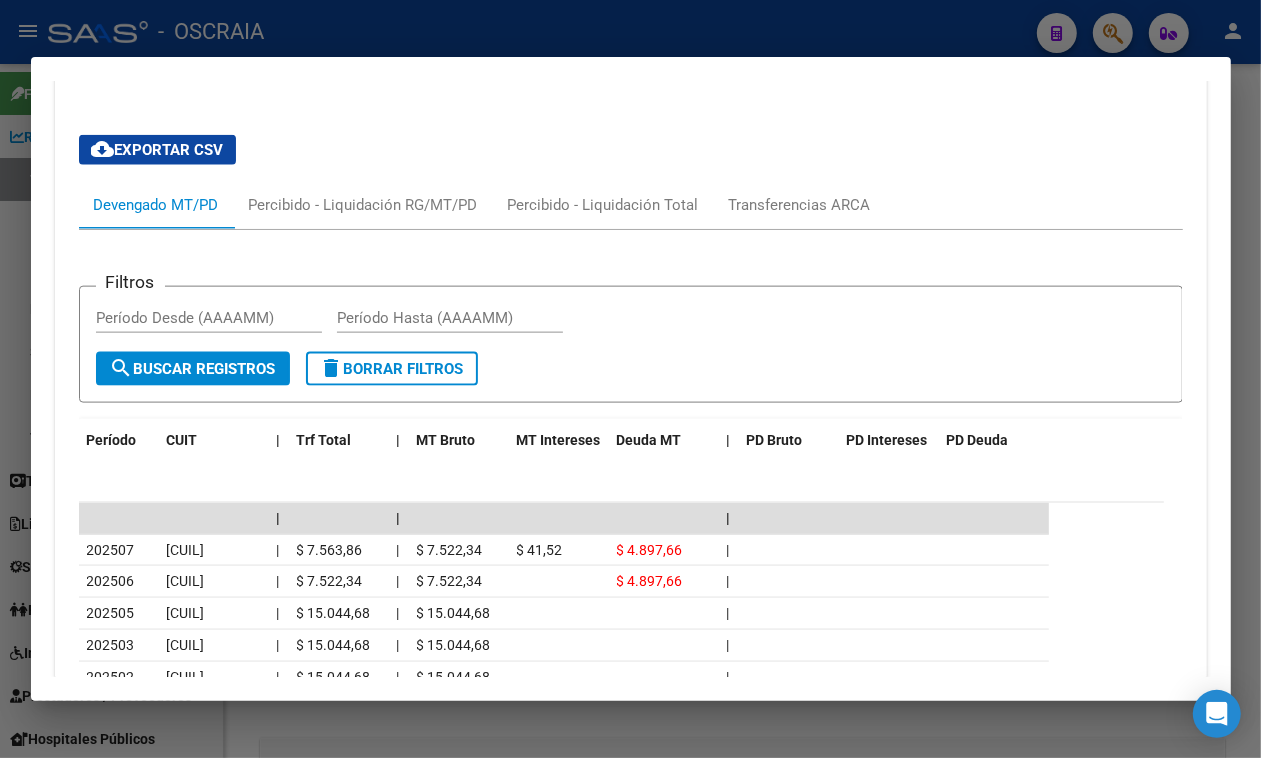 scroll, scrollTop: 1921, scrollLeft: 0, axis: vertical 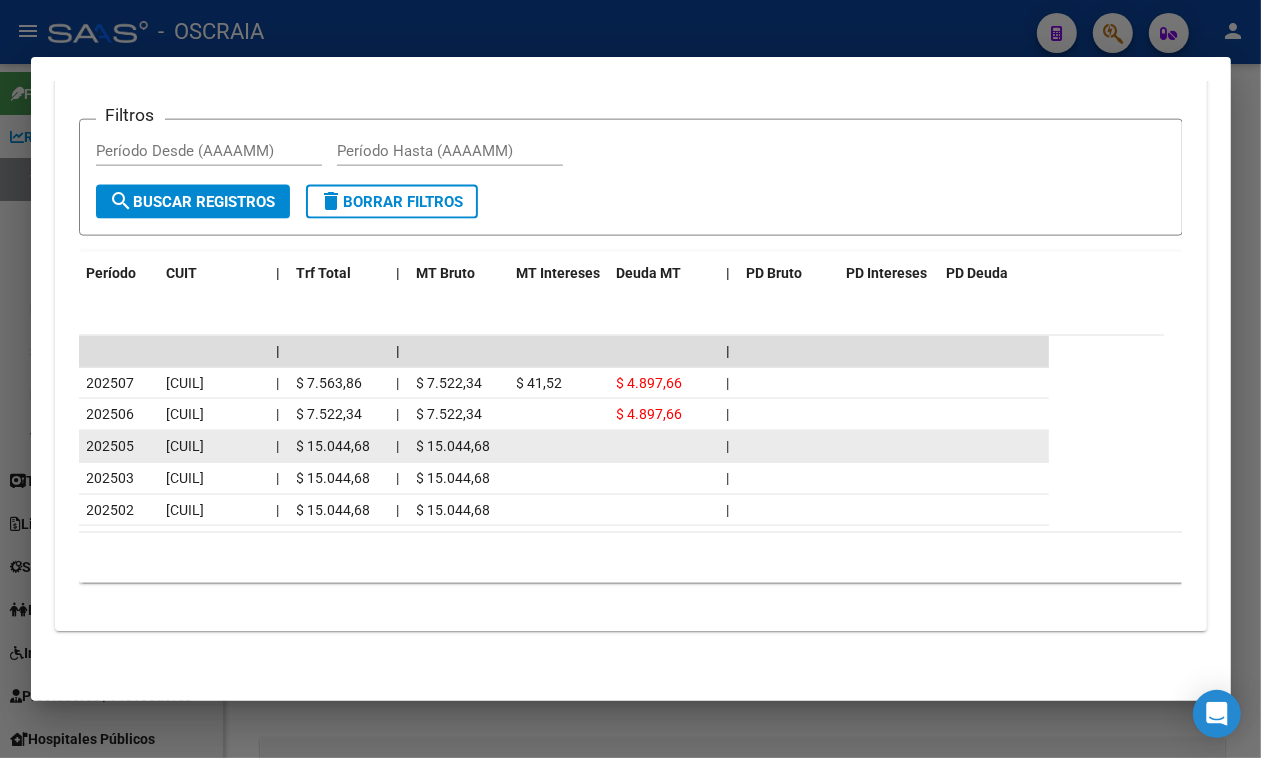 drag, startPoint x: 96, startPoint y: 438, endPoint x: 202, endPoint y: 437, distance: 106.004715 